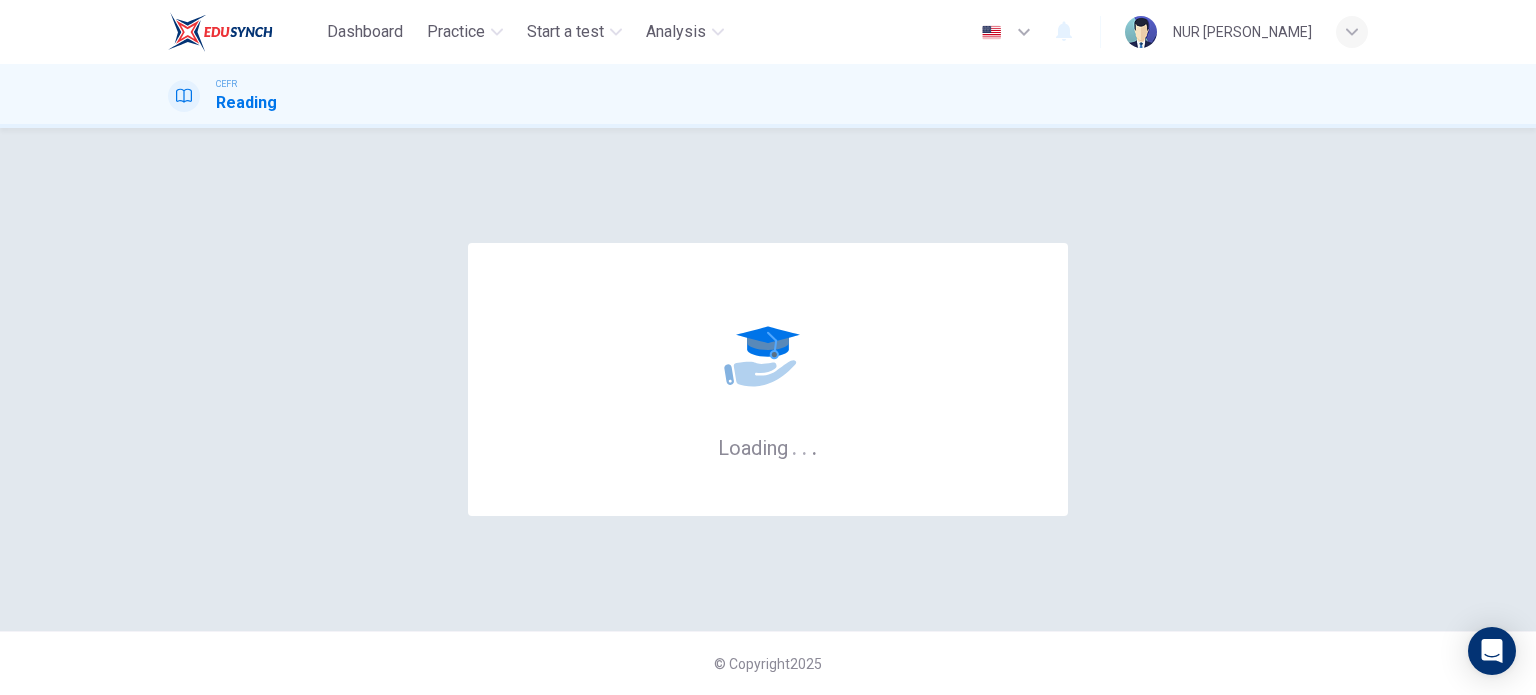 scroll, scrollTop: 0, scrollLeft: 0, axis: both 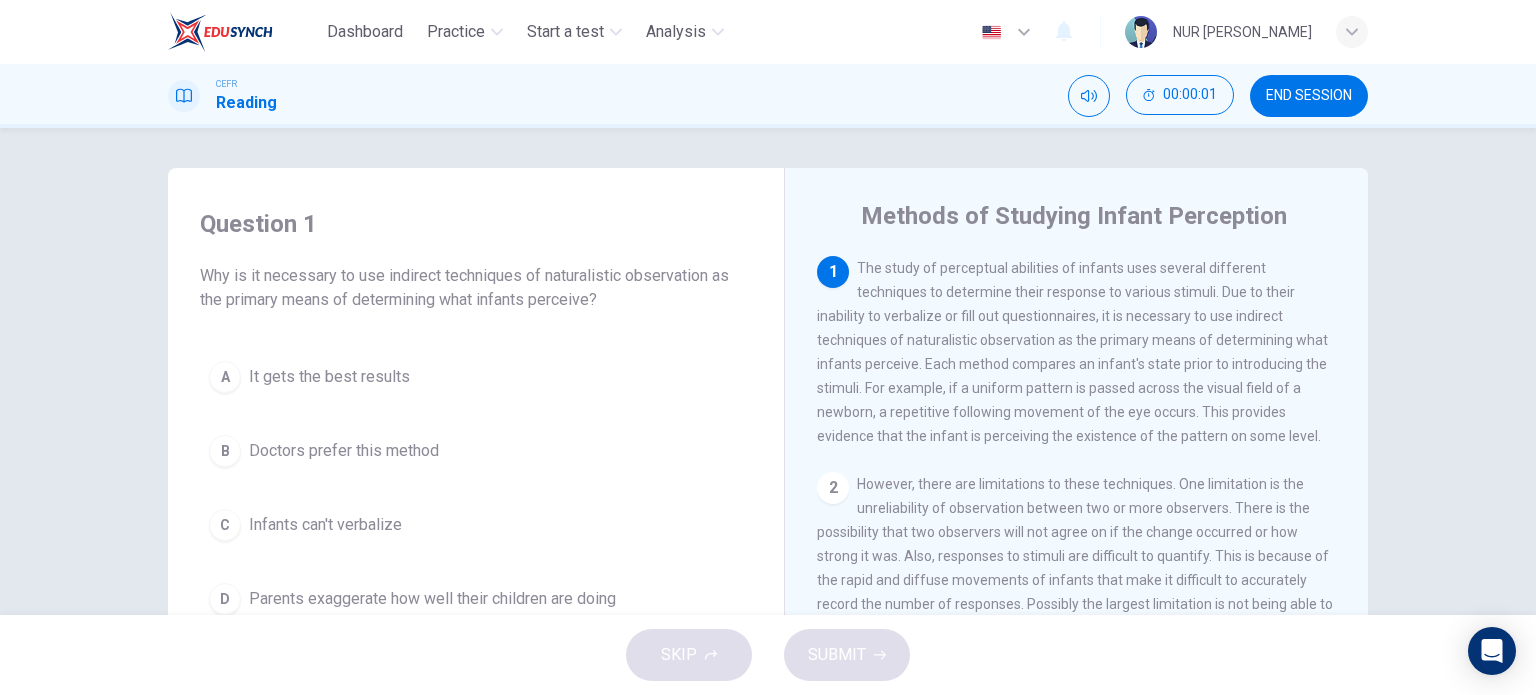 drag, startPoint x: 0, startPoint y: 0, endPoint x: 489, endPoint y: 295, distance: 571.0919 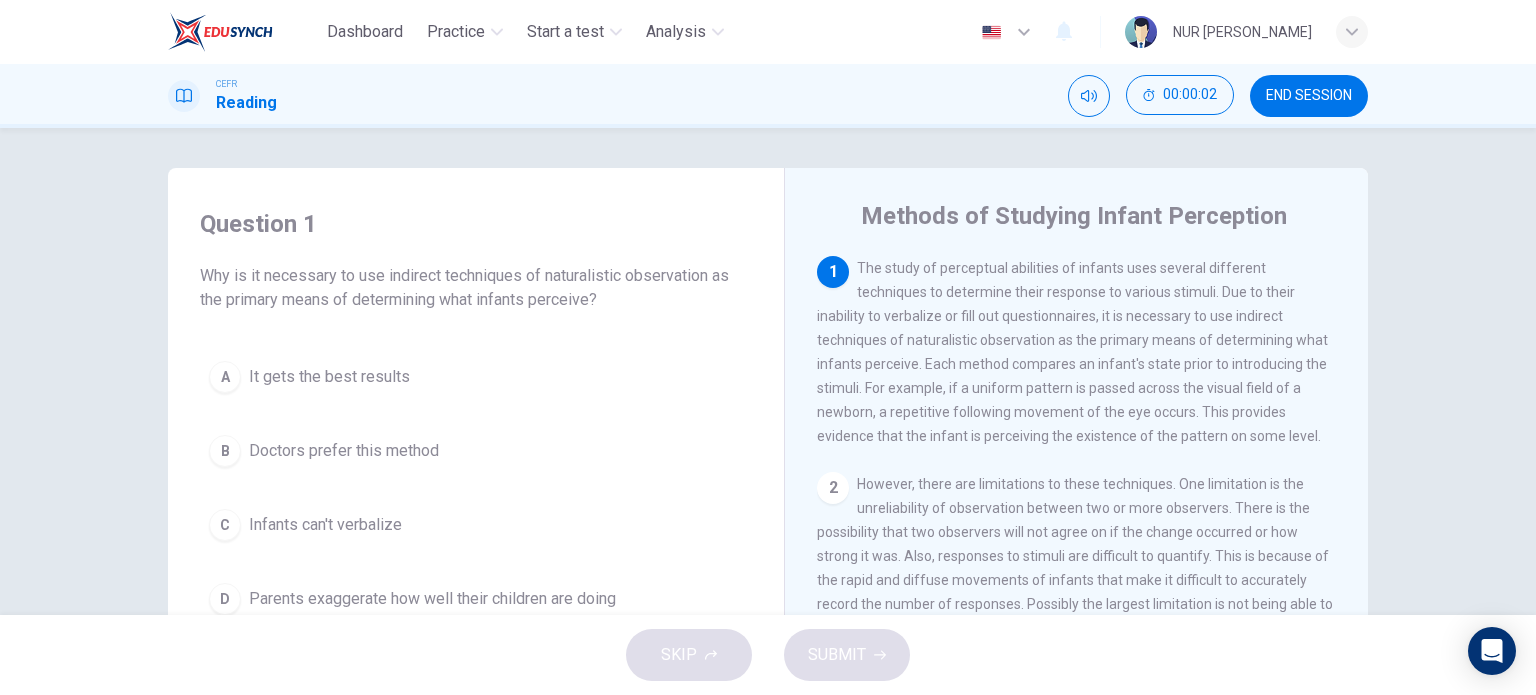 click on "Methods of Studying Infant Perception" at bounding box center [1090, 216] 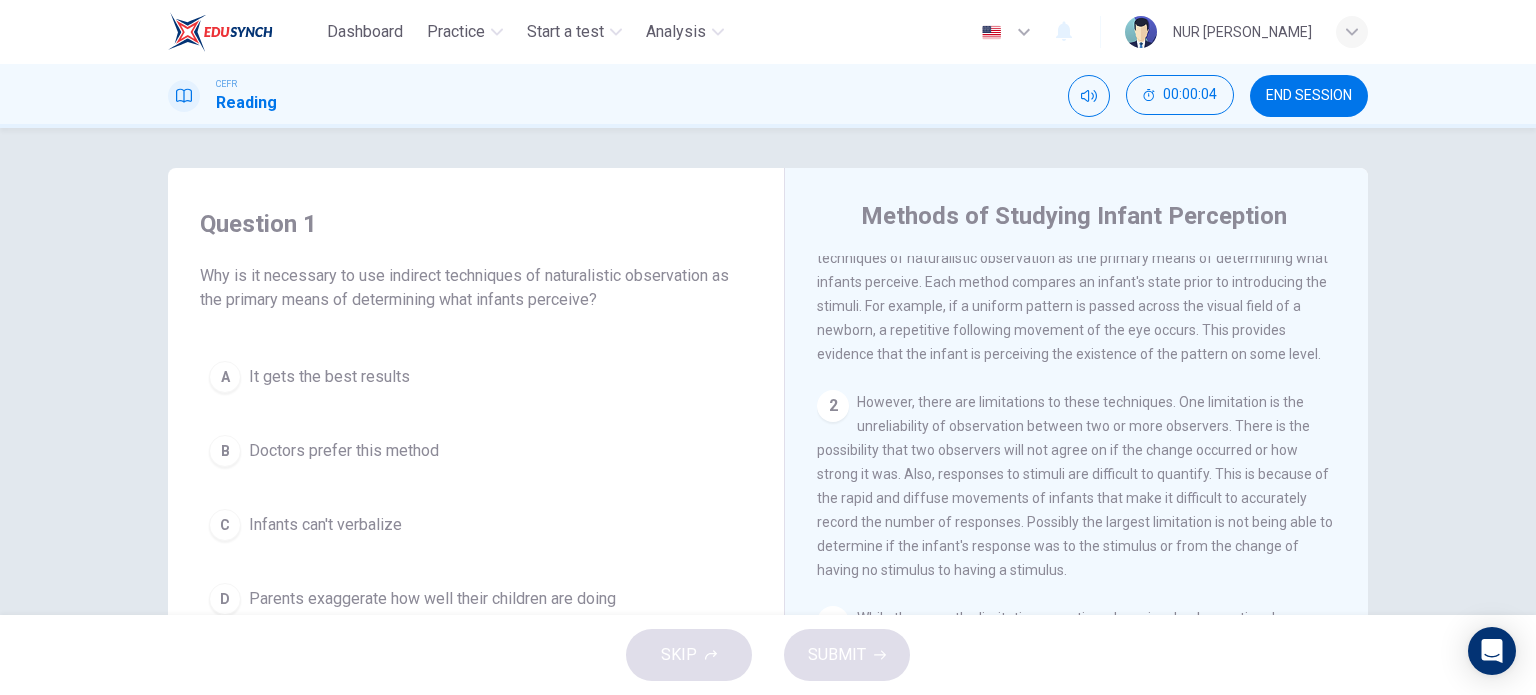 scroll, scrollTop: 0, scrollLeft: 0, axis: both 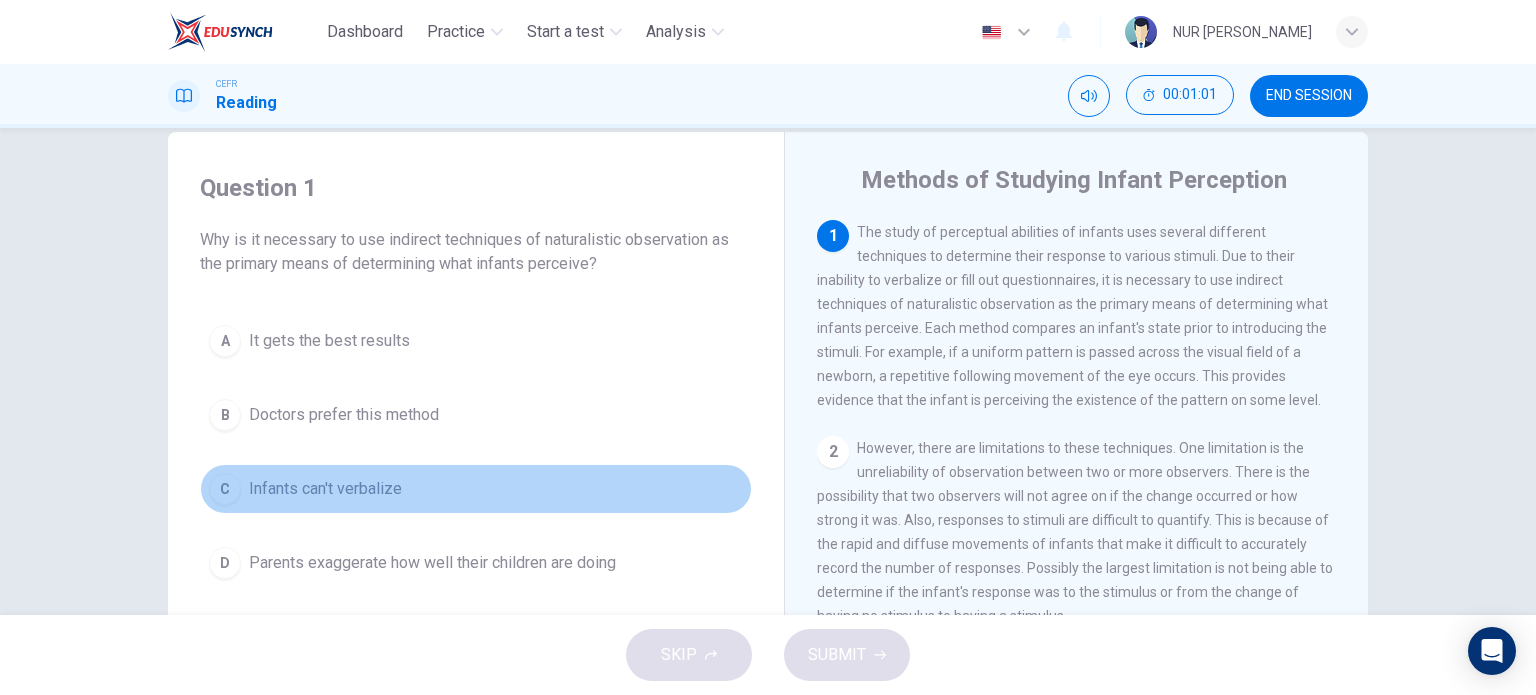 click on "C Infants can't verbalize" at bounding box center (476, 489) 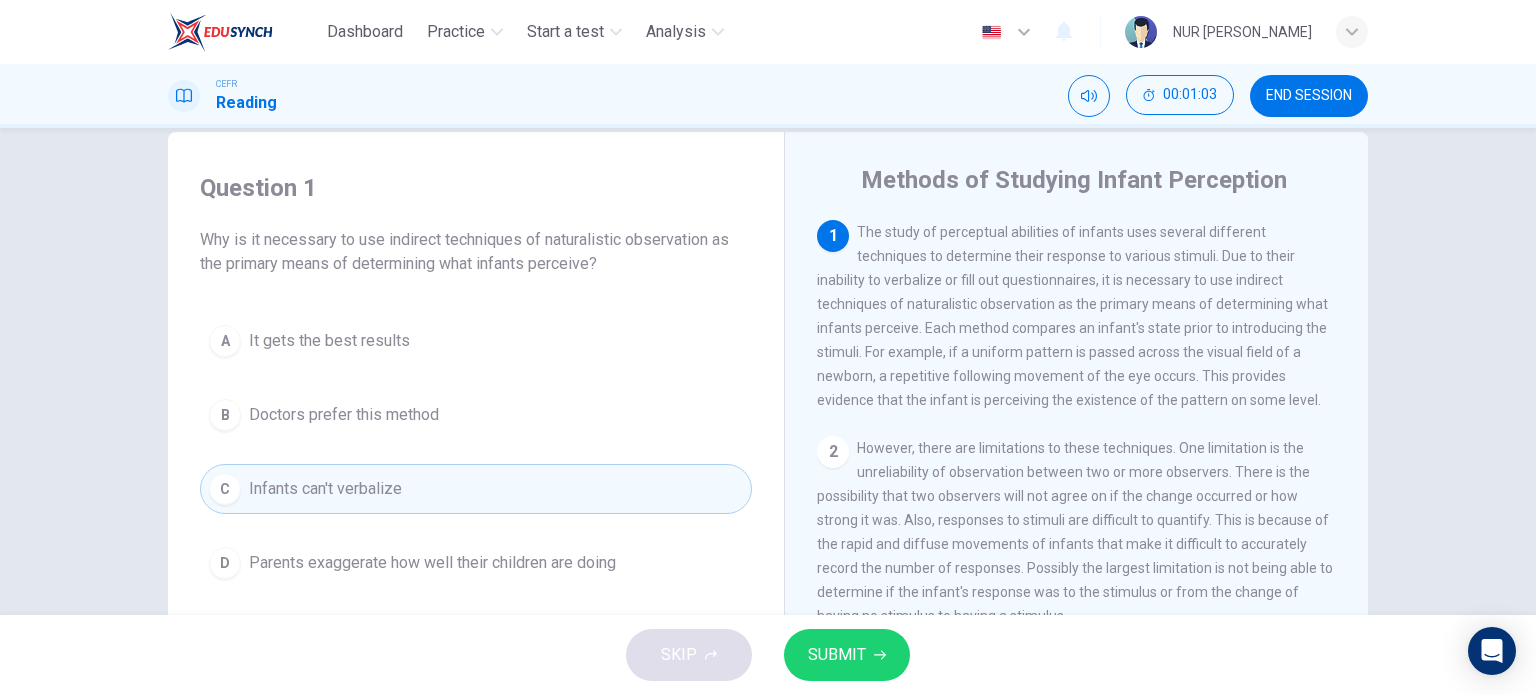 click on "SUBMIT" at bounding box center [847, 655] 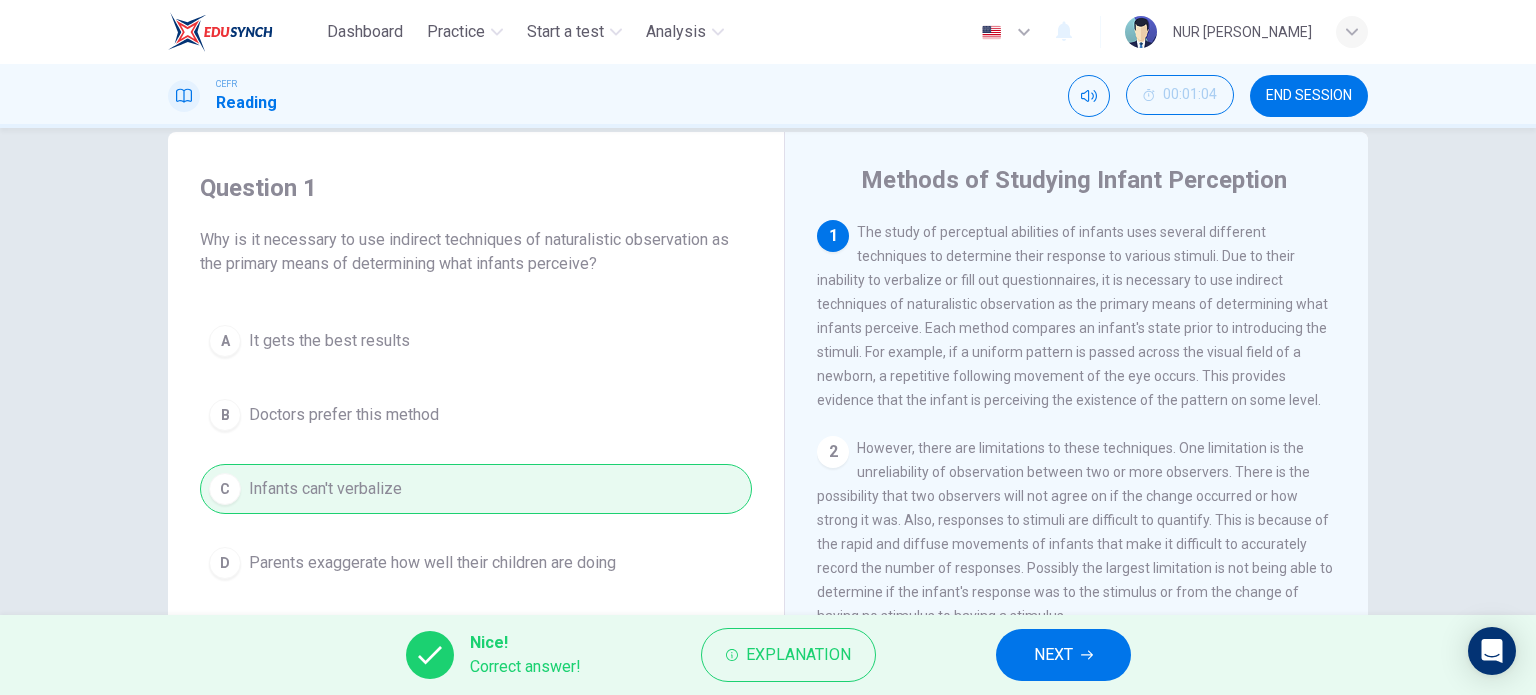 click on "NEXT" at bounding box center (1063, 655) 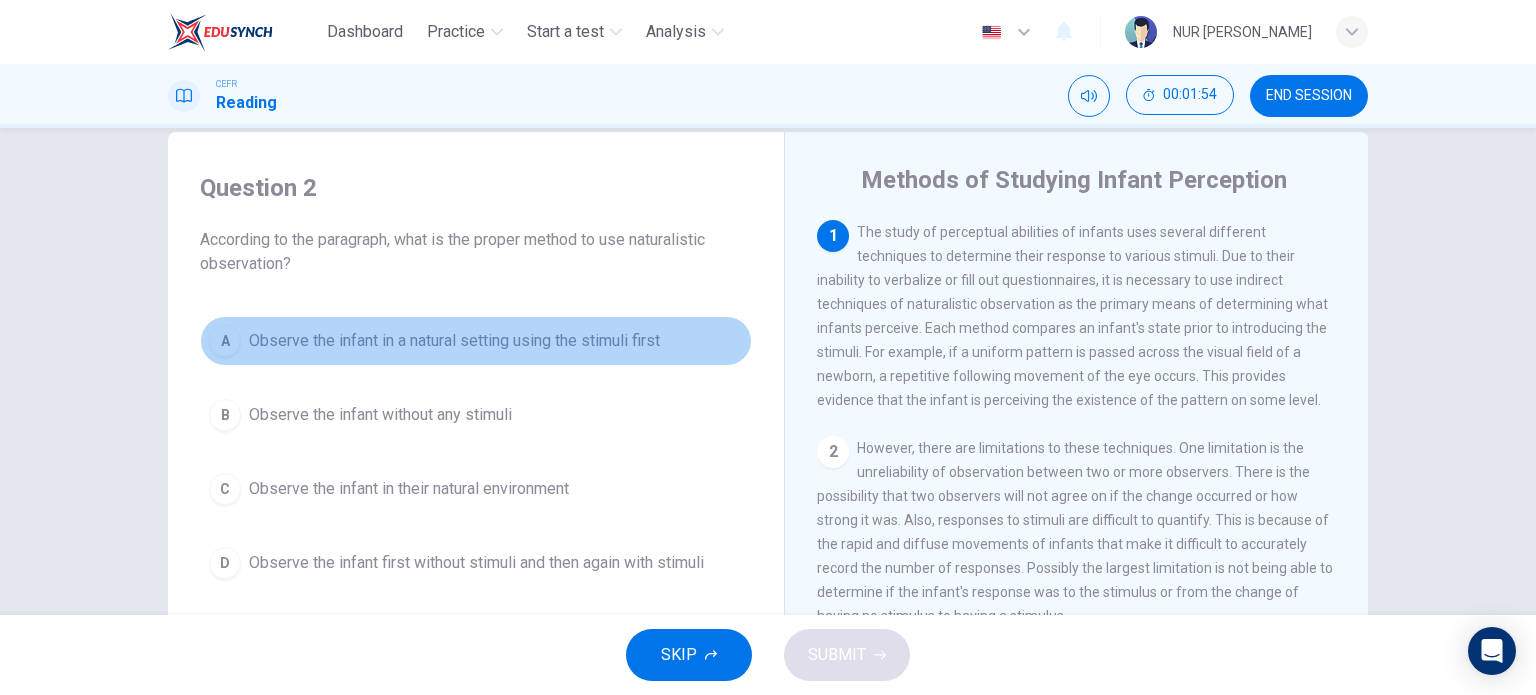 click on "Observe the infant in a natural setting using the stimuli first" at bounding box center (454, 341) 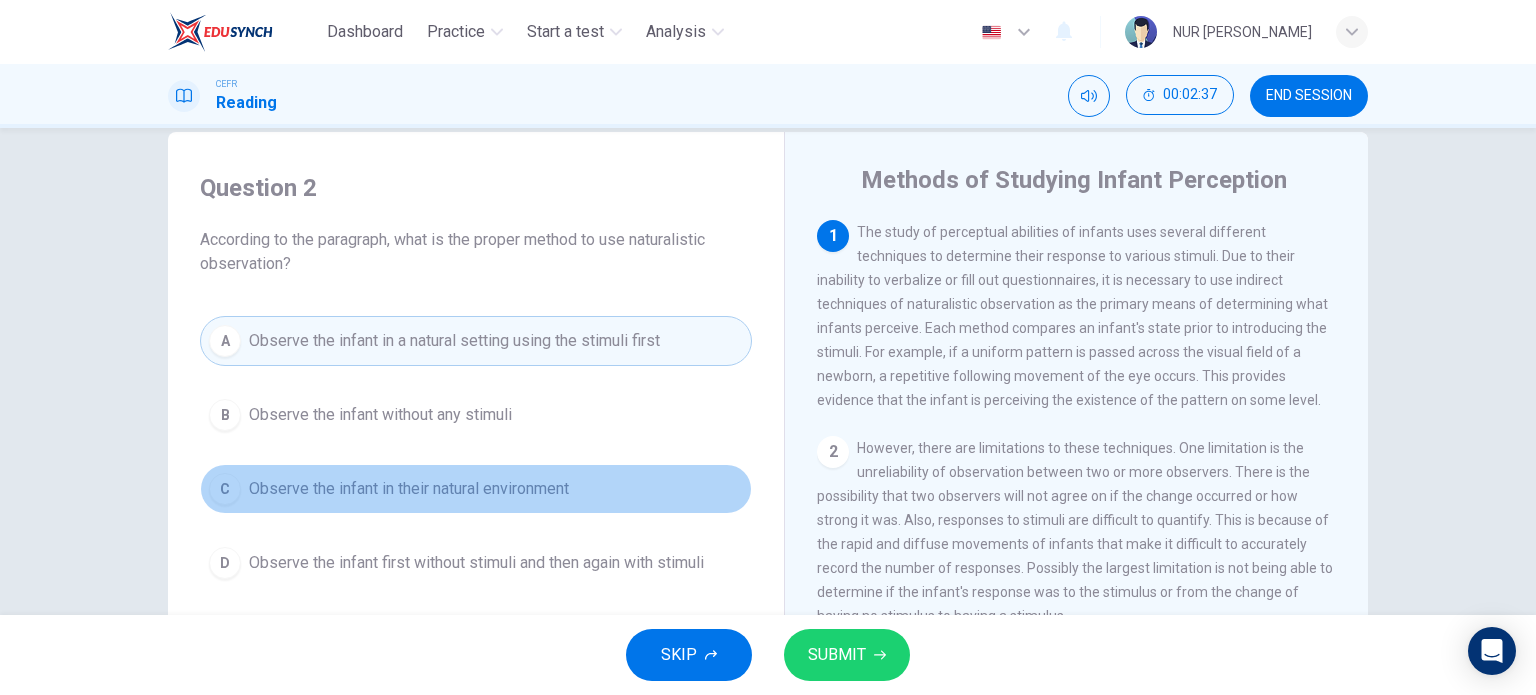 click on "Observe the infant in their natural environment" at bounding box center [409, 489] 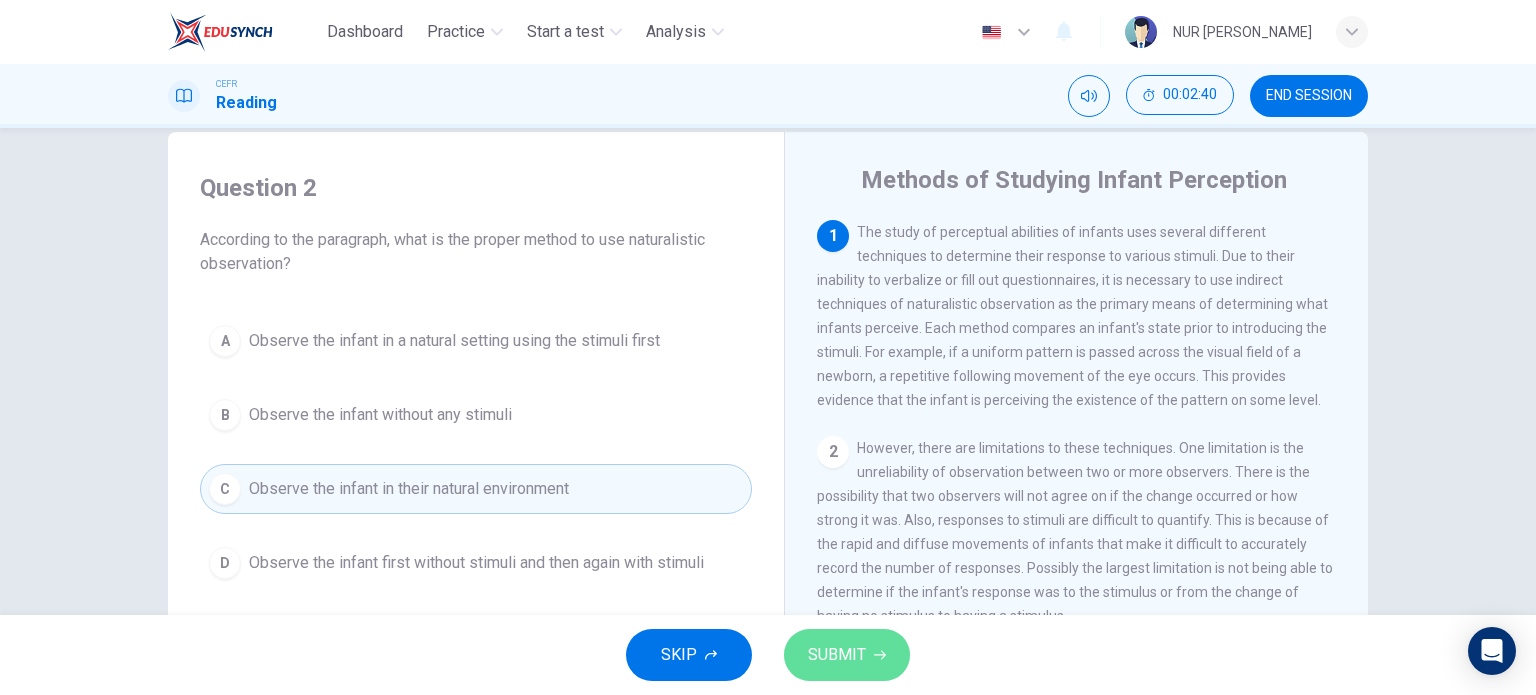 click on "SUBMIT" at bounding box center [837, 655] 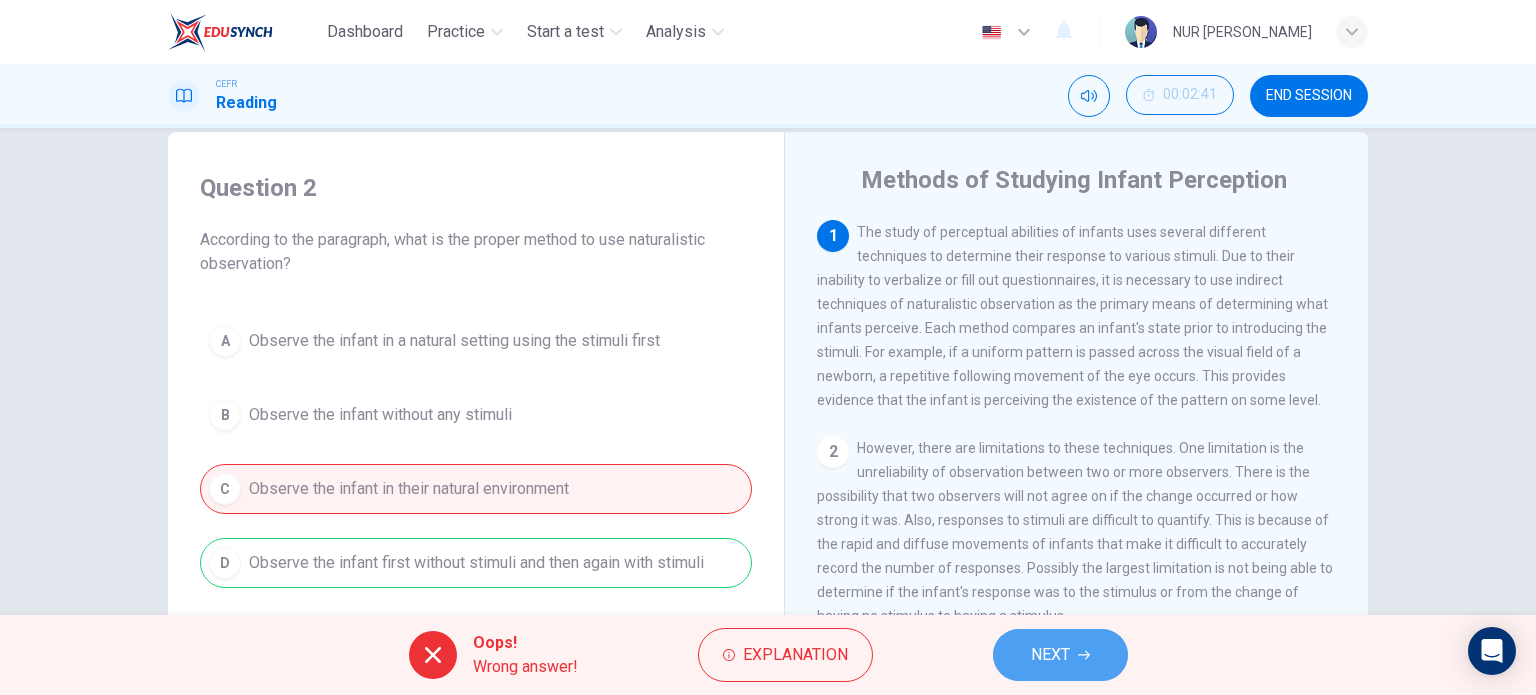 click on "NEXT" at bounding box center (1050, 655) 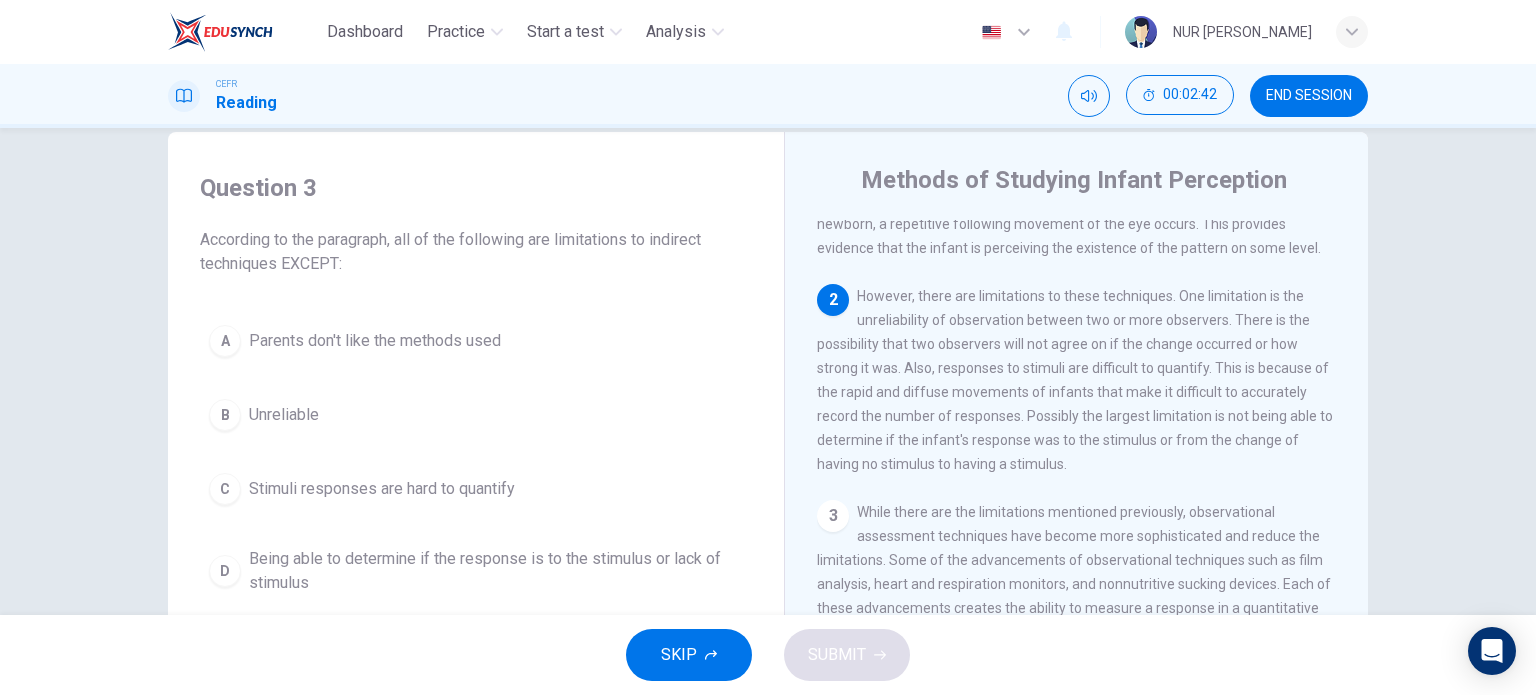 scroll, scrollTop: 155, scrollLeft: 0, axis: vertical 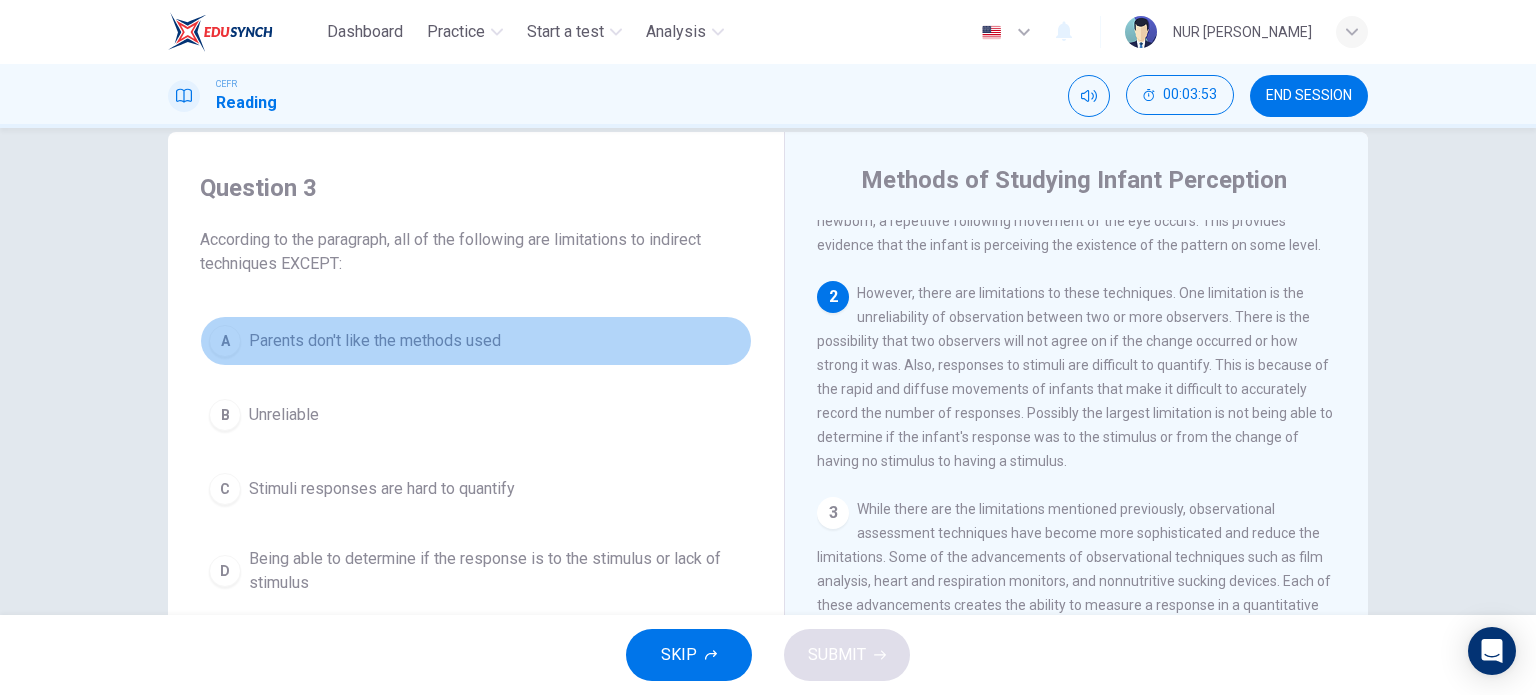 click on "Parents don't like the methods used" at bounding box center (375, 341) 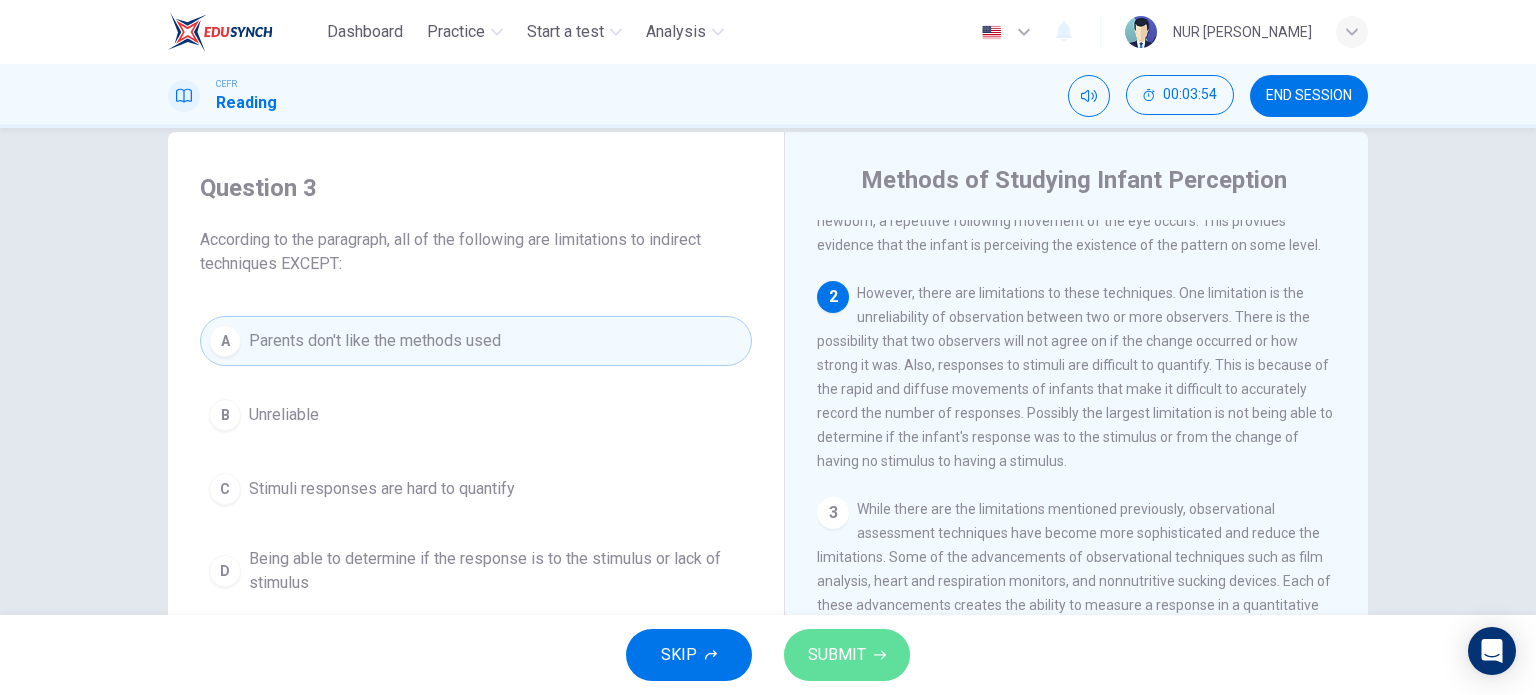 click on "SUBMIT" at bounding box center [837, 655] 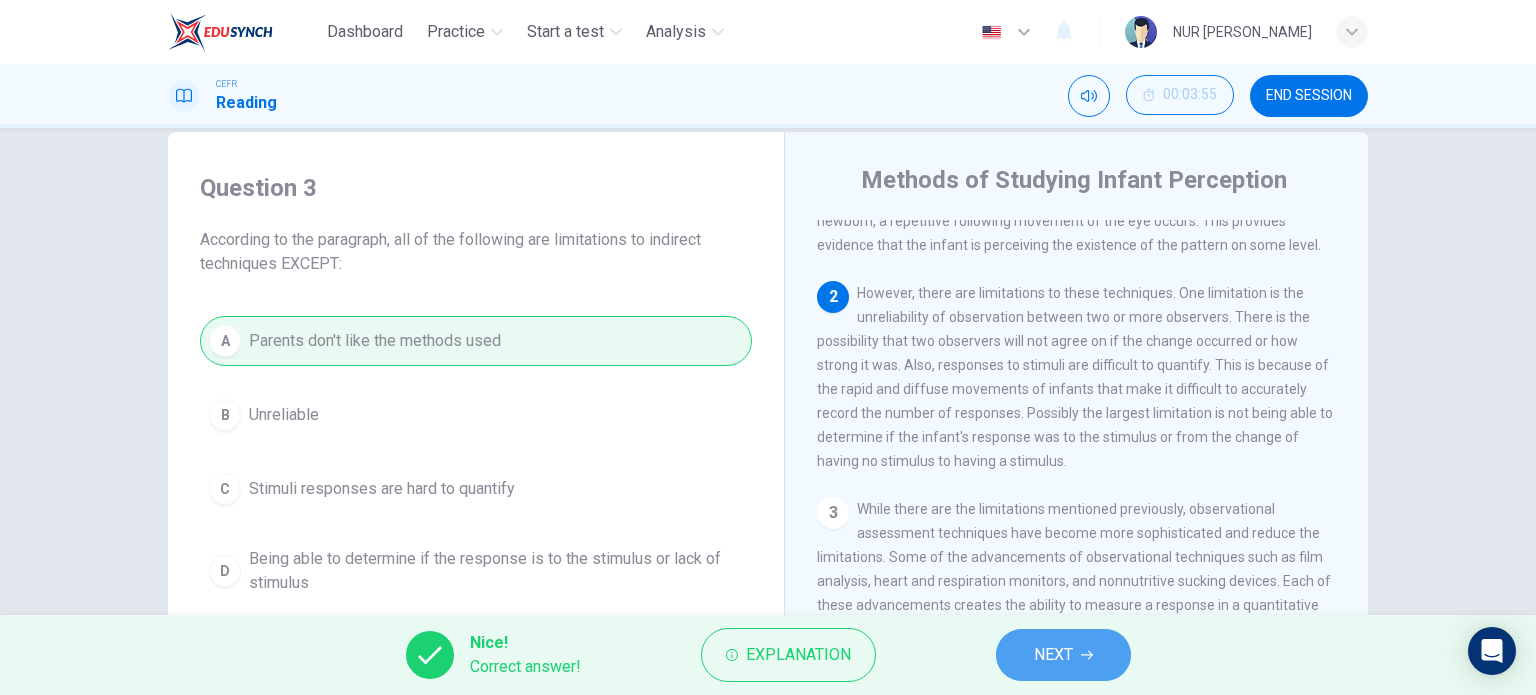 click on "NEXT" at bounding box center [1053, 655] 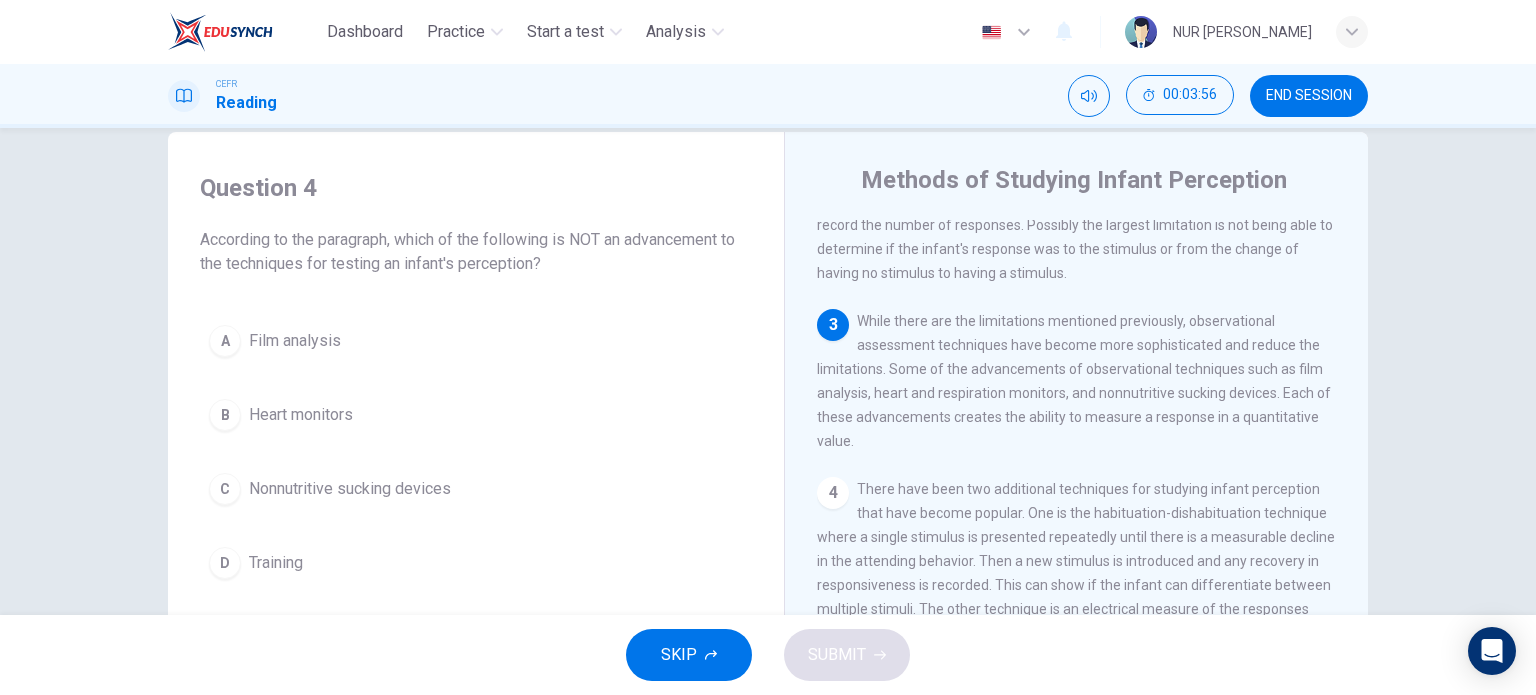 scroll, scrollTop: 344, scrollLeft: 0, axis: vertical 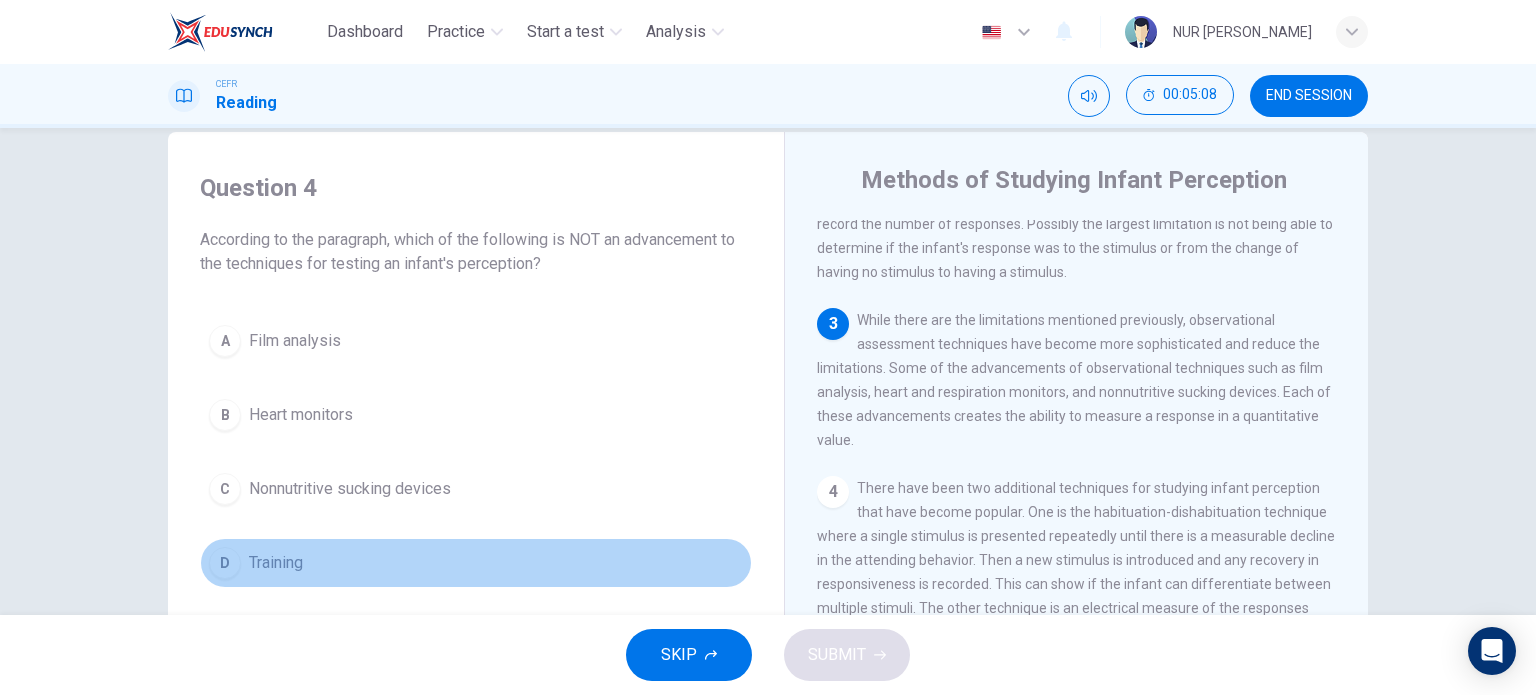 click on "D Training" at bounding box center (476, 563) 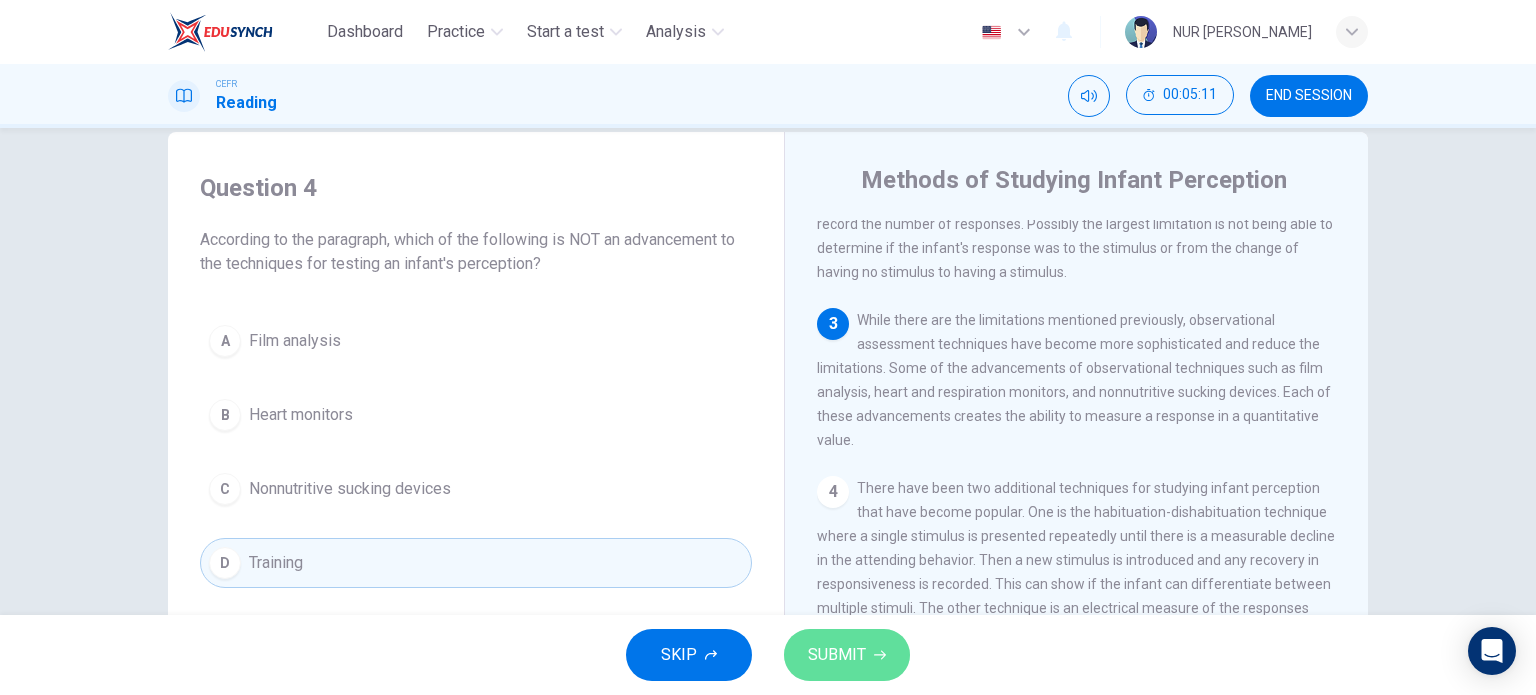 click on "SUBMIT" at bounding box center (847, 655) 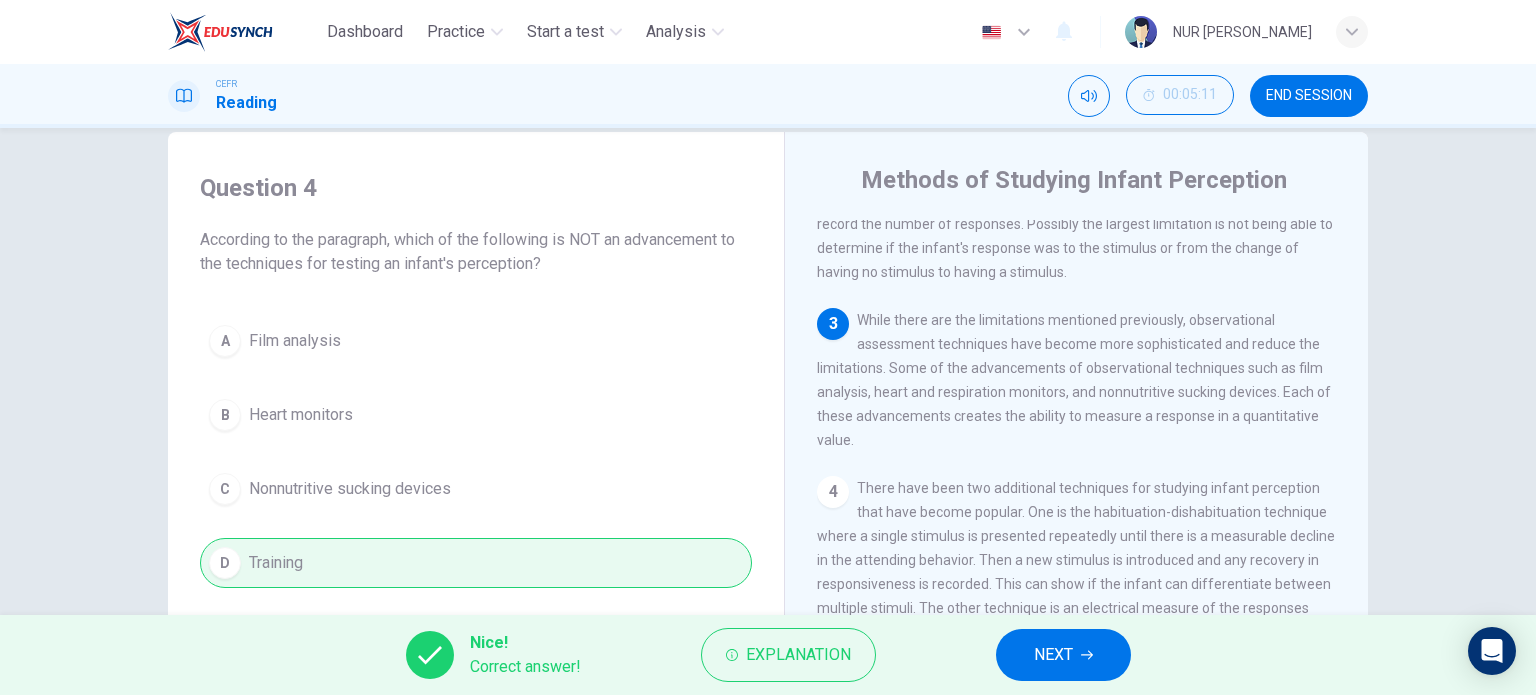 click on "NEXT" at bounding box center (1063, 655) 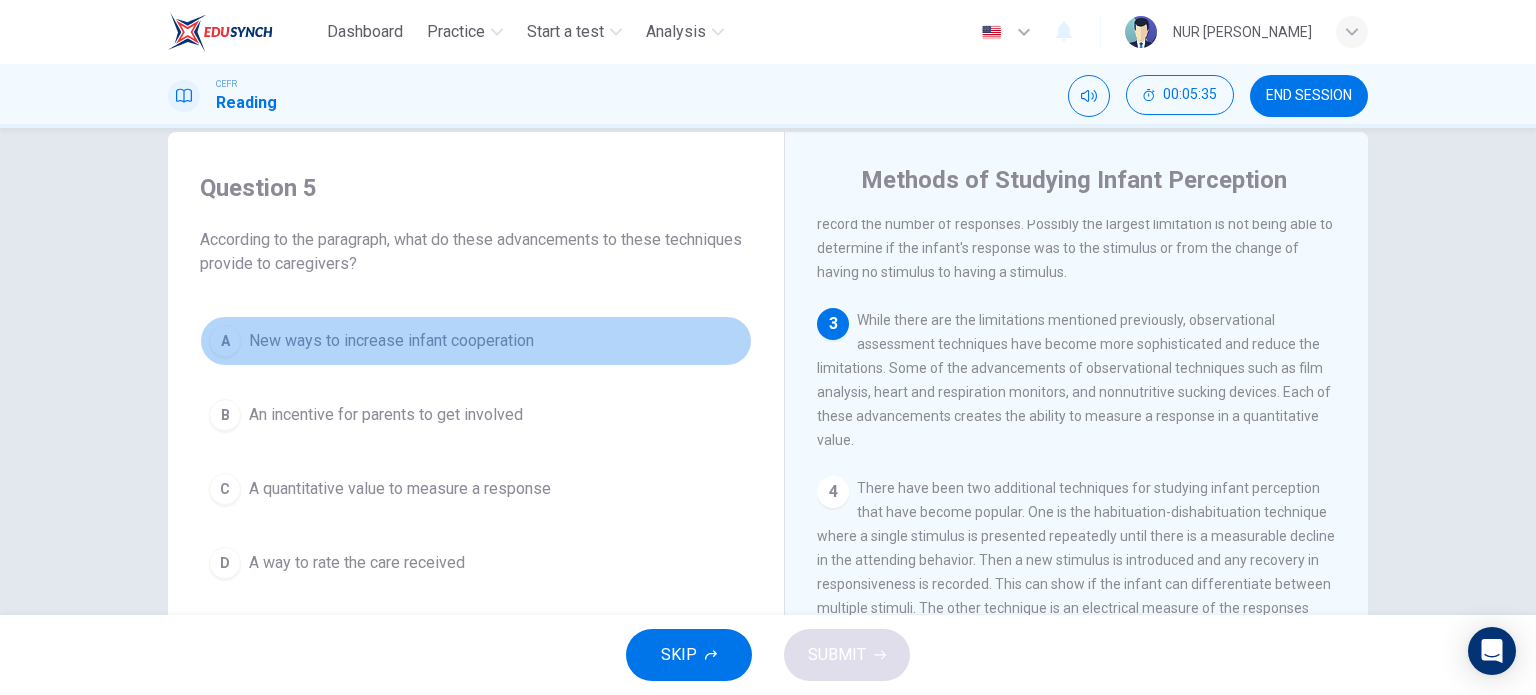 click on "New ways to increase infant cooperation" at bounding box center [391, 341] 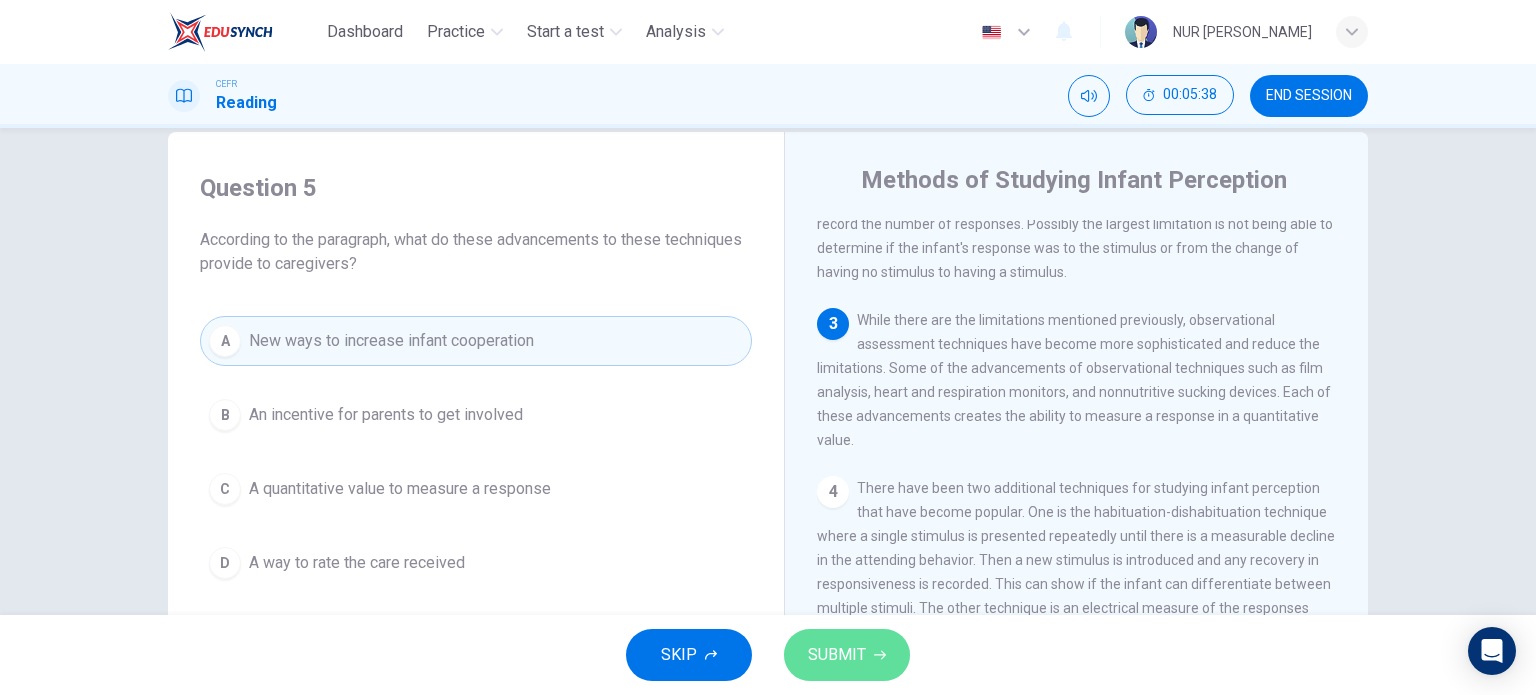 click on "SUBMIT" at bounding box center (837, 655) 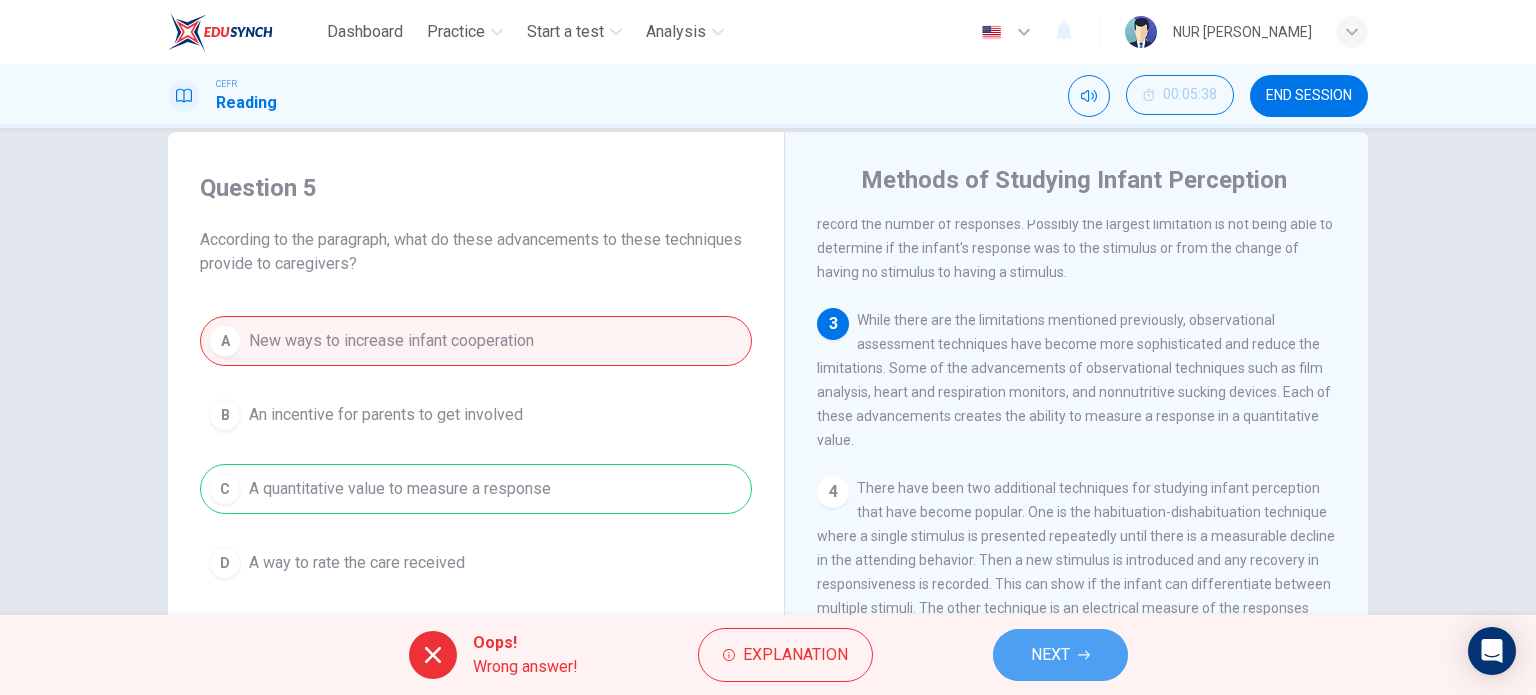 click on "NEXT" at bounding box center [1060, 655] 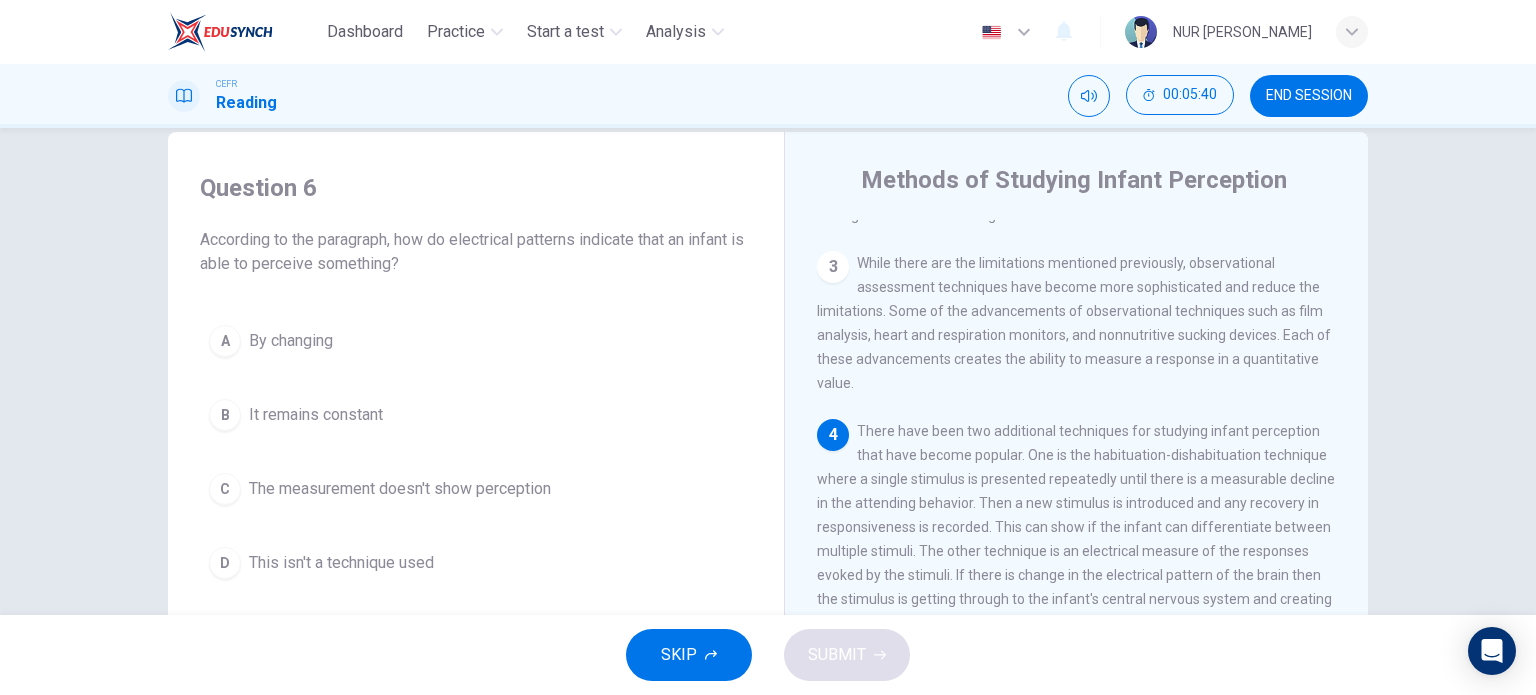 scroll, scrollTop: 430, scrollLeft: 0, axis: vertical 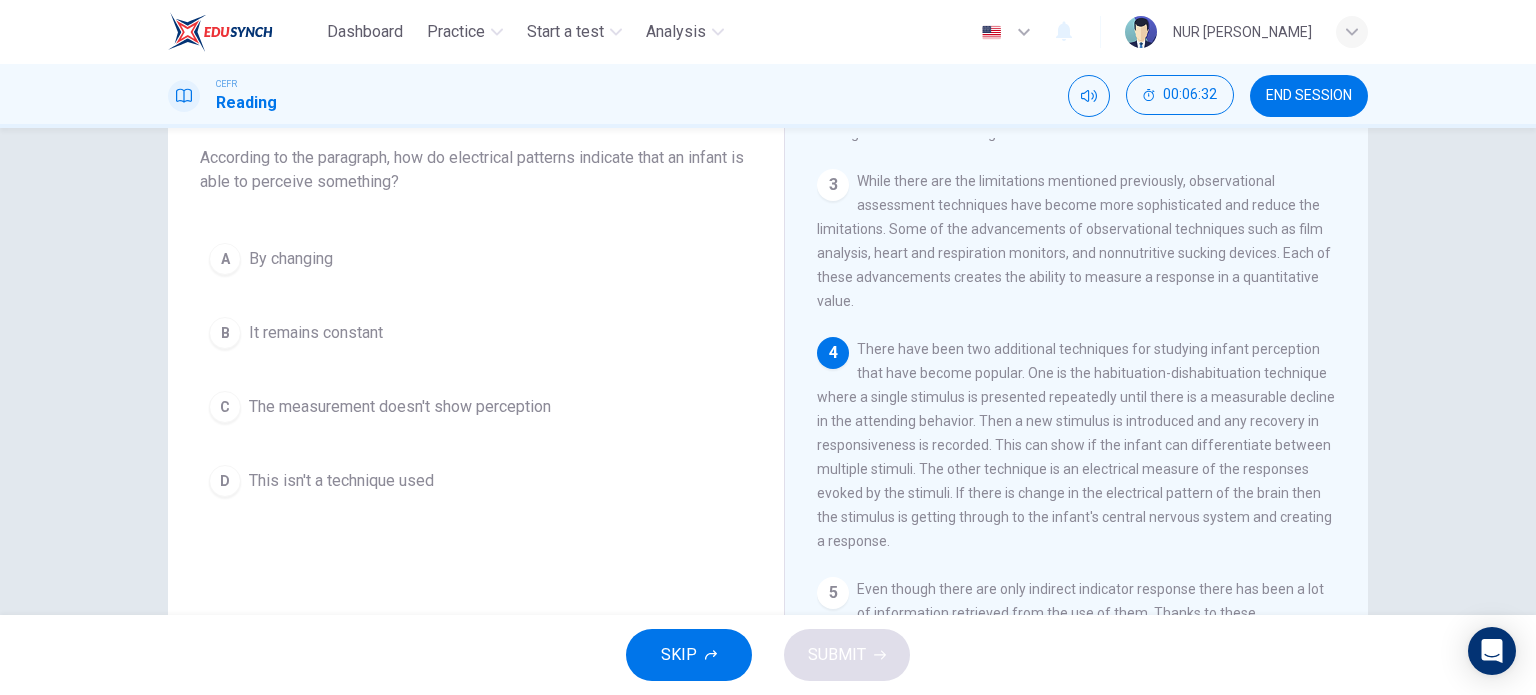 click on "A By changing B It remains constant C The measurement doesn't show perception D This isn't a technique used" at bounding box center (476, 370) 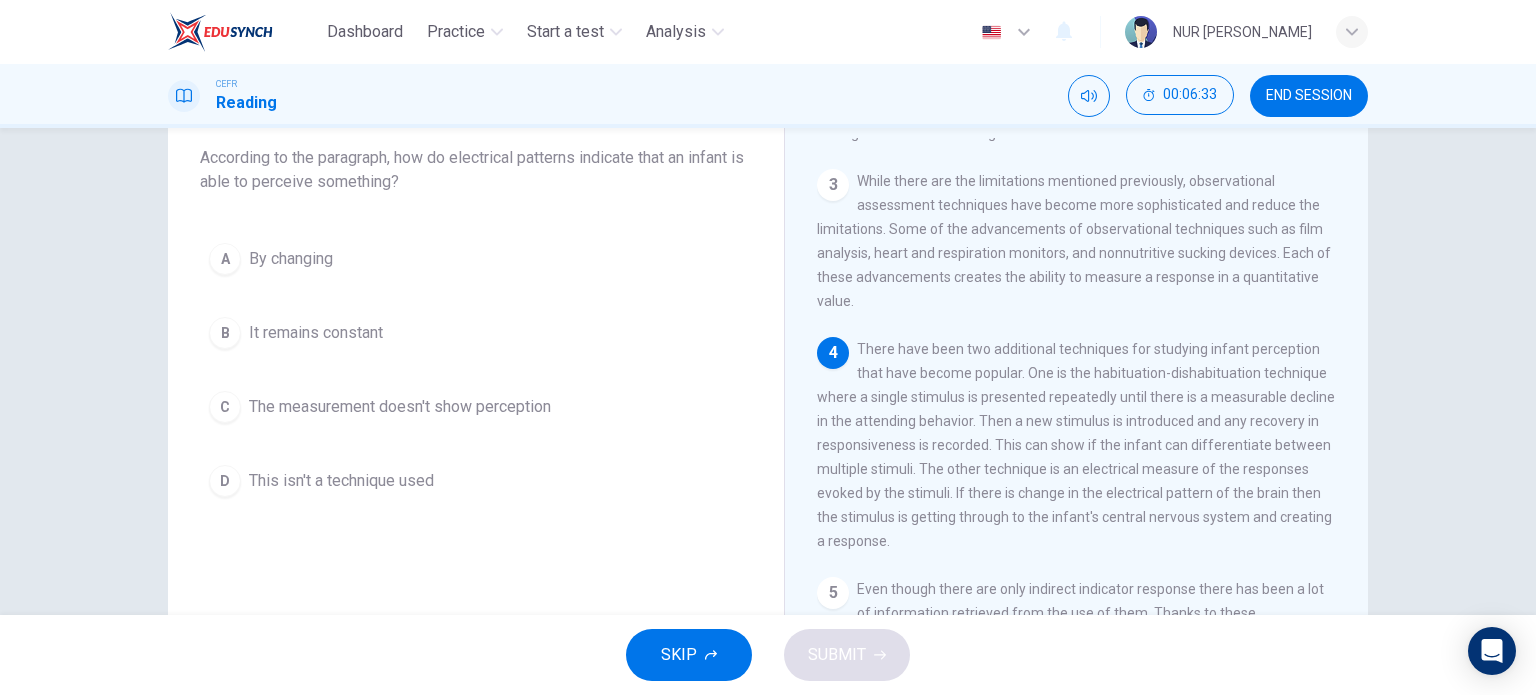 click on "A By changing" at bounding box center (476, 259) 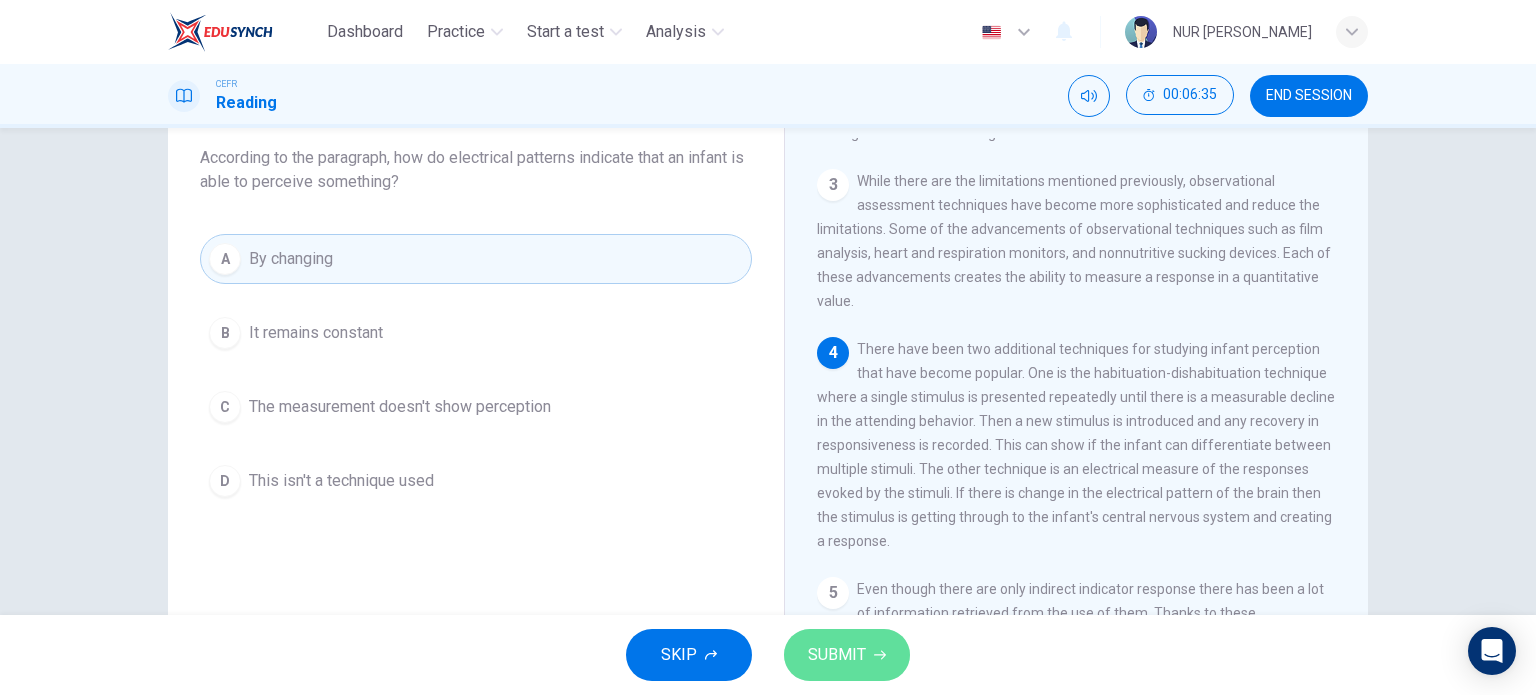 click on "SUBMIT" at bounding box center (847, 655) 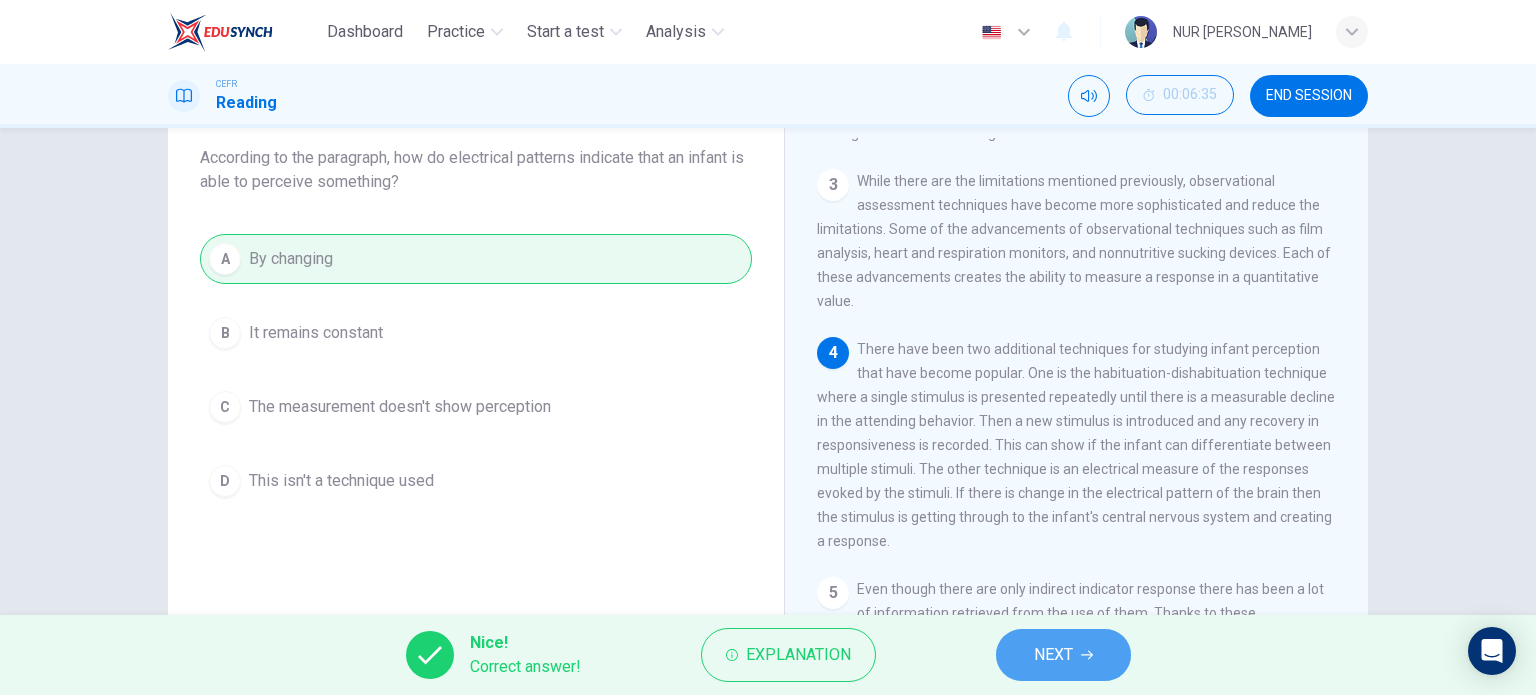 click on "NEXT" at bounding box center [1053, 655] 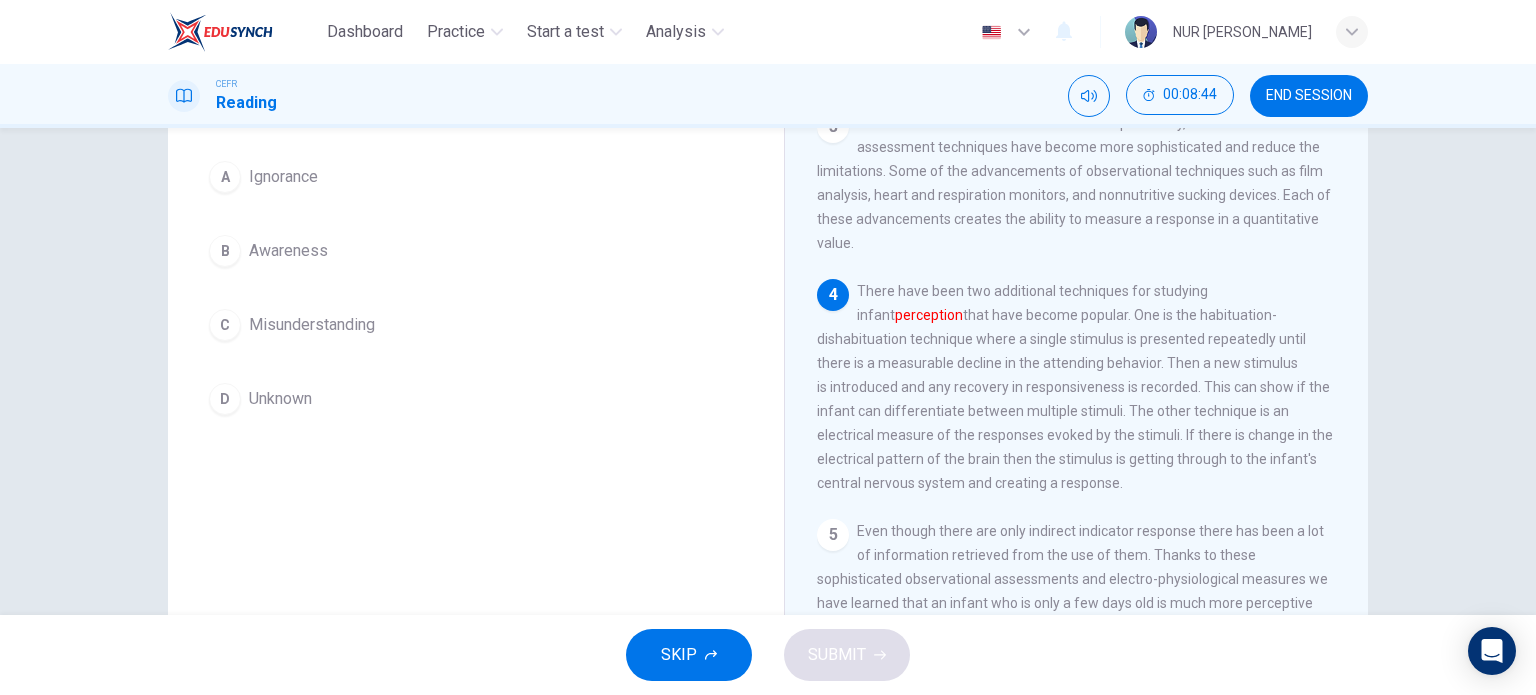 scroll, scrollTop: 174, scrollLeft: 0, axis: vertical 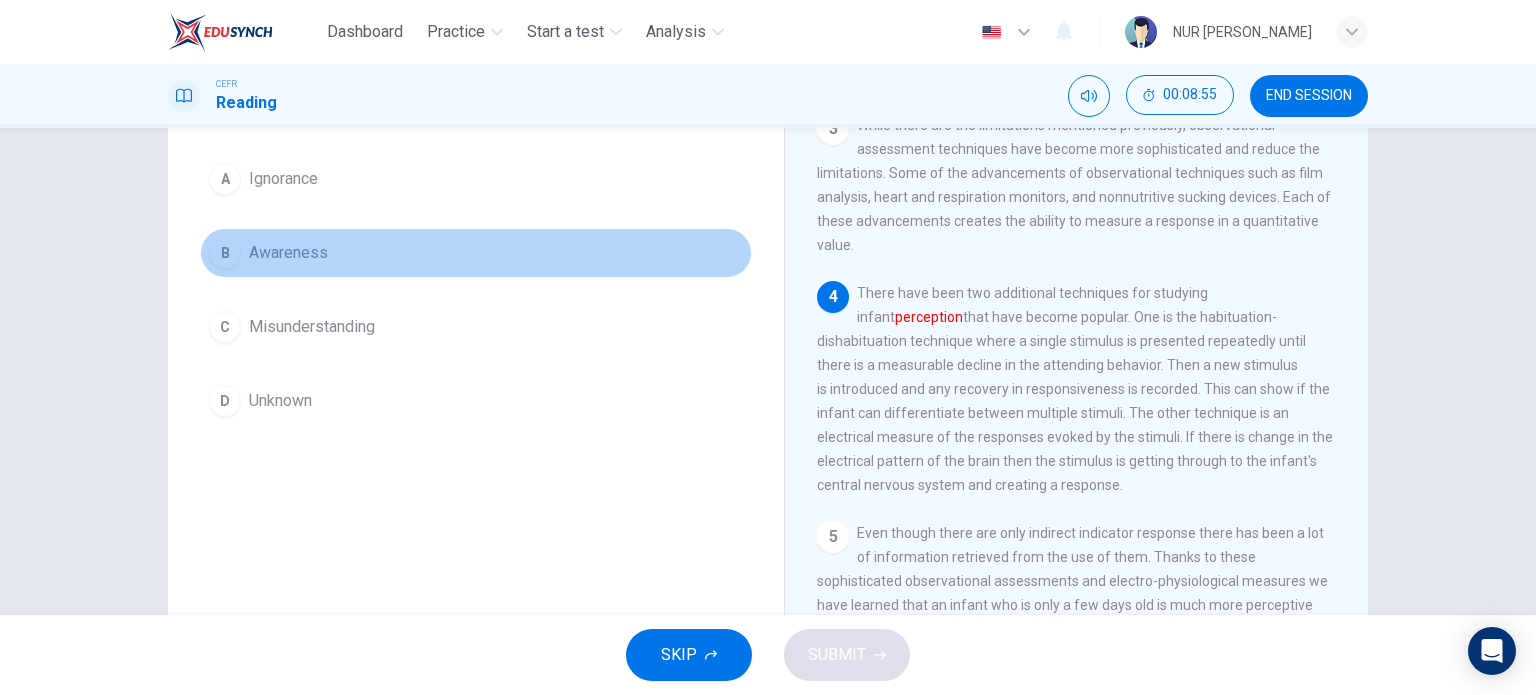 click on "Awareness" at bounding box center [288, 253] 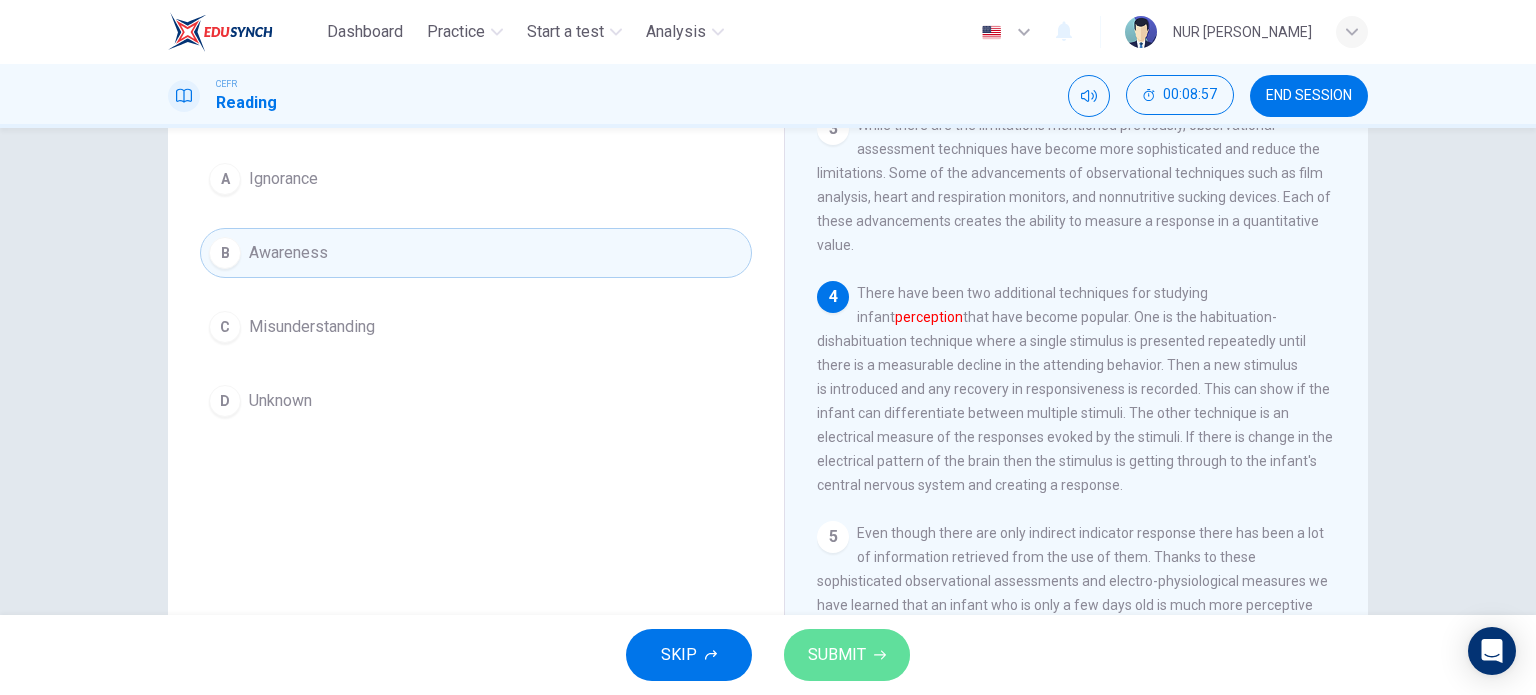 click on "SUBMIT" at bounding box center (837, 655) 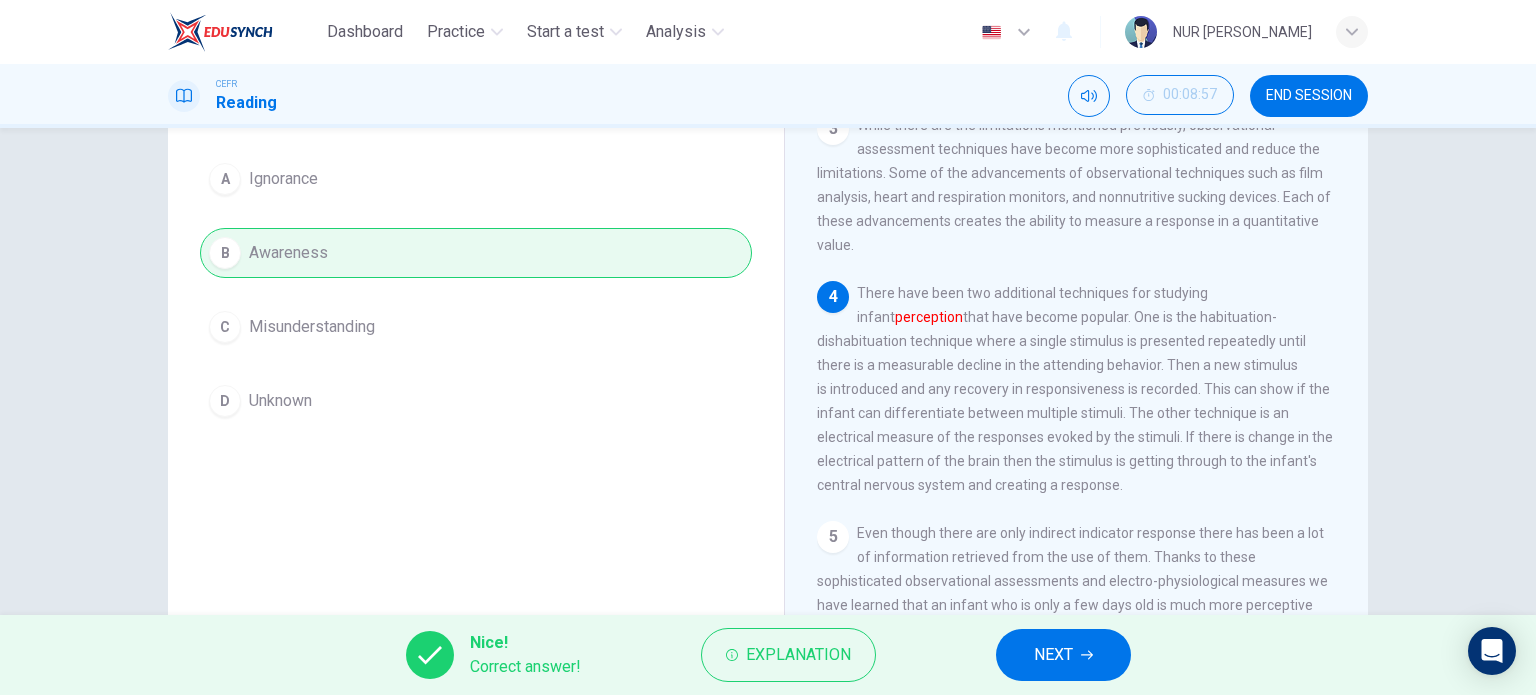 click on "NEXT" at bounding box center (1063, 655) 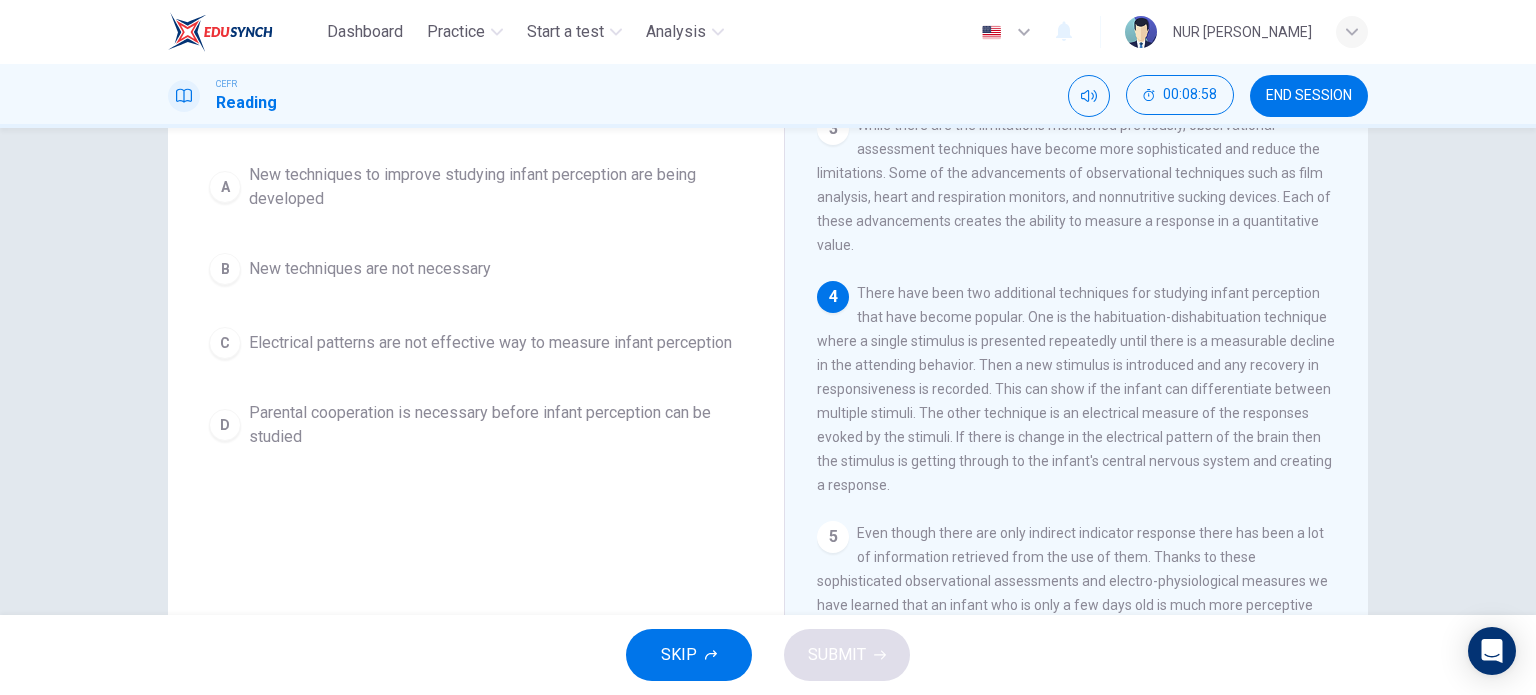 click on "There have been two additional techniques for studying infant perception that have become popular. One is the habituation-dishabituation technique where a single stimulus is presented repeatedly until there is a measurable decline in the attending behavior. Then a new stimulus is introduced and any recovery in responsiveness is recorded. This can show if the infant can differentiate between multiple stimuli. The other technique is an electrical measure of the responses evoked by the stimuli. If there is change in the electrical pattern of the brain then the stimulus is getting through to the infant's central nervous system and creating a response." at bounding box center (1076, 389) 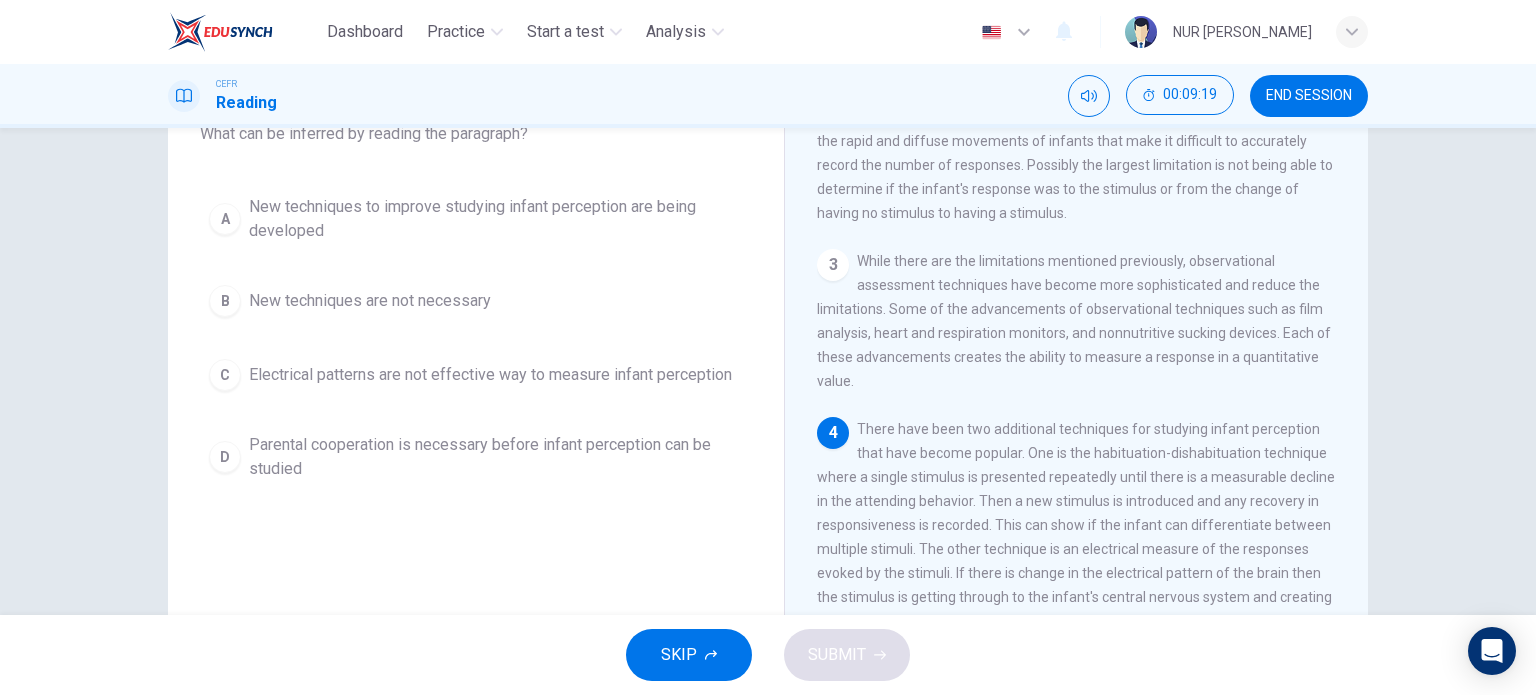 scroll, scrollTop: 142, scrollLeft: 0, axis: vertical 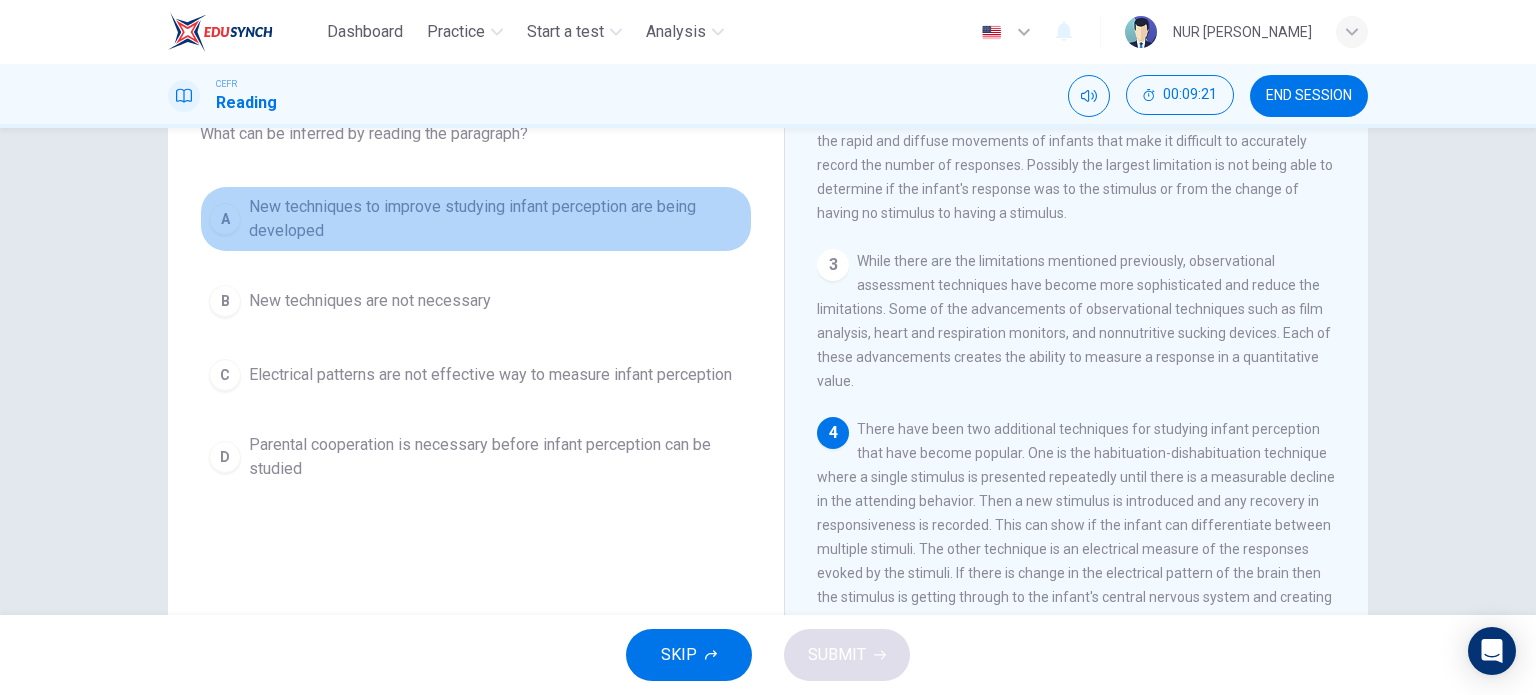 click on "A New techniques to improve studying infant perception are being developed" at bounding box center [476, 219] 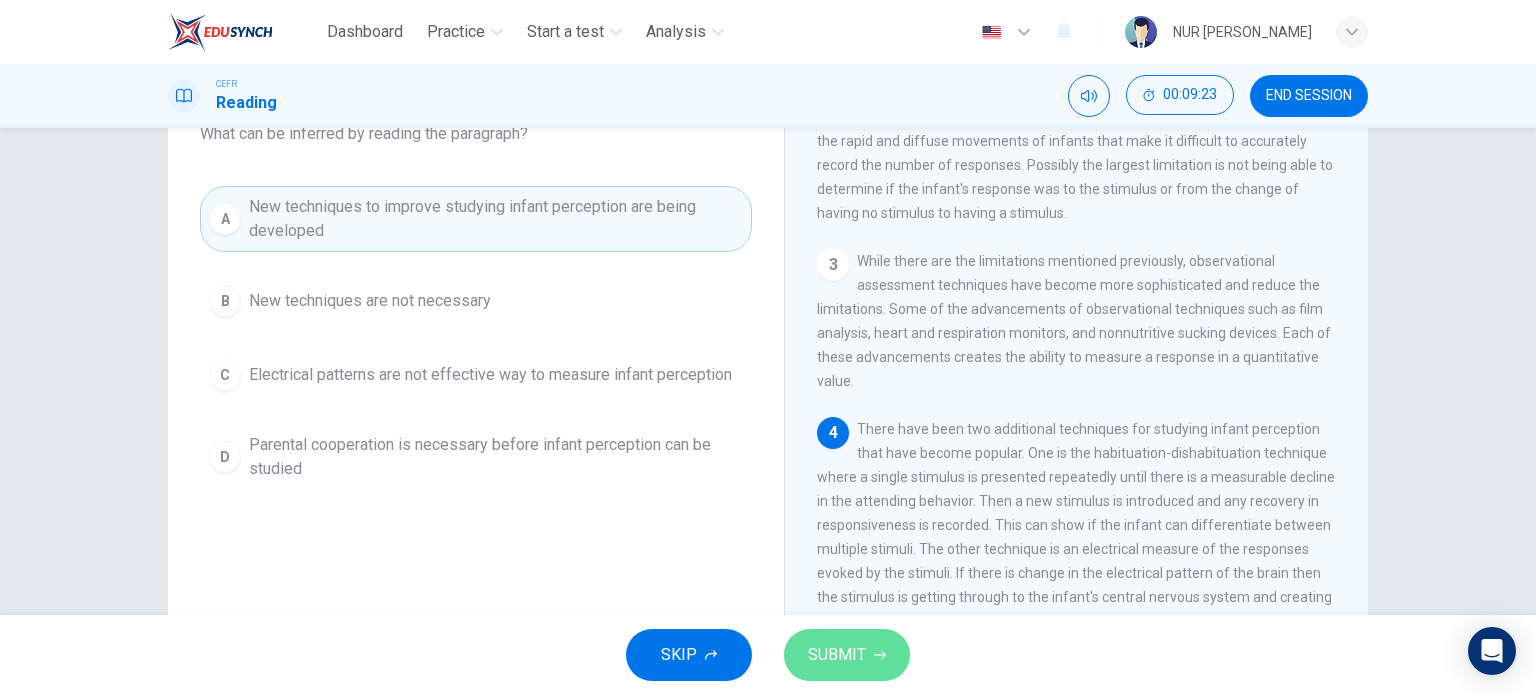 click on "SUBMIT" at bounding box center (837, 655) 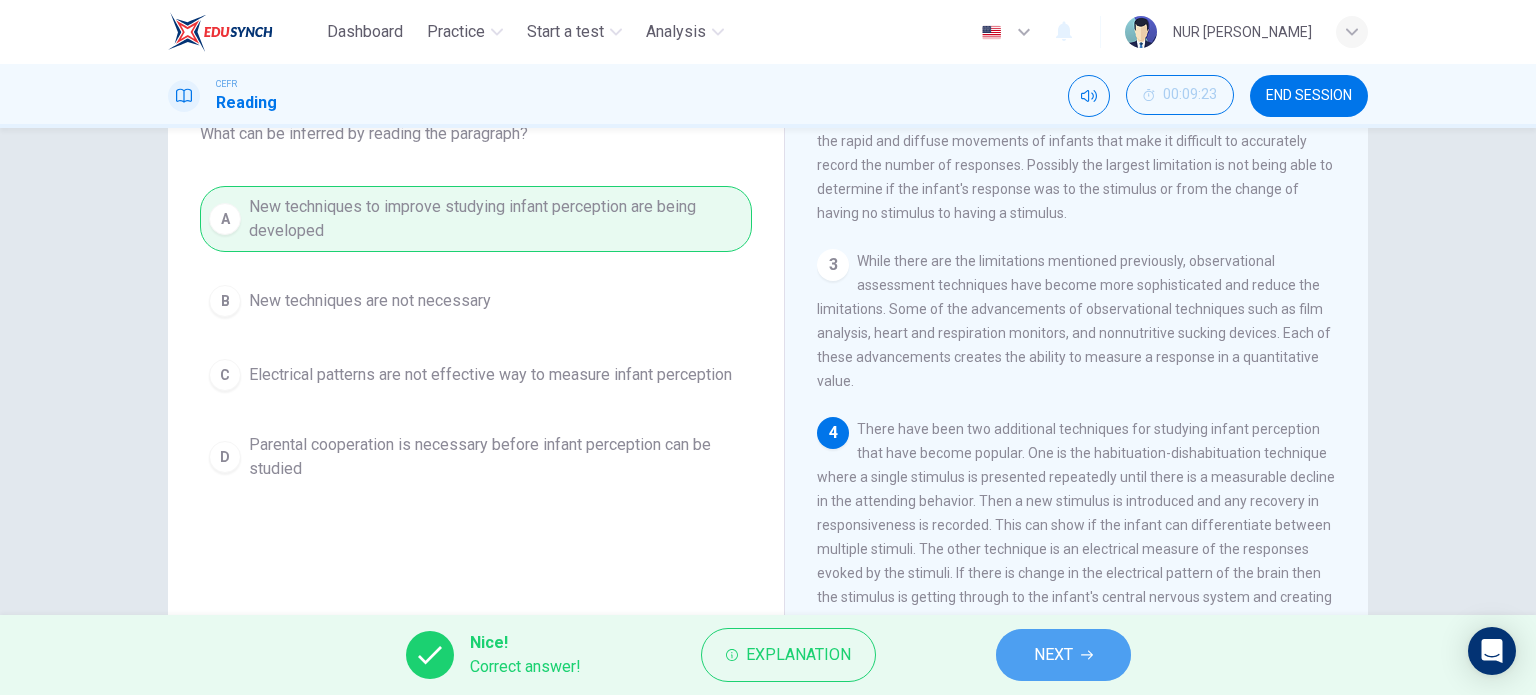 click on "NEXT" at bounding box center (1063, 655) 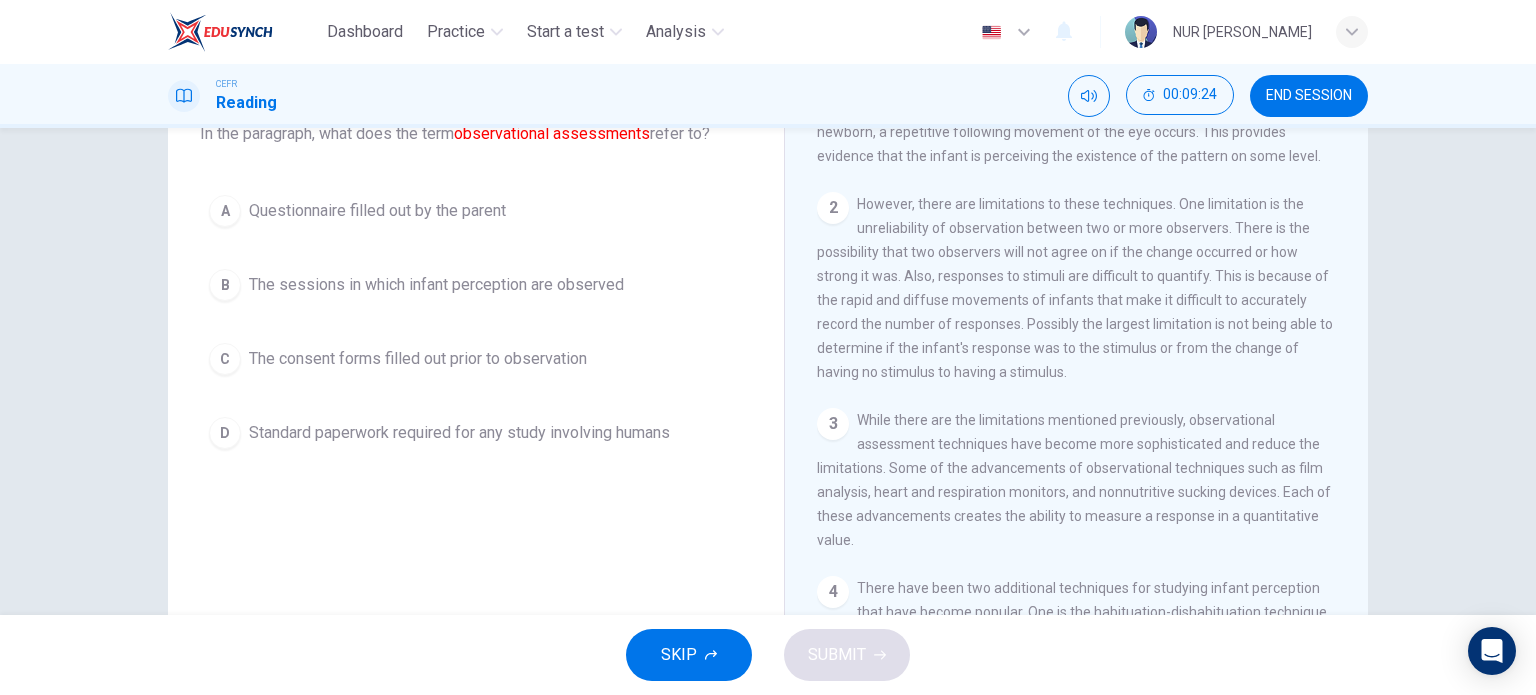 scroll, scrollTop: 137, scrollLeft: 0, axis: vertical 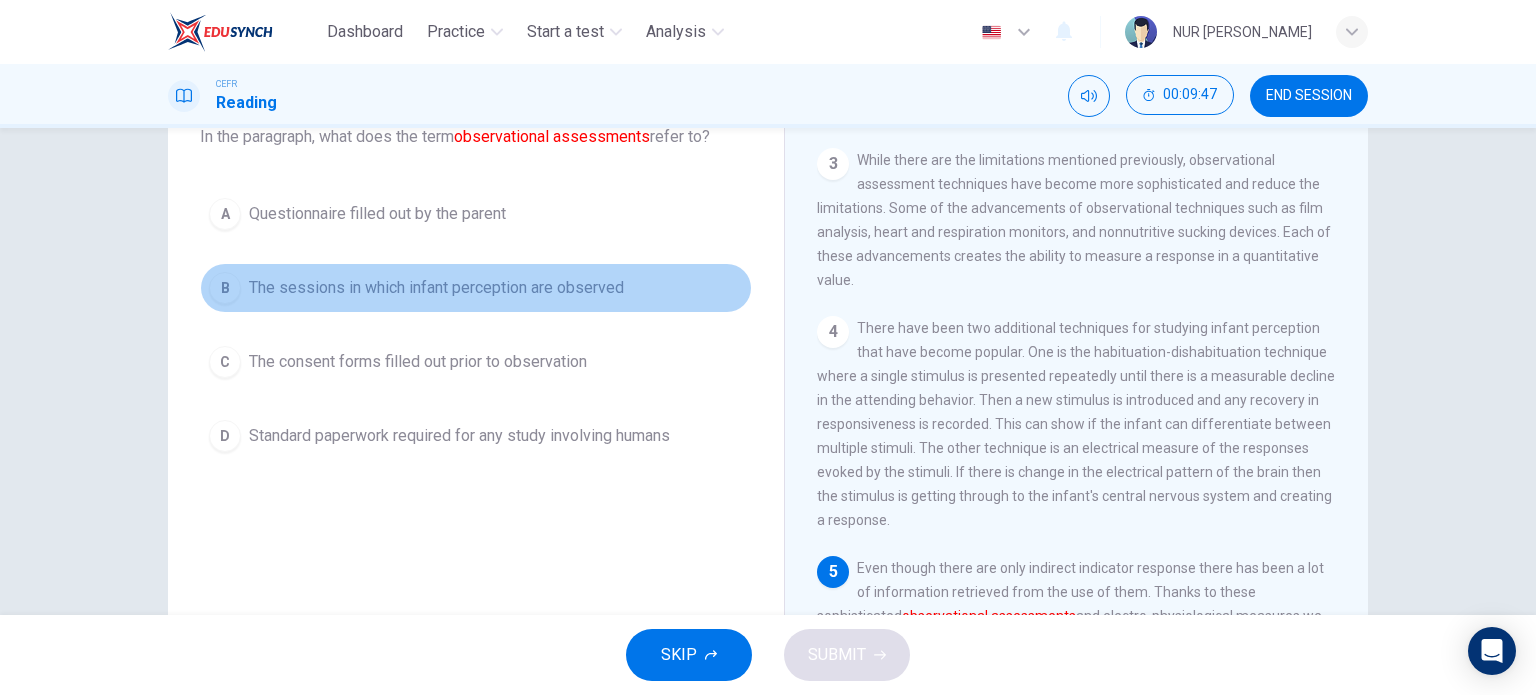 click on "The sessions in which infant perception are observed" at bounding box center [436, 288] 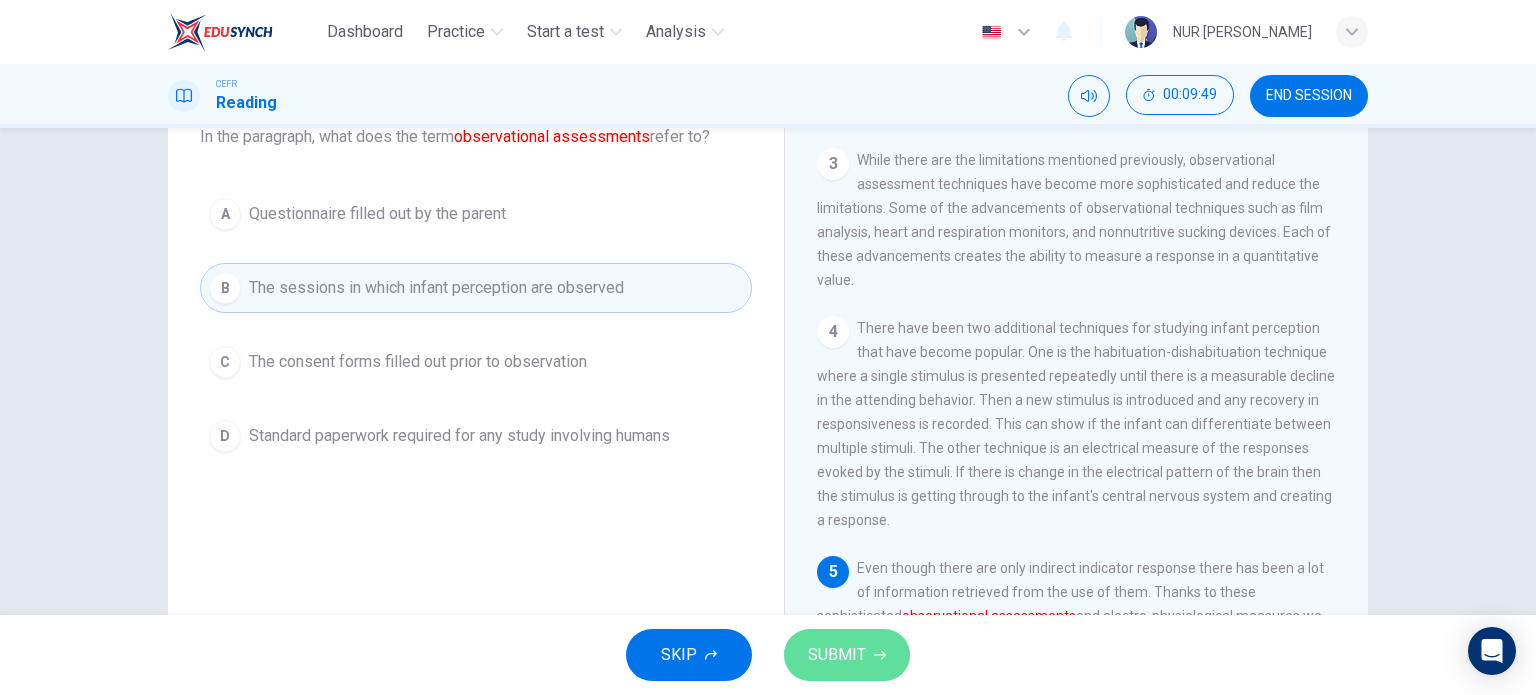click on "SUBMIT" at bounding box center (837, 655) 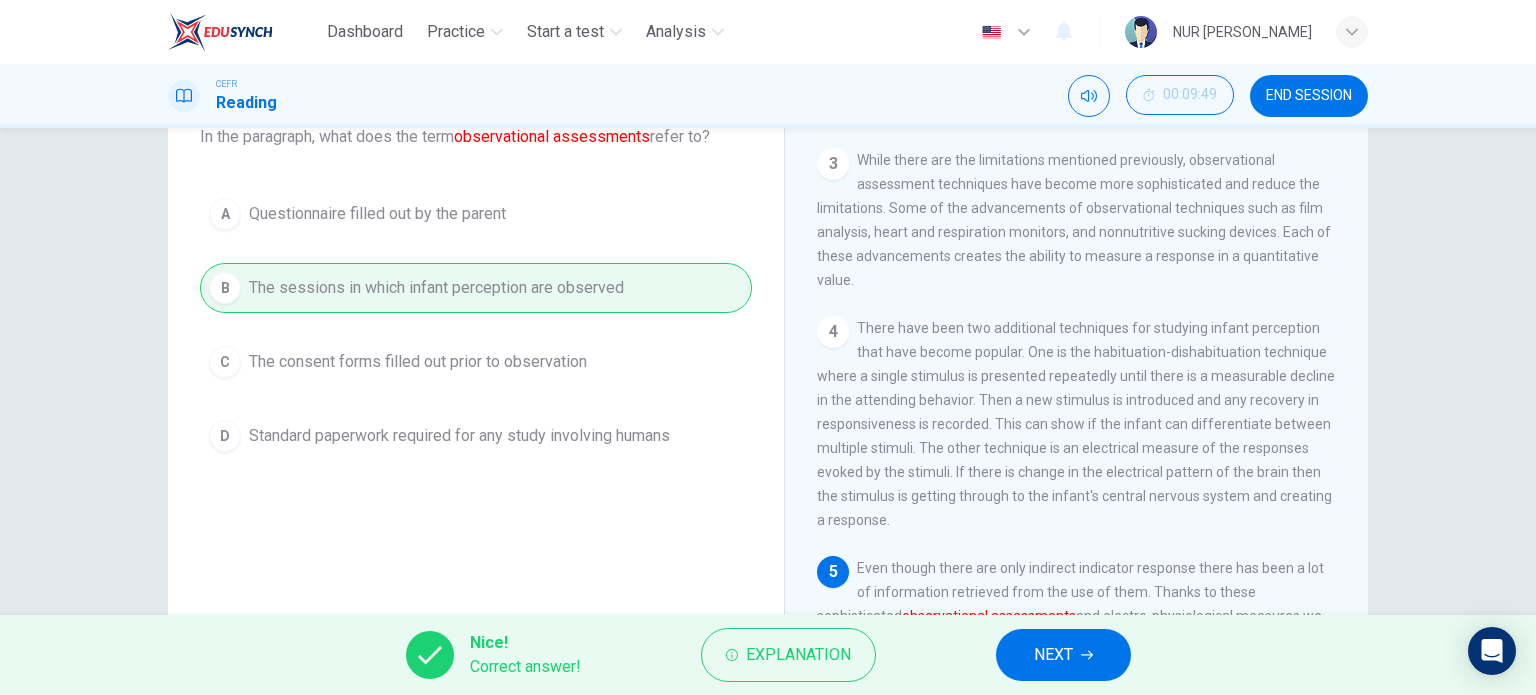 click on "NEXT" at bounding box center [1063, 655] 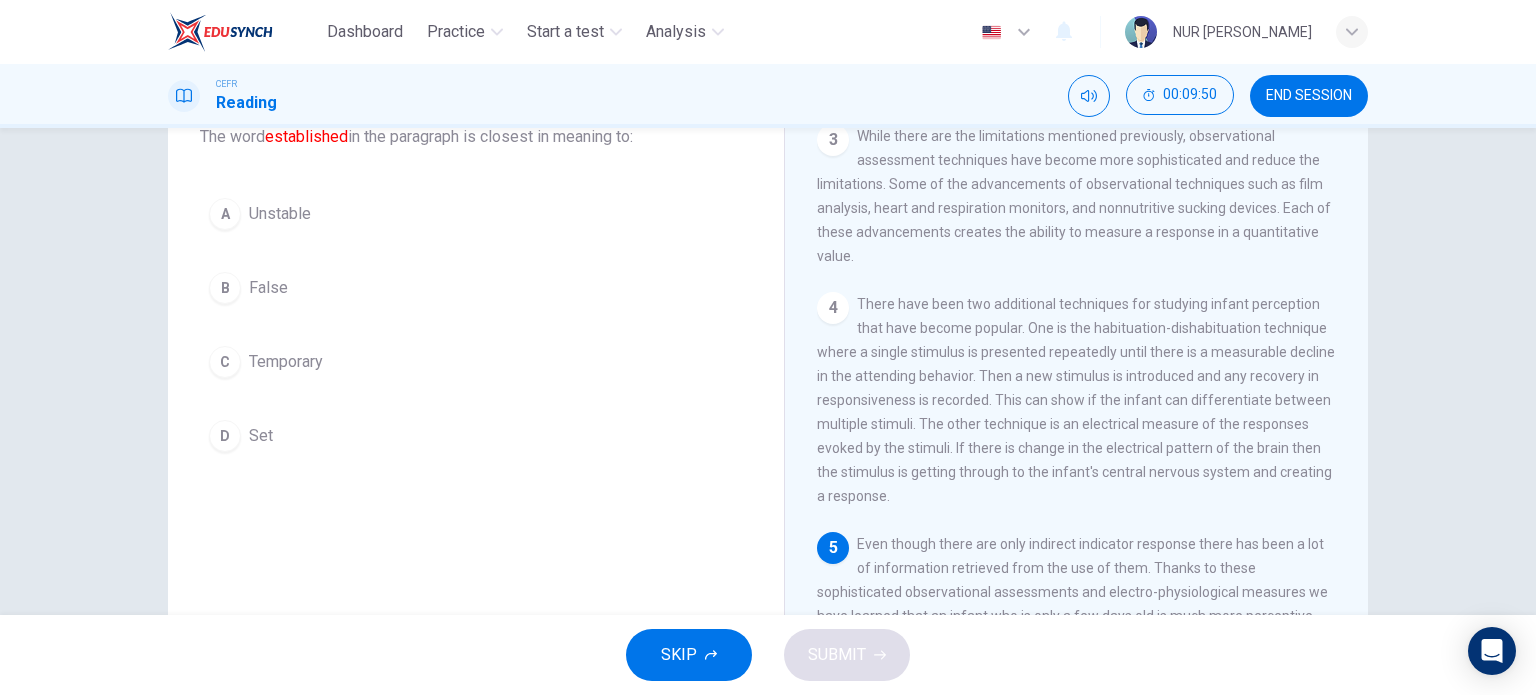 scroll, scrollTop: 288, scrollLeft: 0, axis: vertical 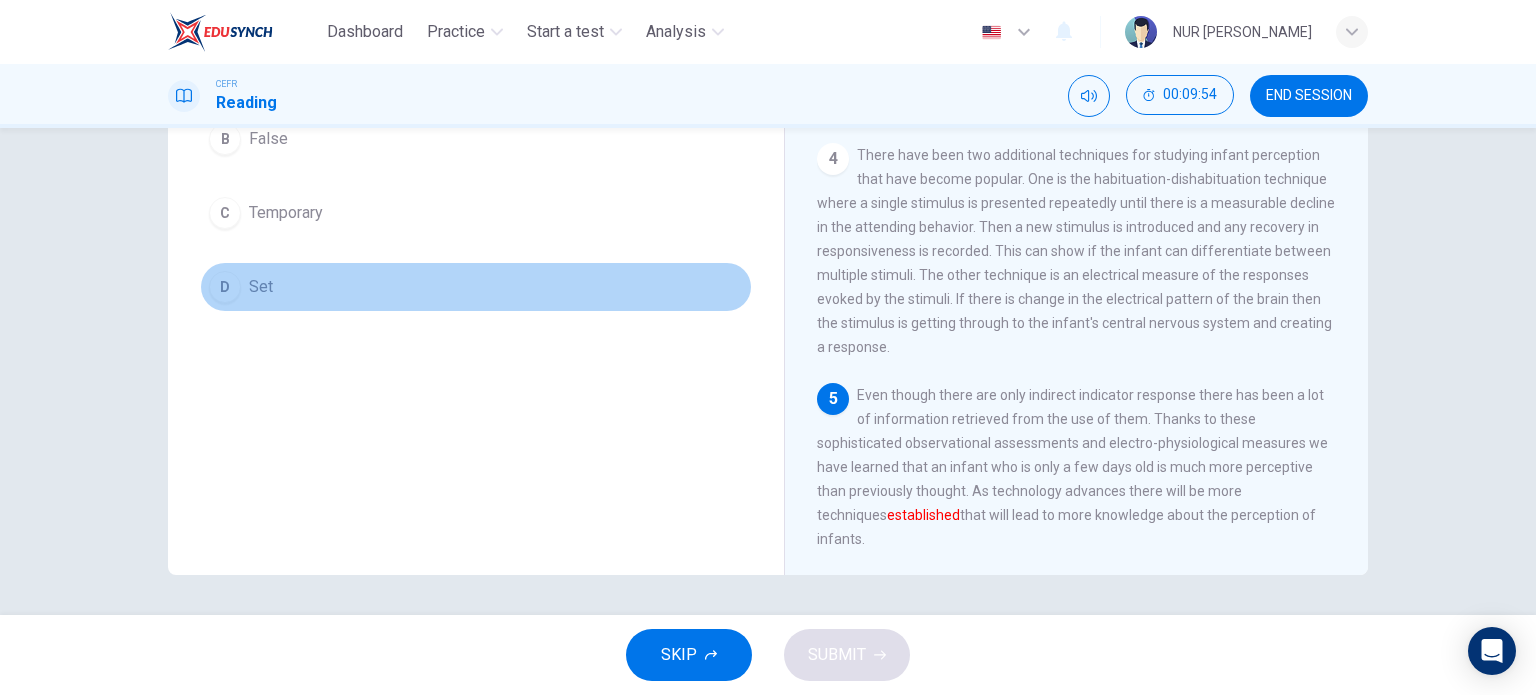 click on "D Set" at bounding box center (476, 287) 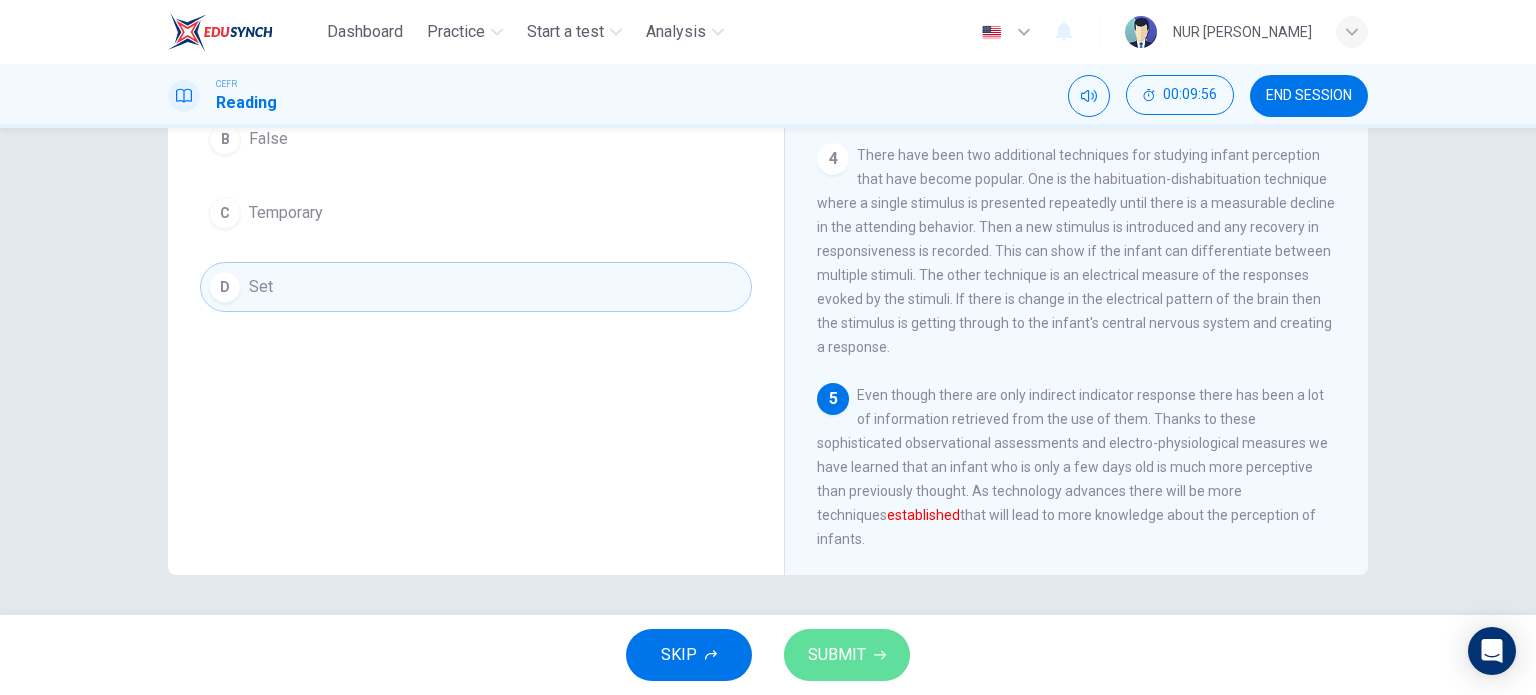 click on "SUBMIT" at bounding box center [837, 655] 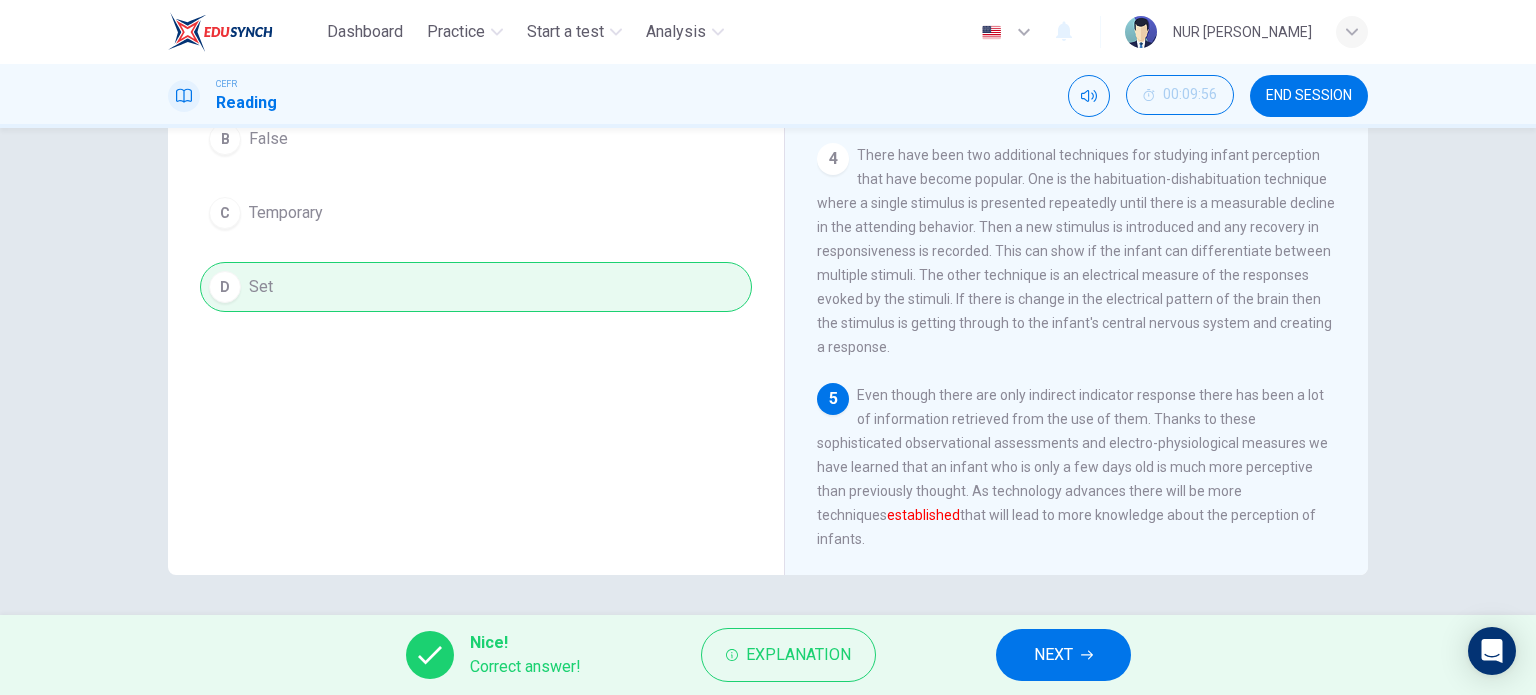 scroll, scrollTop: 267, scrollLeft: 0, axis: vertical 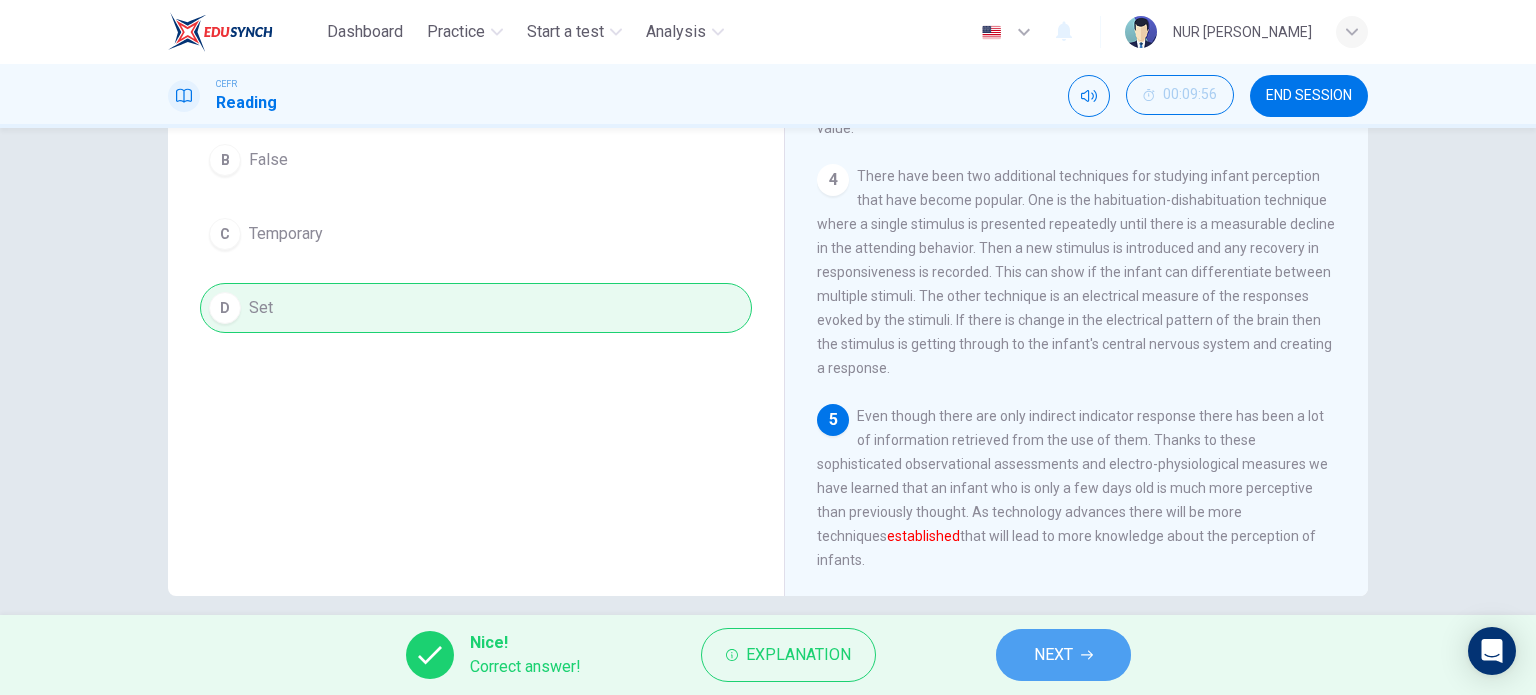 click on "NEXT" at bounding box center [1063, 655] 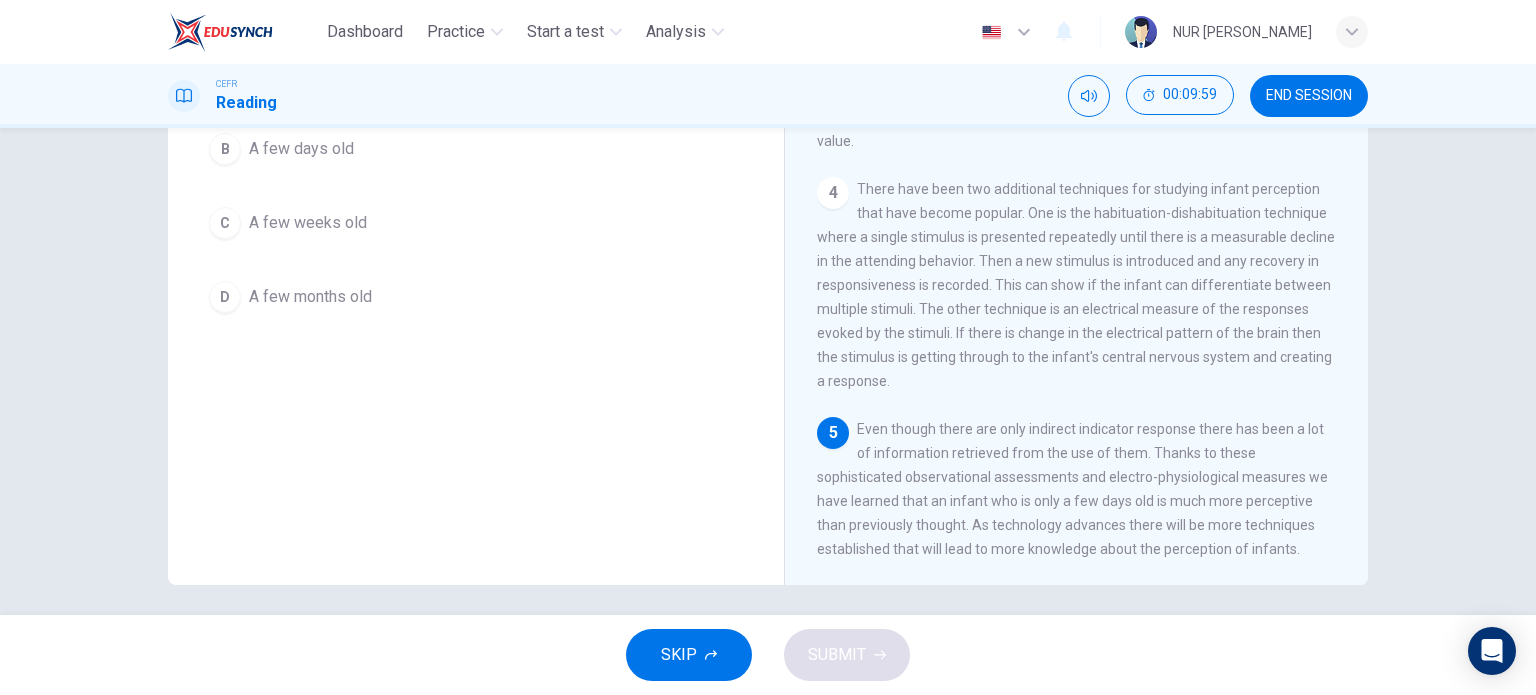 scroll, scrollTop: 279, scrollLeft: 0, axis: vertical 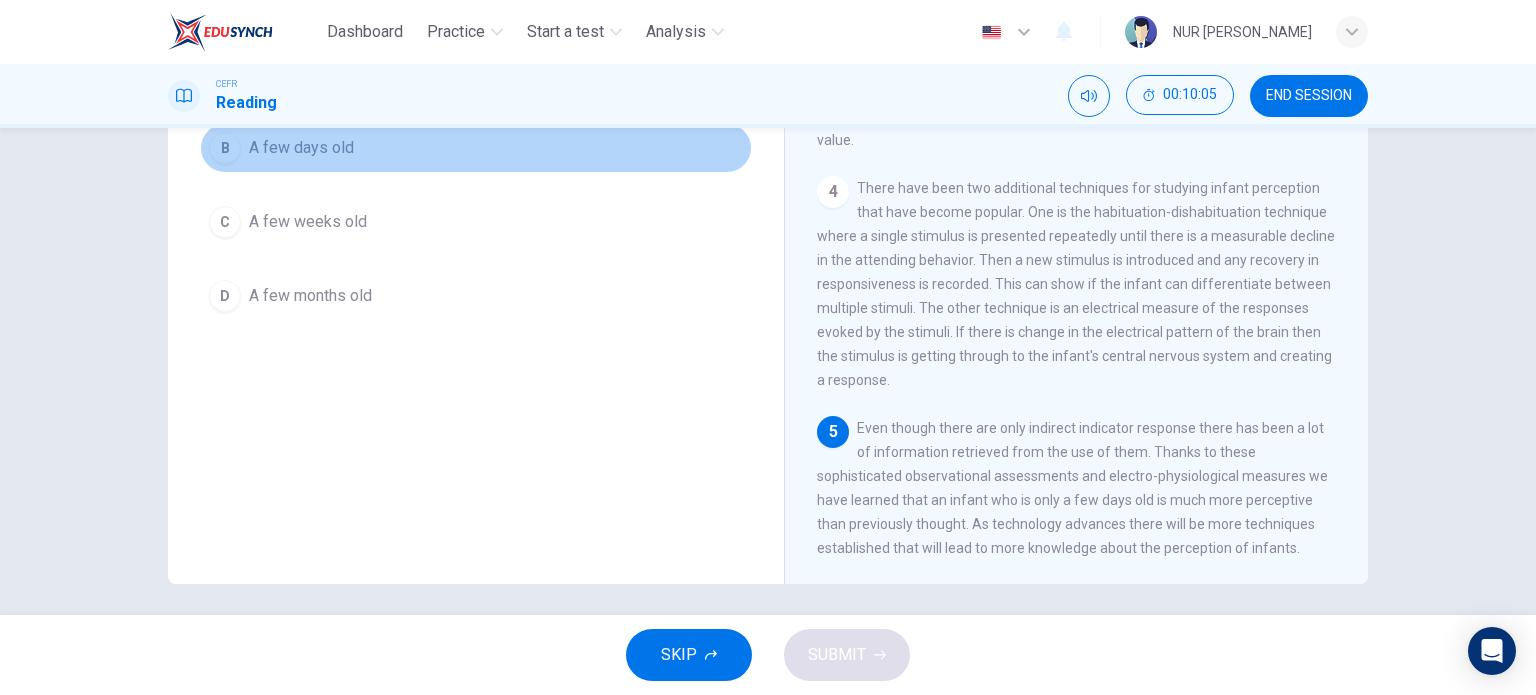 click on "A few days old" at bounding box center [301, 148] 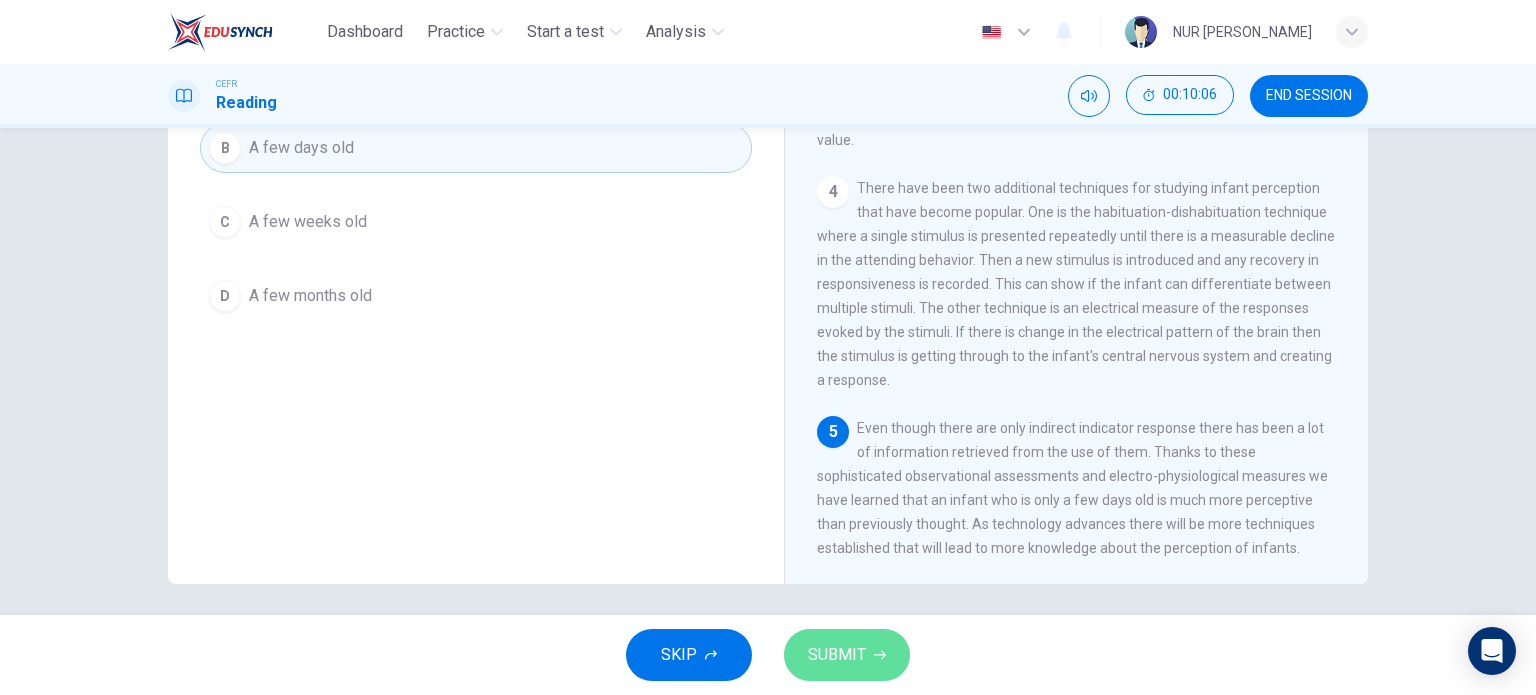 click on "SUBMIT" at bounding box center (837, 655) 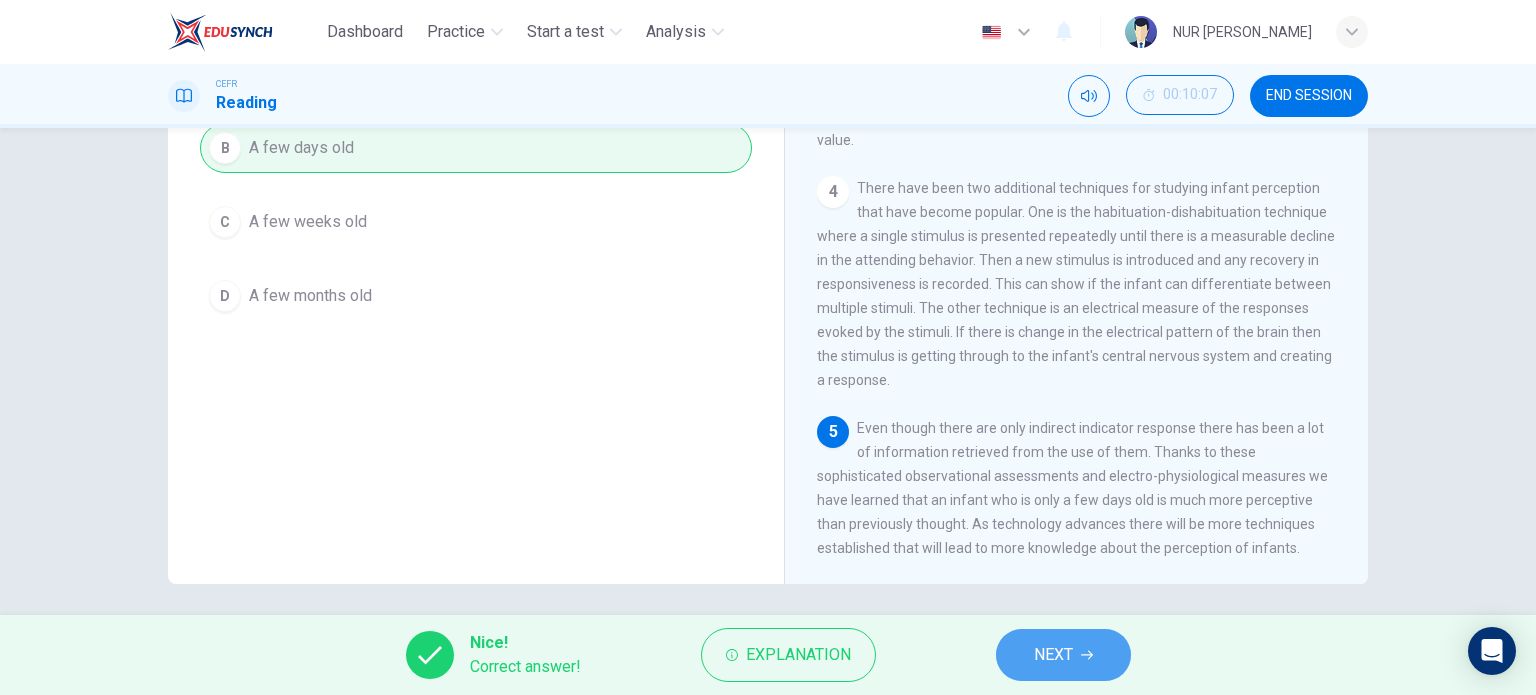 click on "NEXT" at bounding box center [1063, 655] 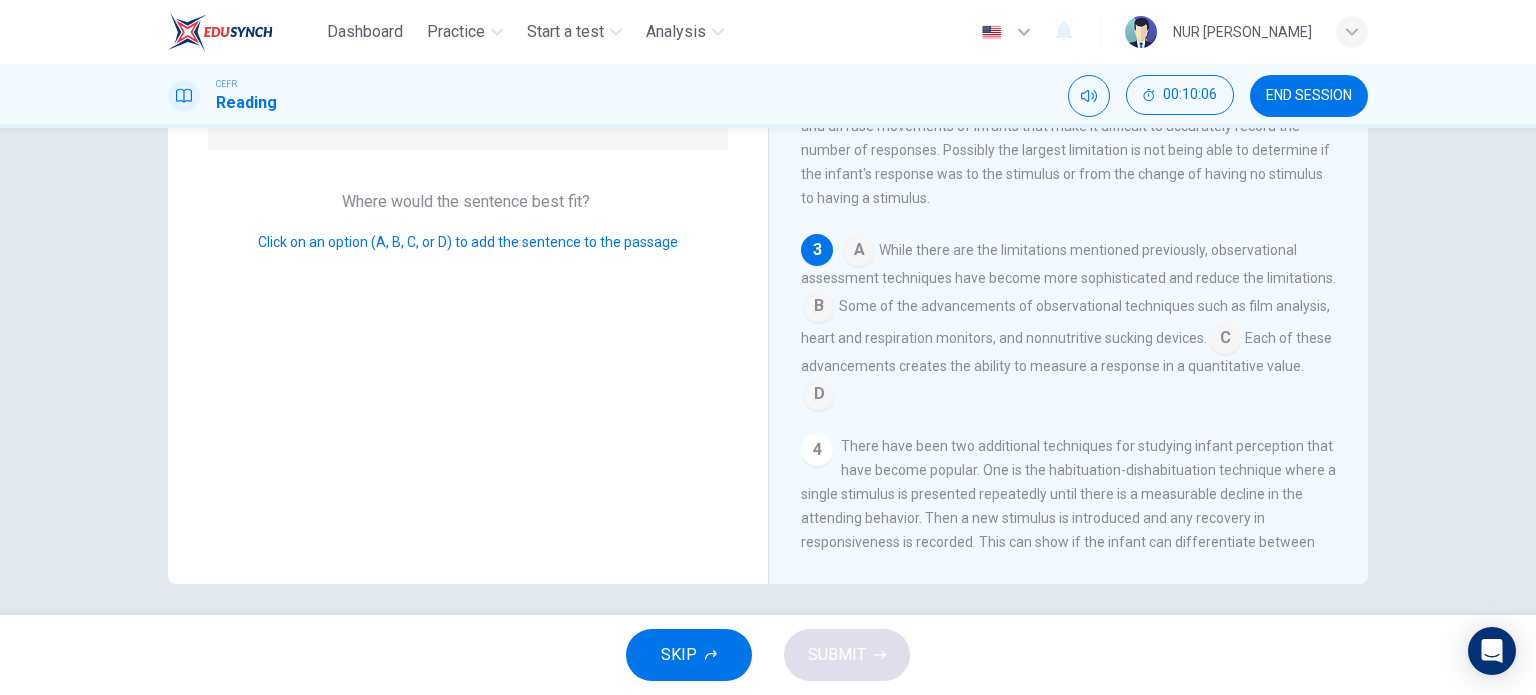 scroll, scrollTop: 245, scrollLeft: 0, axis: vertical 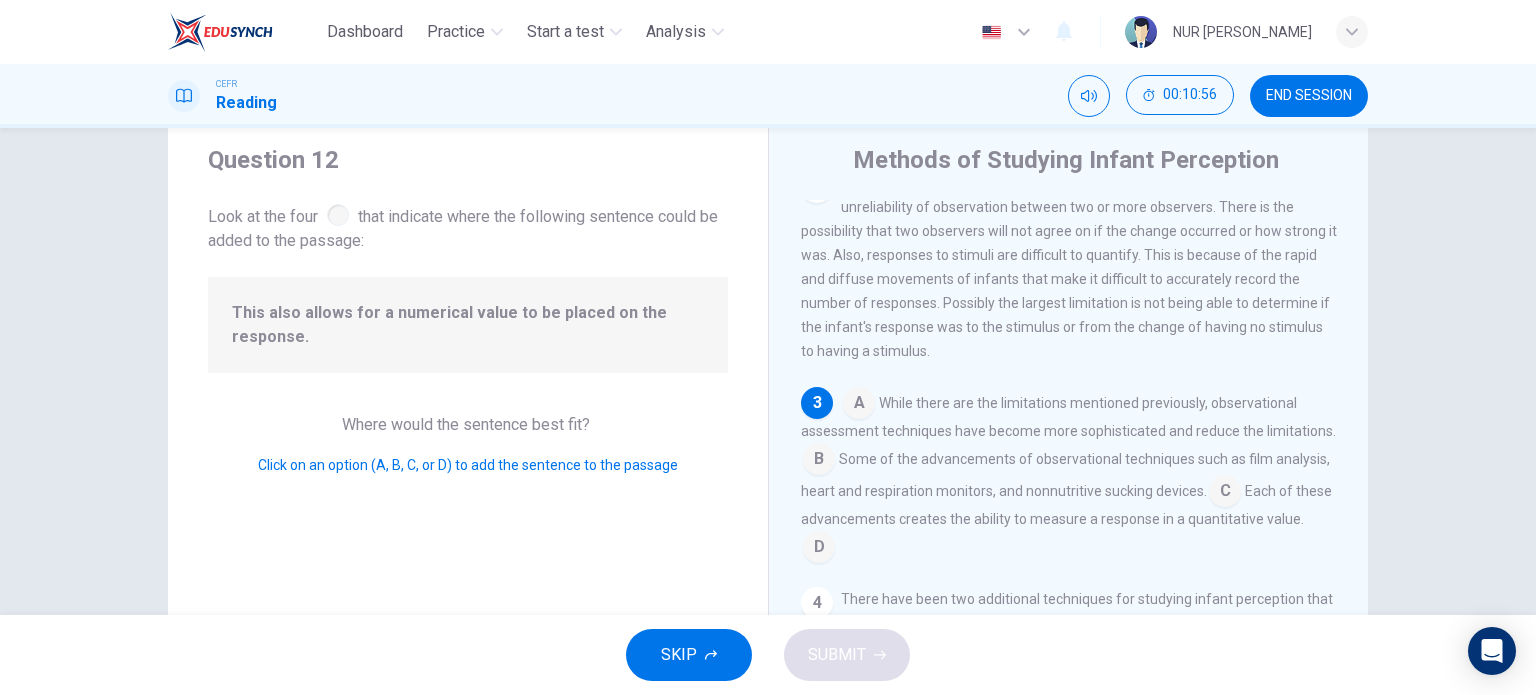 click at bounding box center (819, 549) 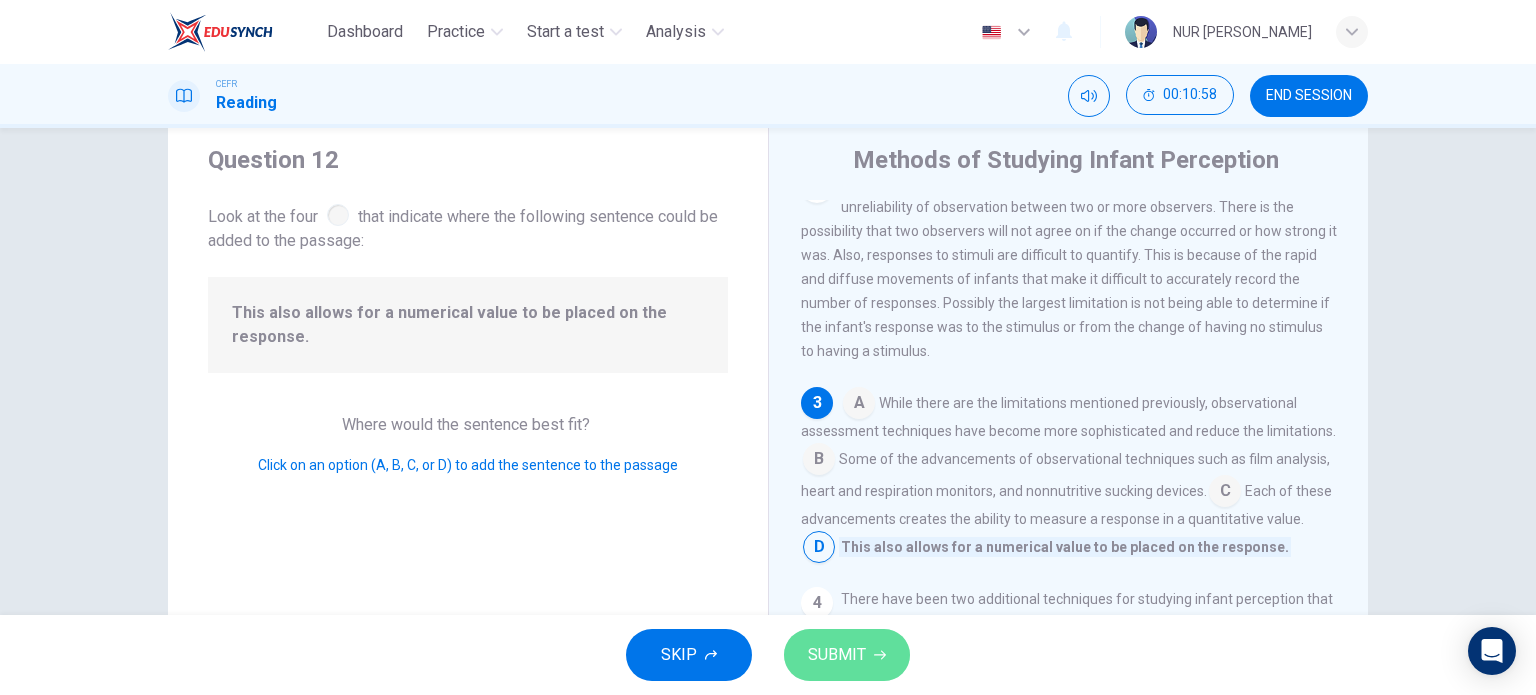click on "SUBMIT" at bounding box center (837, 655) 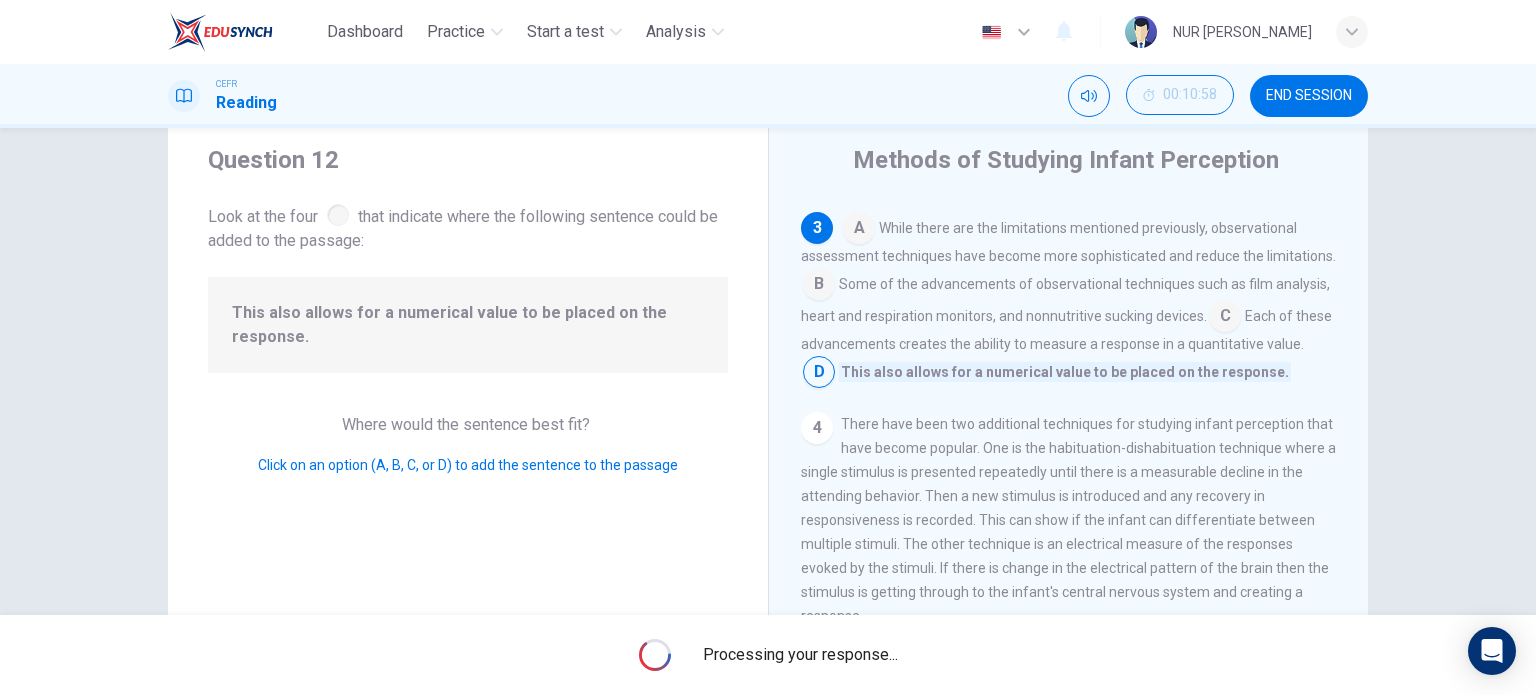 scroll, scrollTop: 513, scrollLeft: 0, axis: vertical 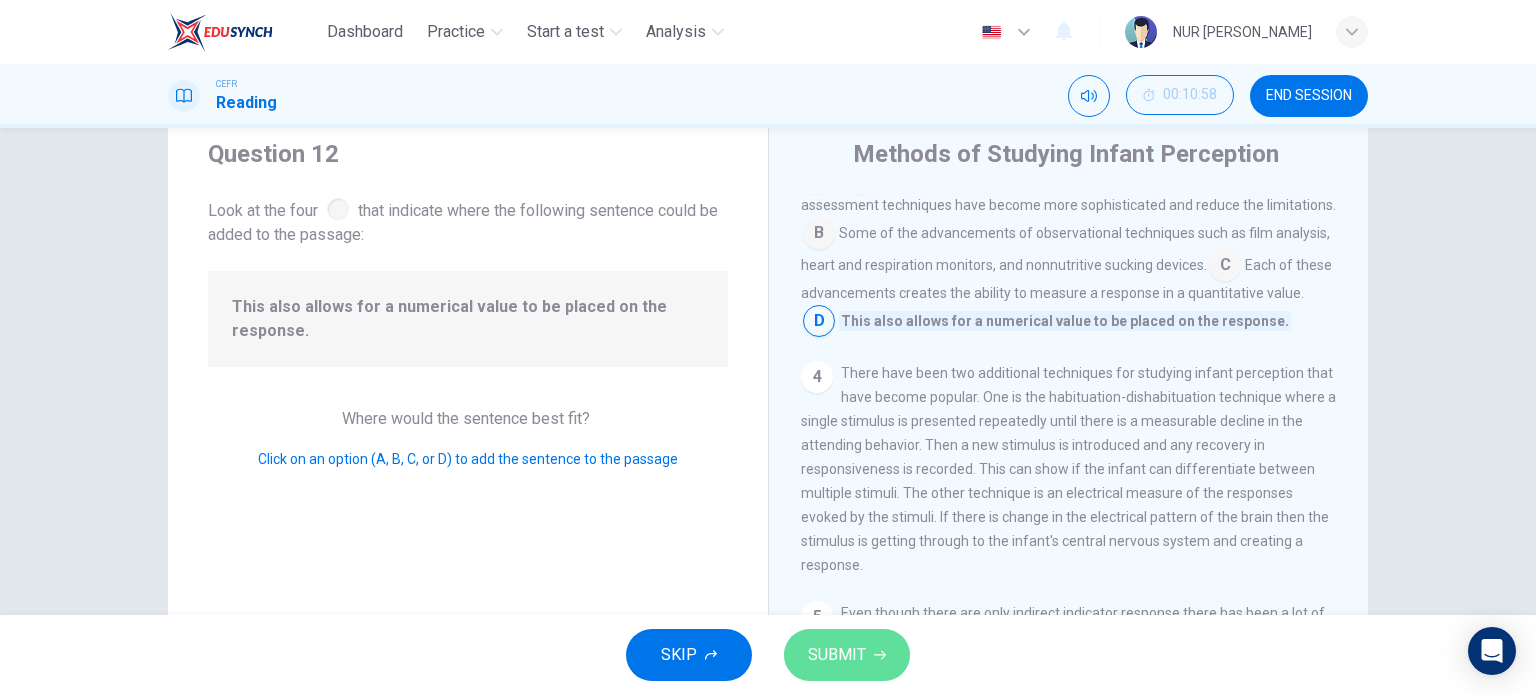 click on "SUBMIT" at bounding box center [847, 655] 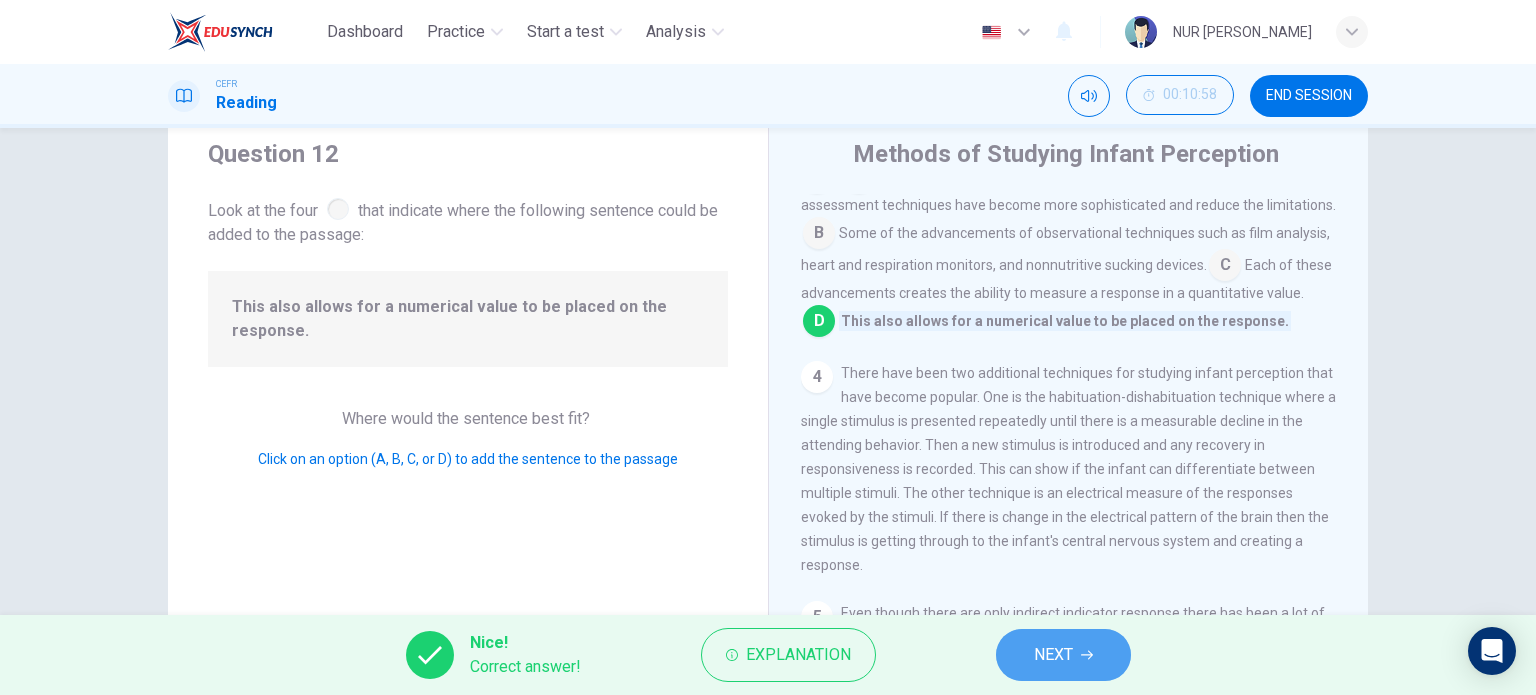 click on "NEXT" at bounding box center [1053, 655] 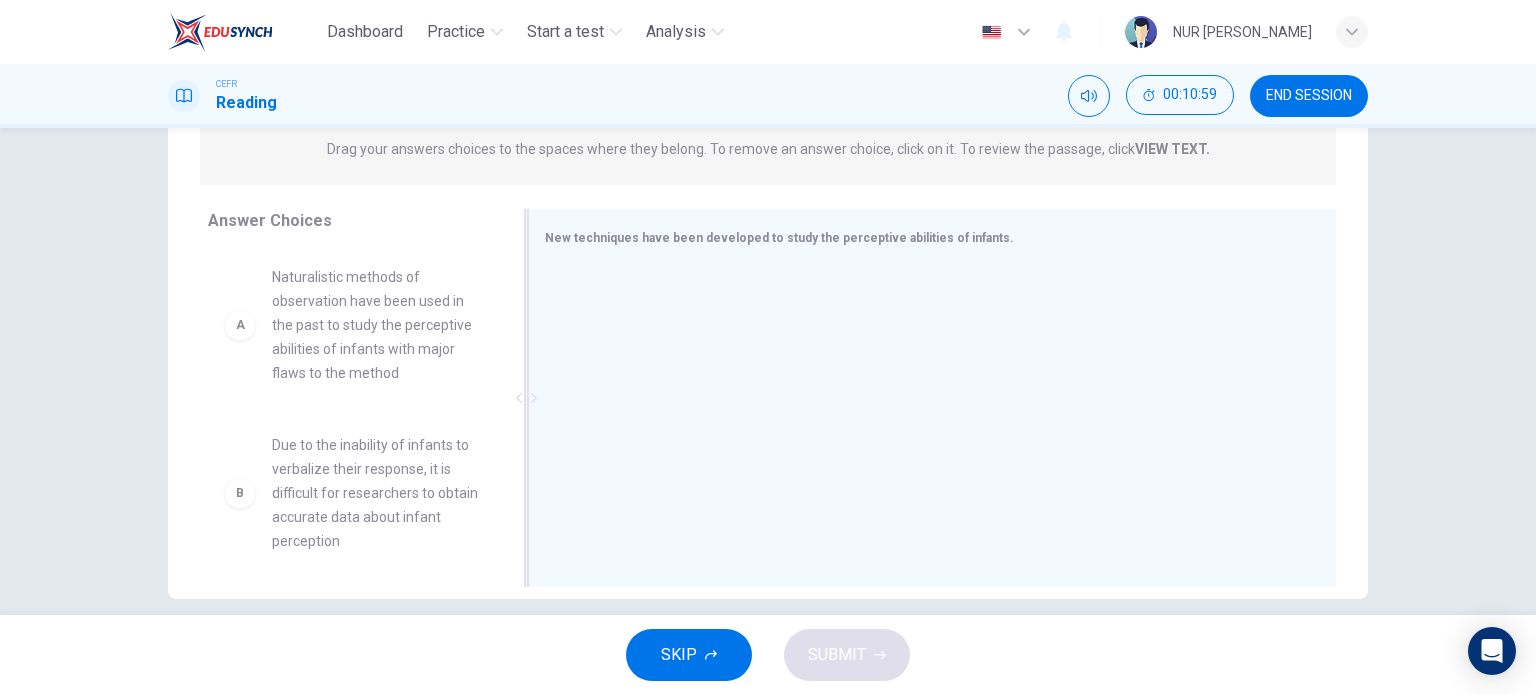 scroll, scrollTop: 288, scrollLeft: 0, axis: vertical 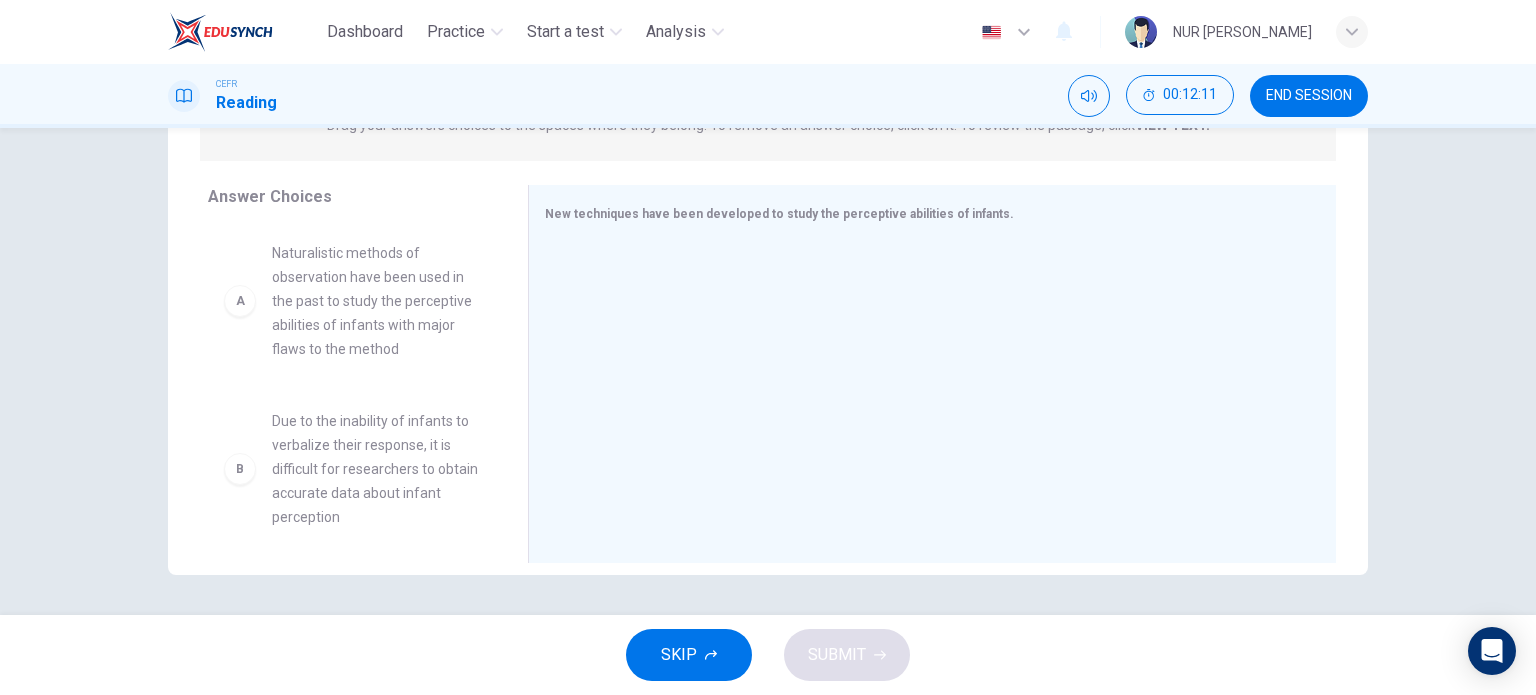 click on "Naturalistic methods of observation have been used in the past to study the perceptive abilities of infants with major flaws to the method" at bounding box center [376, 301] 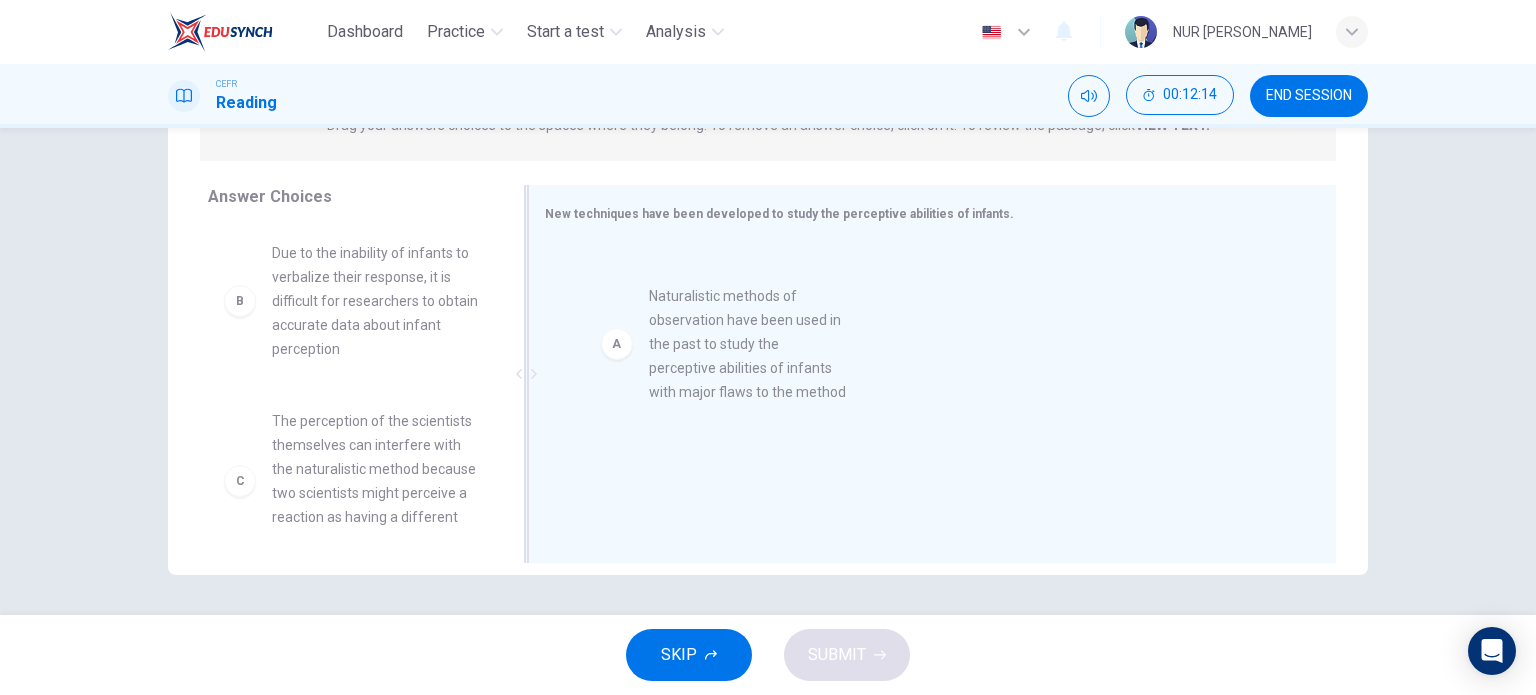 drag, startPoint x: 288, startPoint y: 303, endPoint x: 697, endPoint y: 339, distance: 410.5813 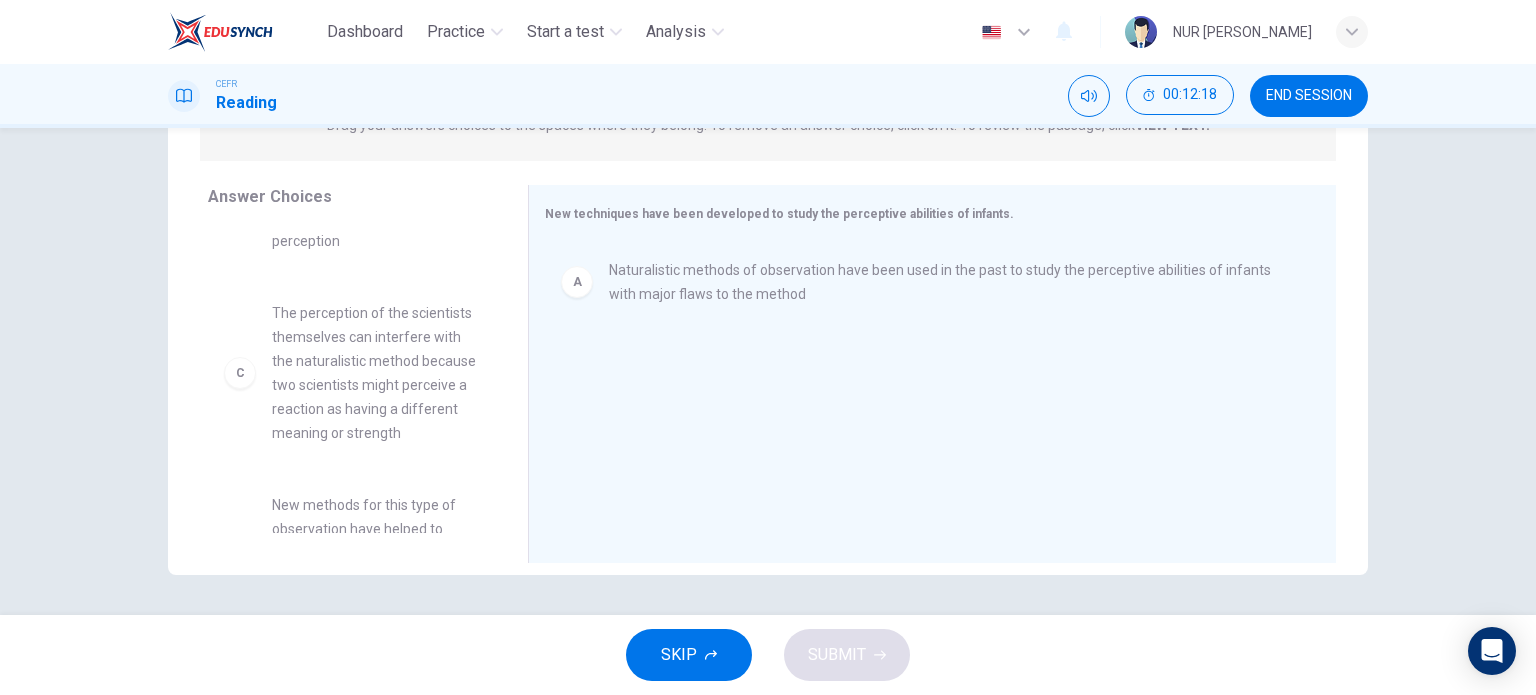 scroll, scrollTop: 112, scrollLeft: 0, axis: vertical 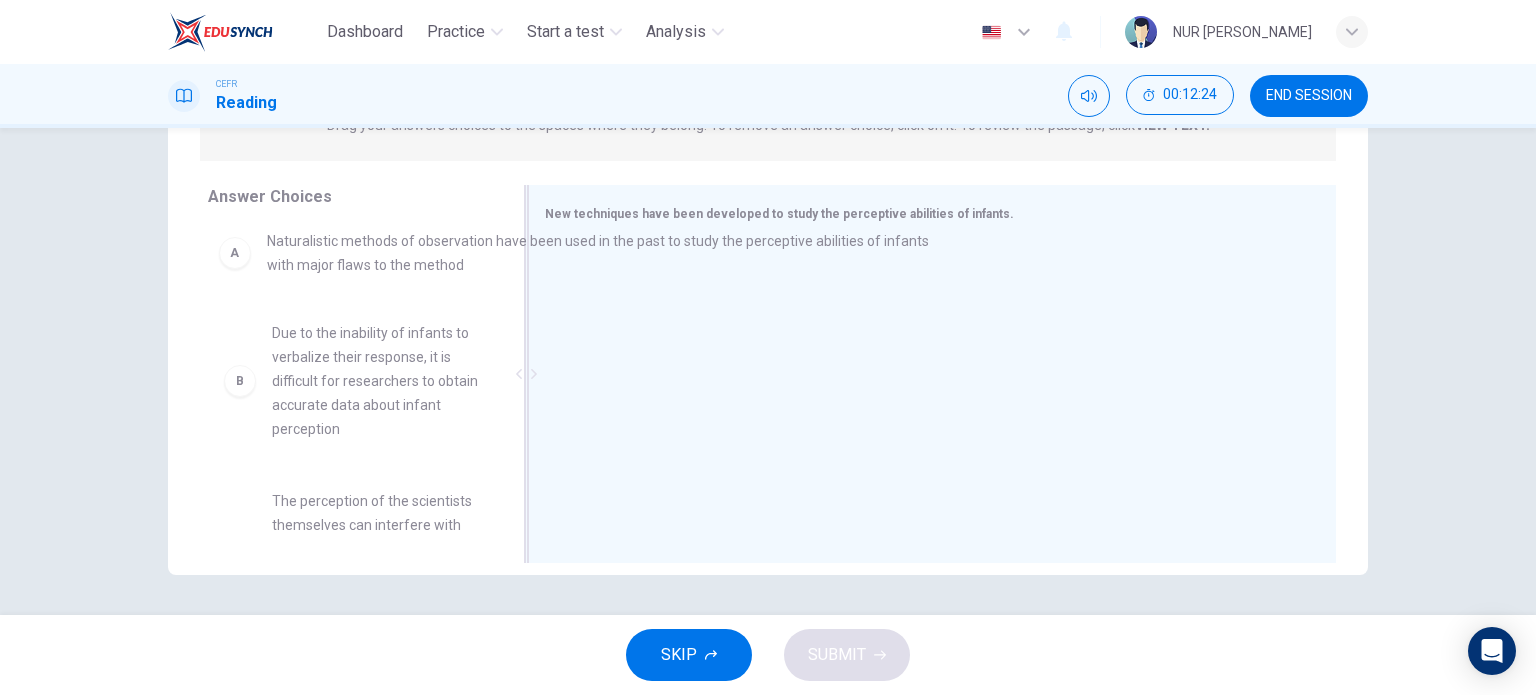 drag, startPoint x: 632, startPoint y: 283, endPoint x: 229, endPoint y: 283, distance: 403 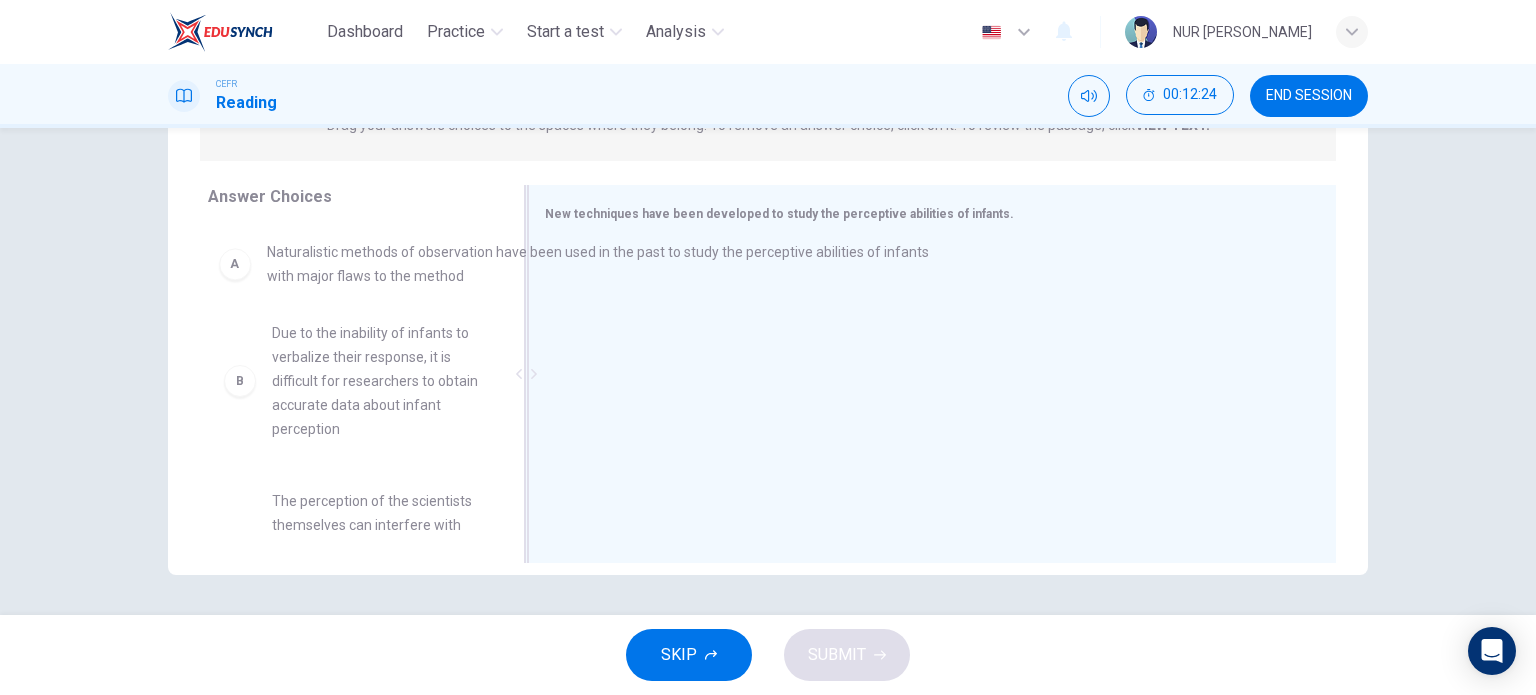 click on "B Due to the inability of infants to verbalize their response, it is difficult for researchers to obtain accurate data about infant perception C The perception of the scientists themselves can interfere with the naturalistic method because two scientists might perceive a reaction as having a different meaning or strength D New methods for this type of observation have helped to create a more accurate ability to quantify the data by using heart beats and respiration along with other reactions to determine perception E It is difficult to determine if the response is to the specific stimuli or to having stimuli introduced at all F Another technique is to use electrical response to measure the reactions in the brain of the infant to stimuli" at bounding box center (352, 379) 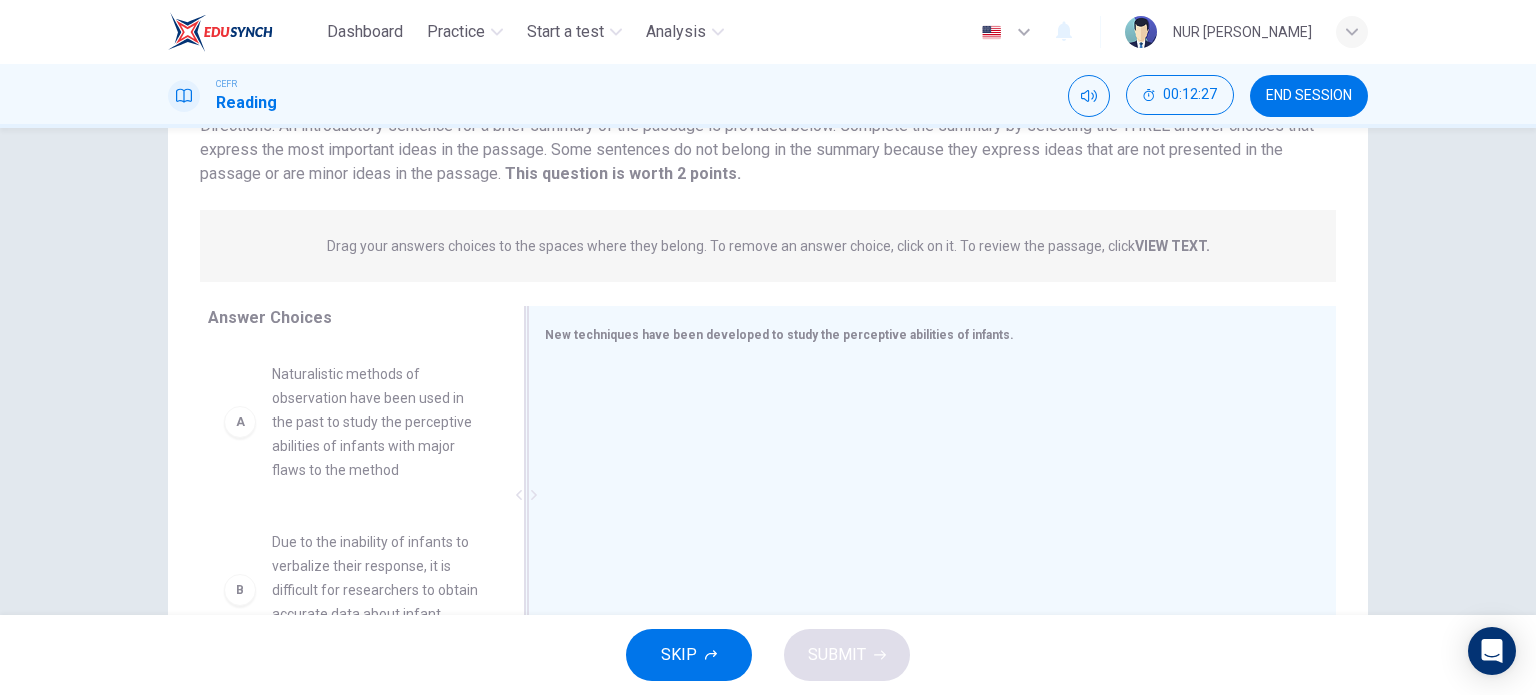 scroll, scrollTop: 288, scrollLeft: 0, axis: vertical 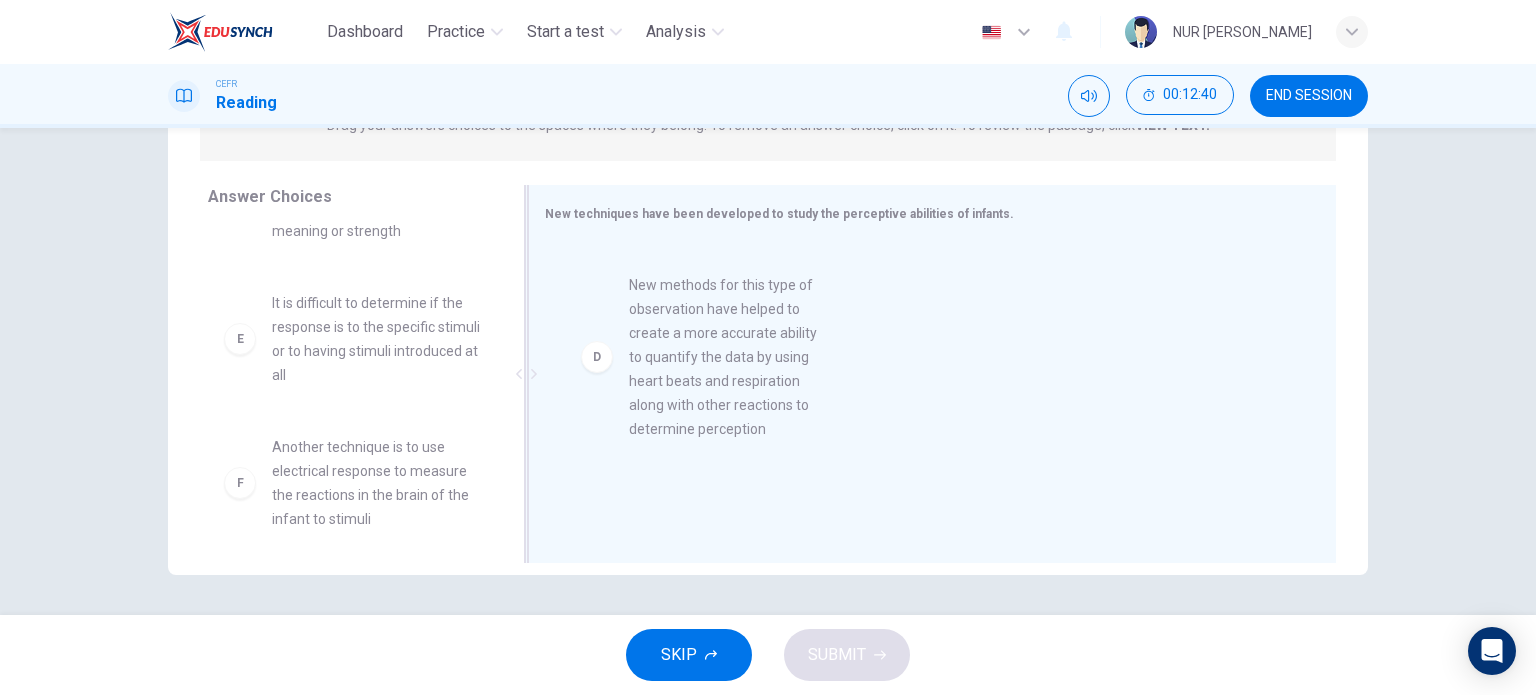 drag, startPoint x: 335, startPoint y: 382, endPoint x: 703, endPoint y: 365, distance: 368.39246 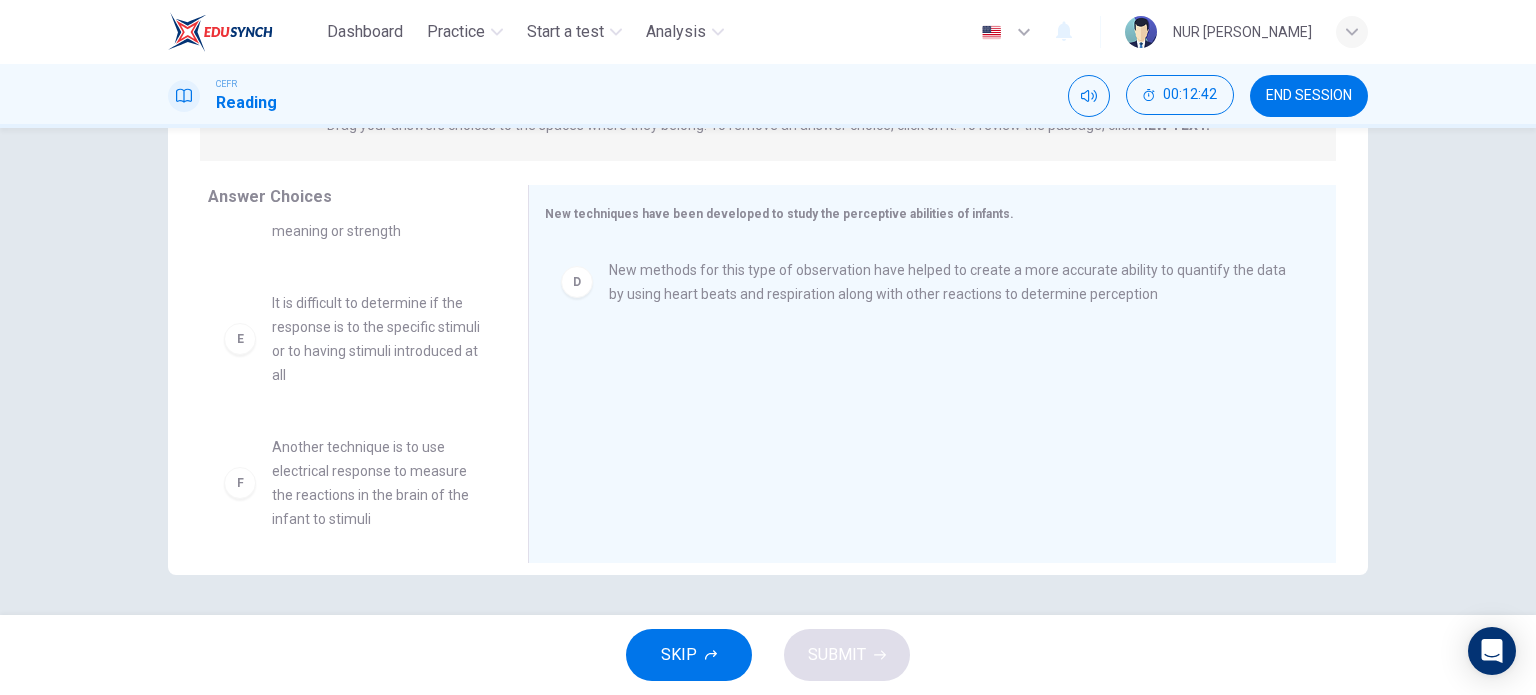 scroll, scrollTop: 492, scrollLeft: 0, axis: vertical 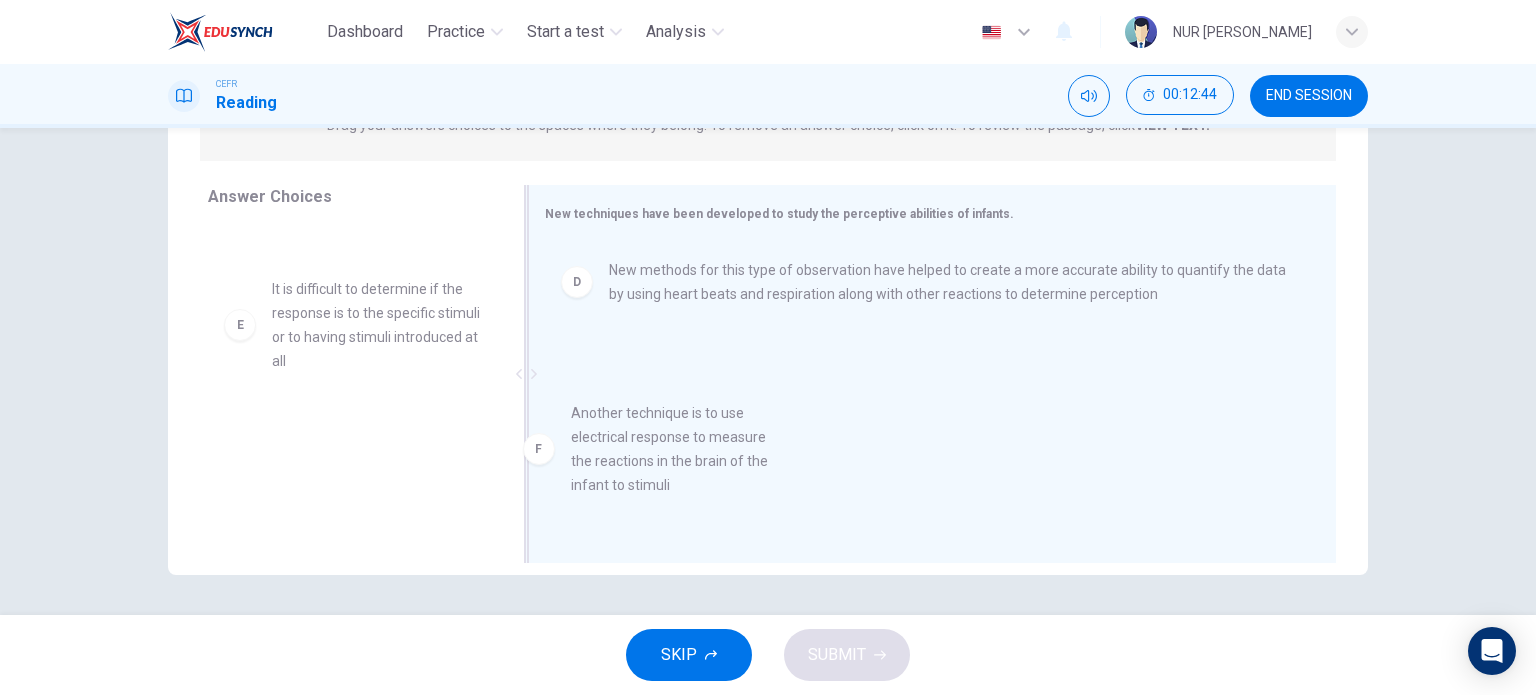 drag, startPoint x: 328, startPoint y: 504, endPoint x: 715, endPoint y: 470, distance: 388.49066 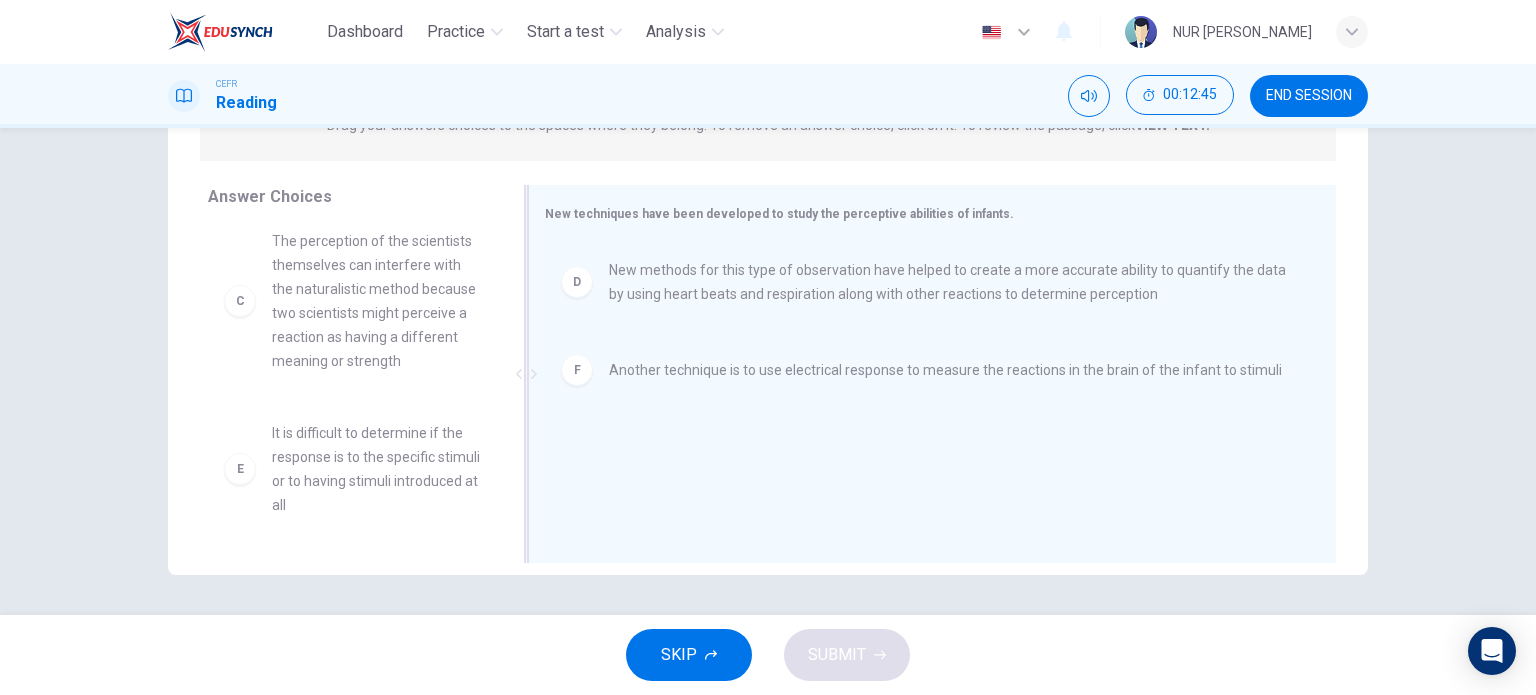 scroll, scrollTop: 348, scrollLeft: 0, axis: vertical 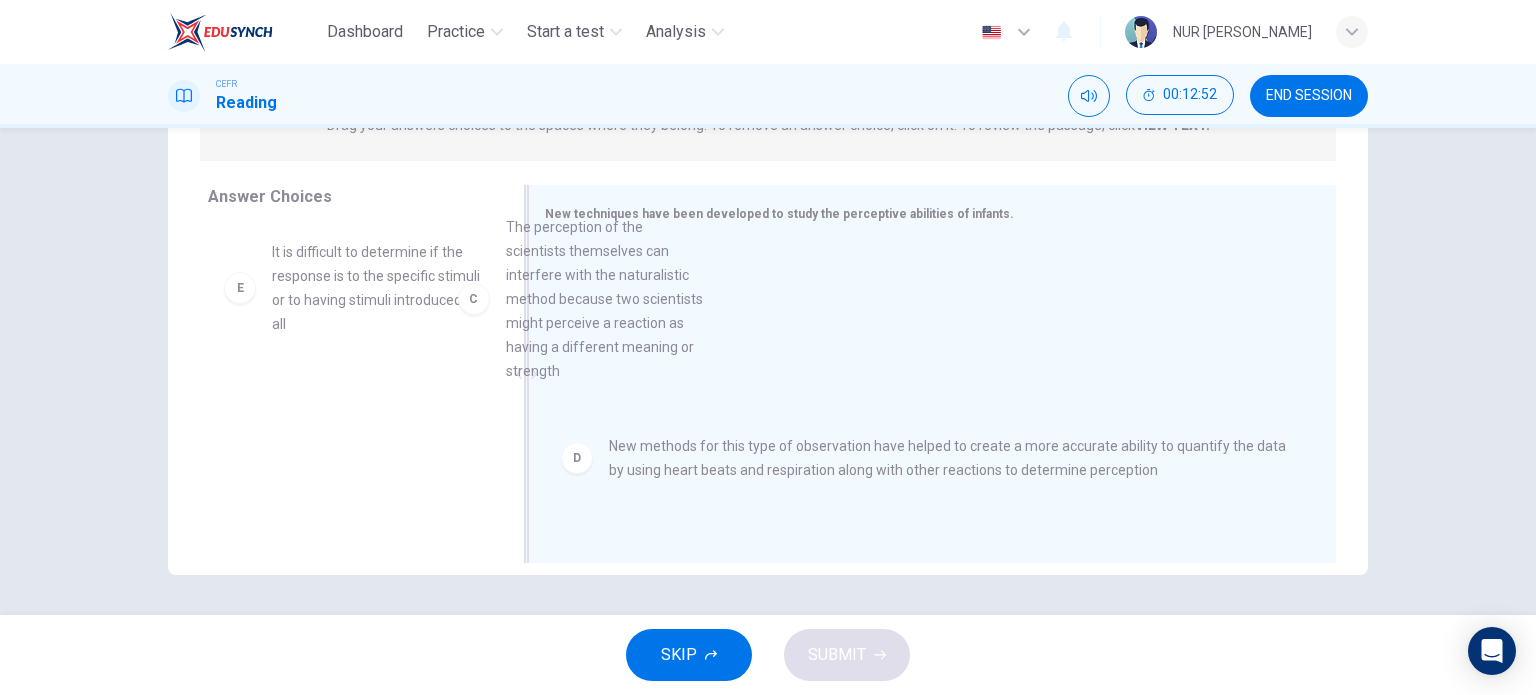 drag, startPoint x: 305, startPoint y: 296, endPoint x: 658, endPoint y: 327, distance: 354.35858 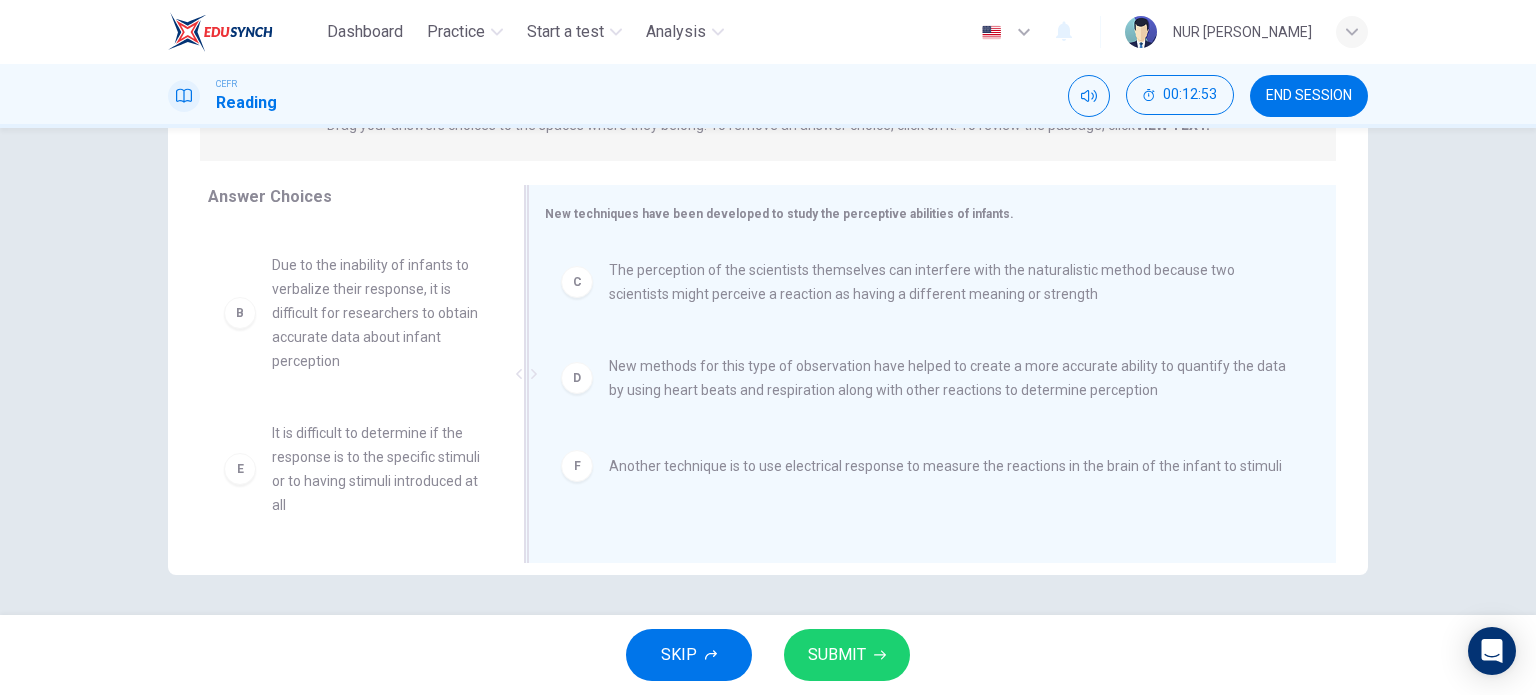scroll, scrollTop: 156, scrollLeft: 0, axis: vertical 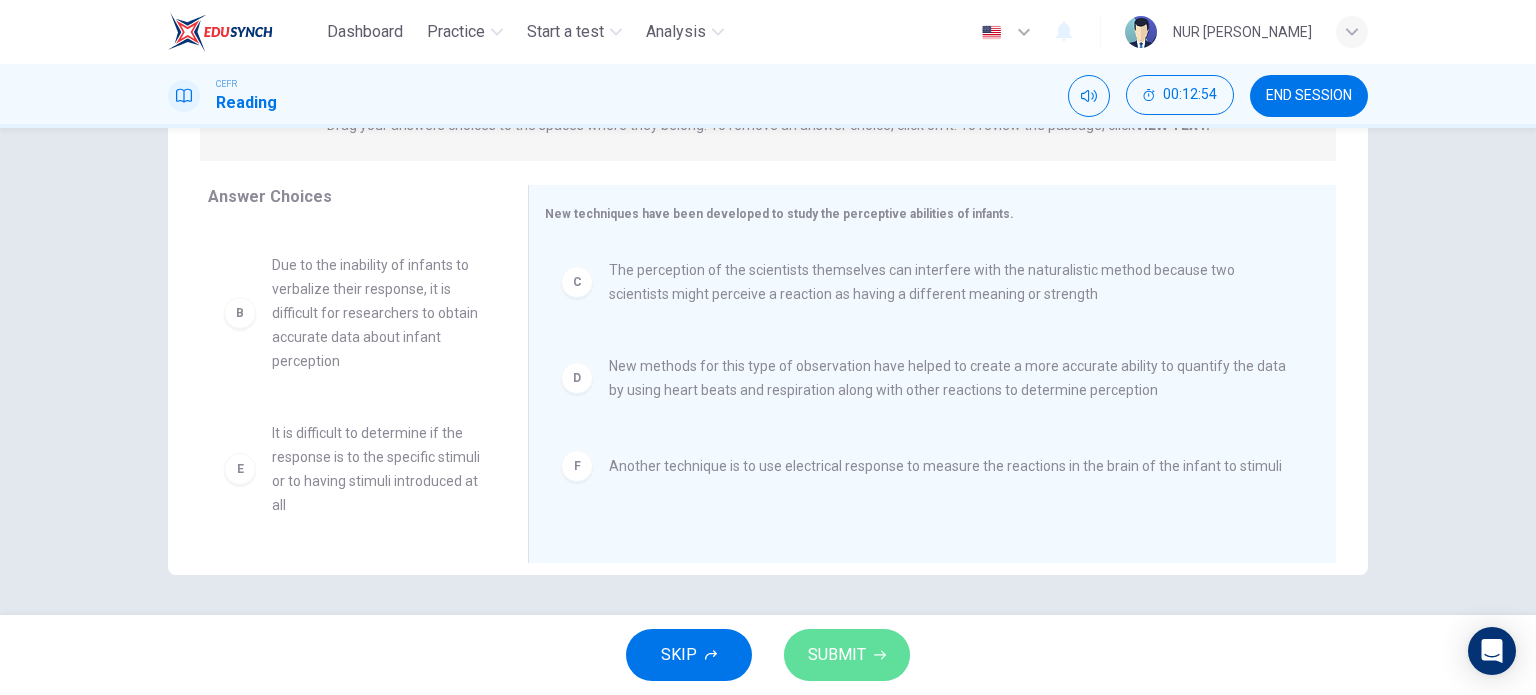 click on "SUBMIT" at bounding box center [837, 655] 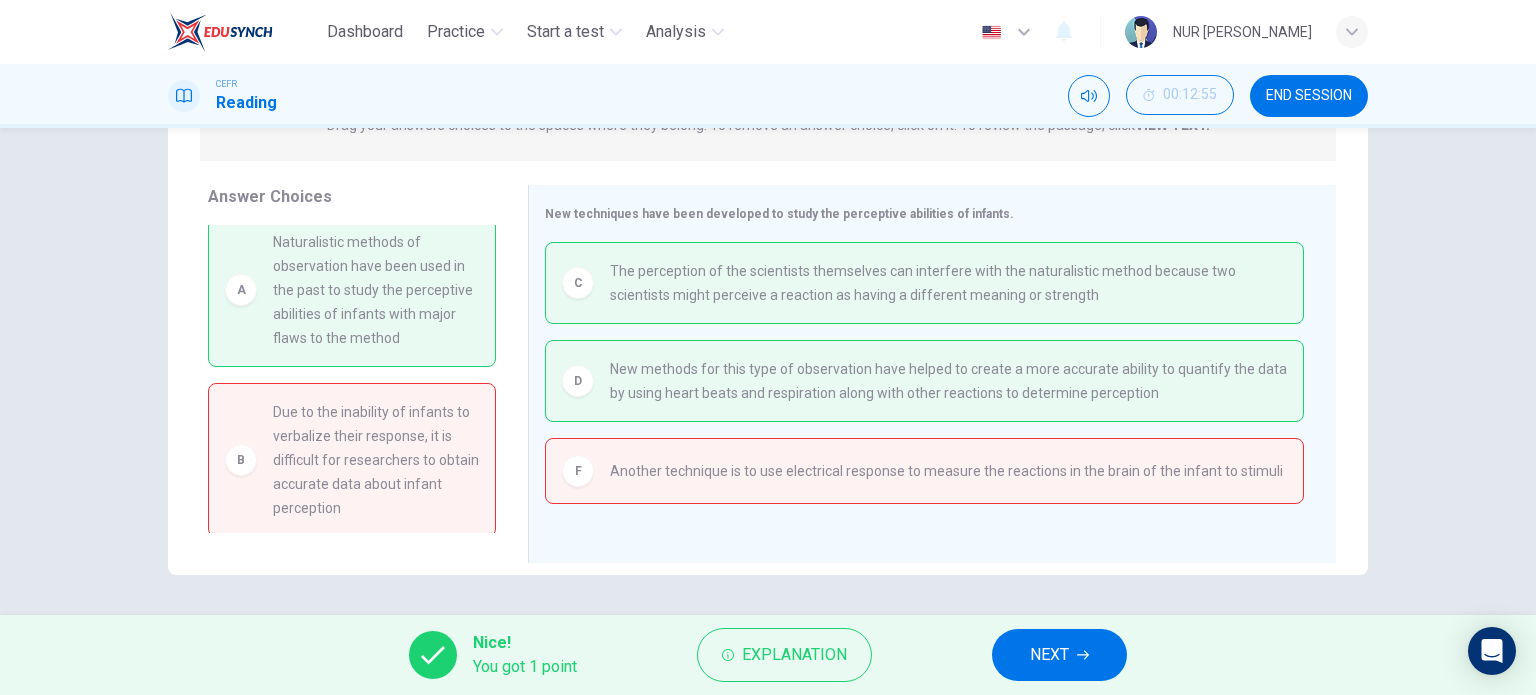 scroll, scrollTop: 0, scrollLeft: 0, axis: both 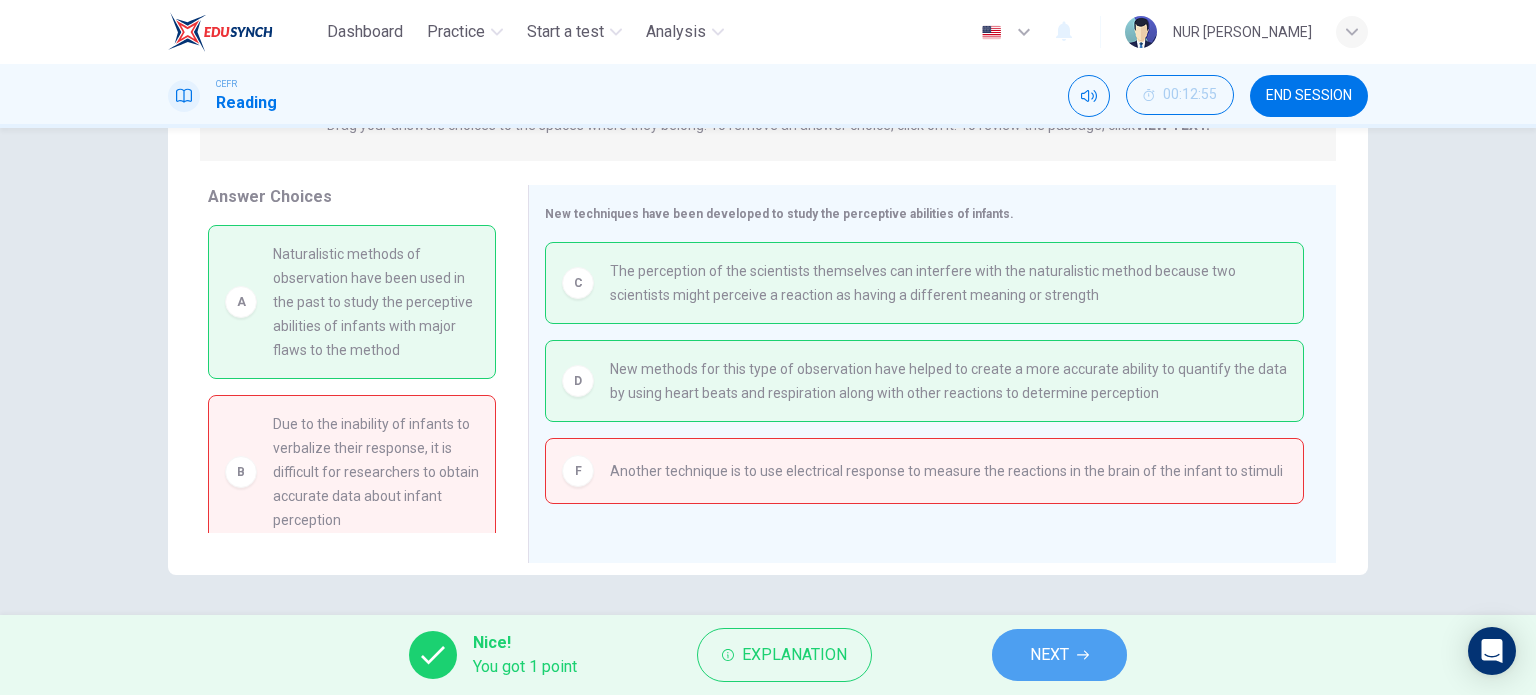 click on "NEXT" at bounding box center (1059, 655) 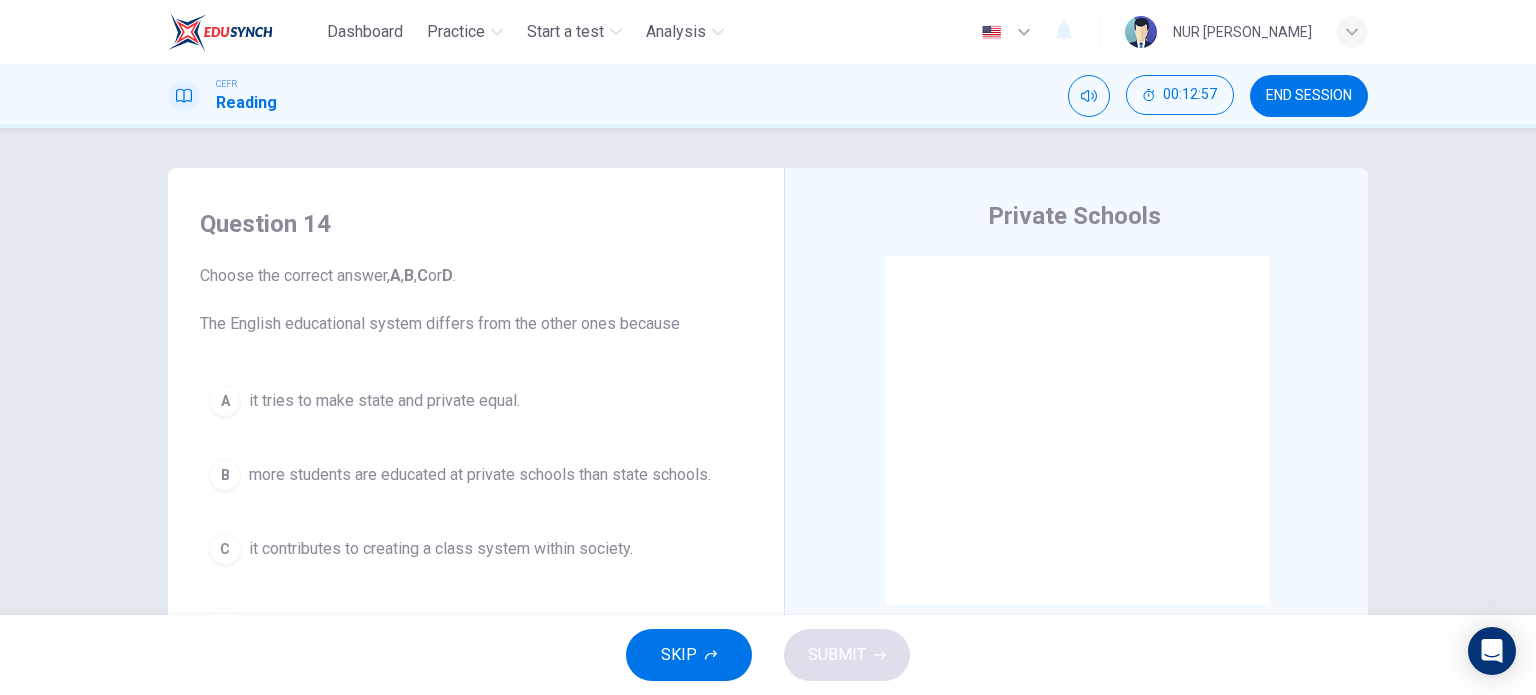 scroll, scrollTop: 68, scrollLeft: 0, axis: vertical 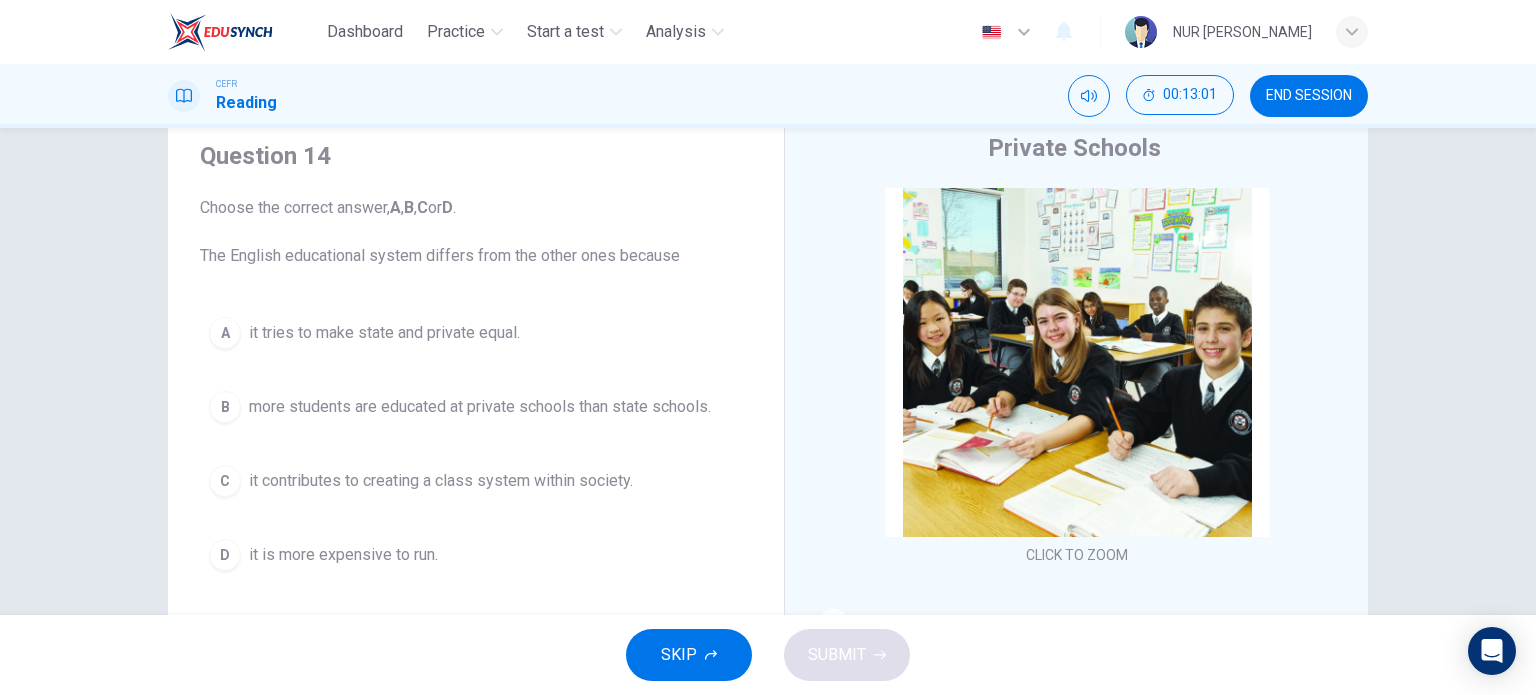 click on "C it contributes to creating a class system within society." at bounding box center [476, 481] 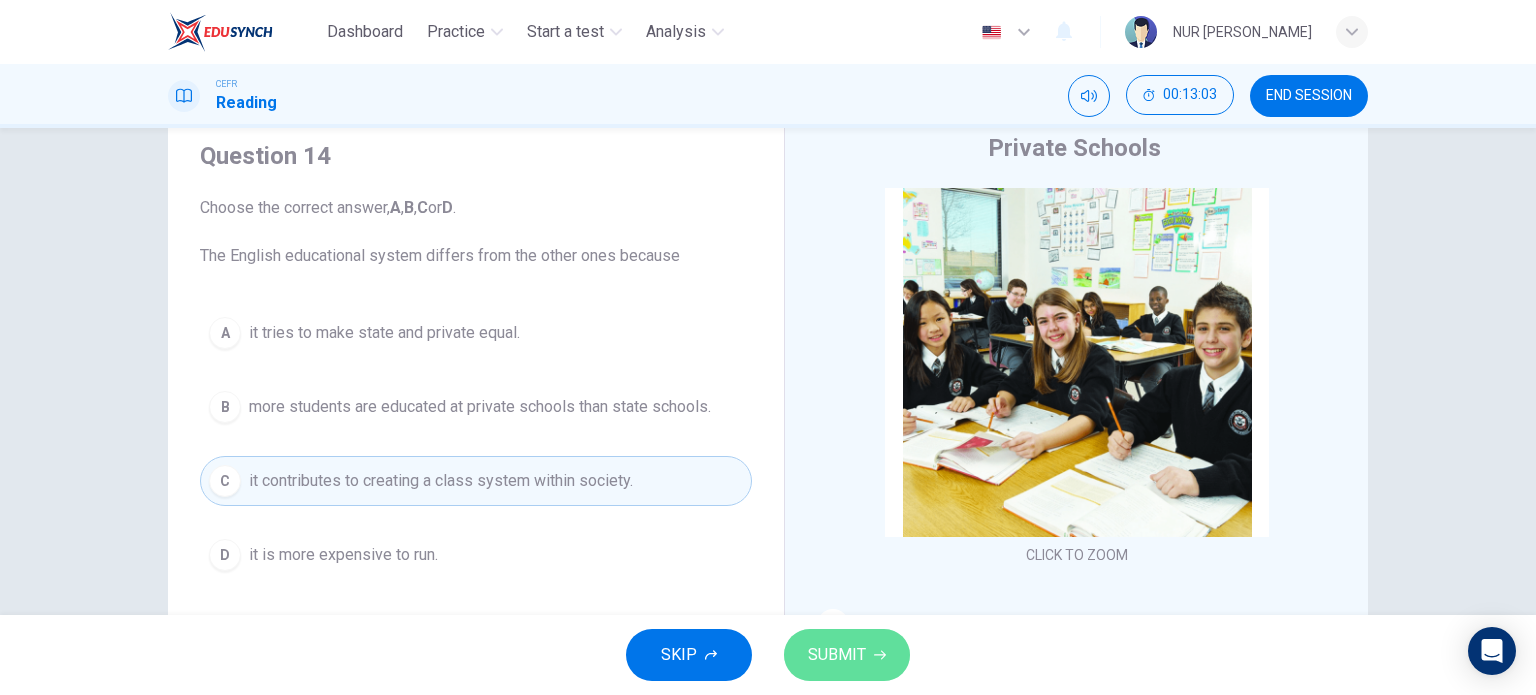 click on "SUBMIT" at bounding box center [837, 655] 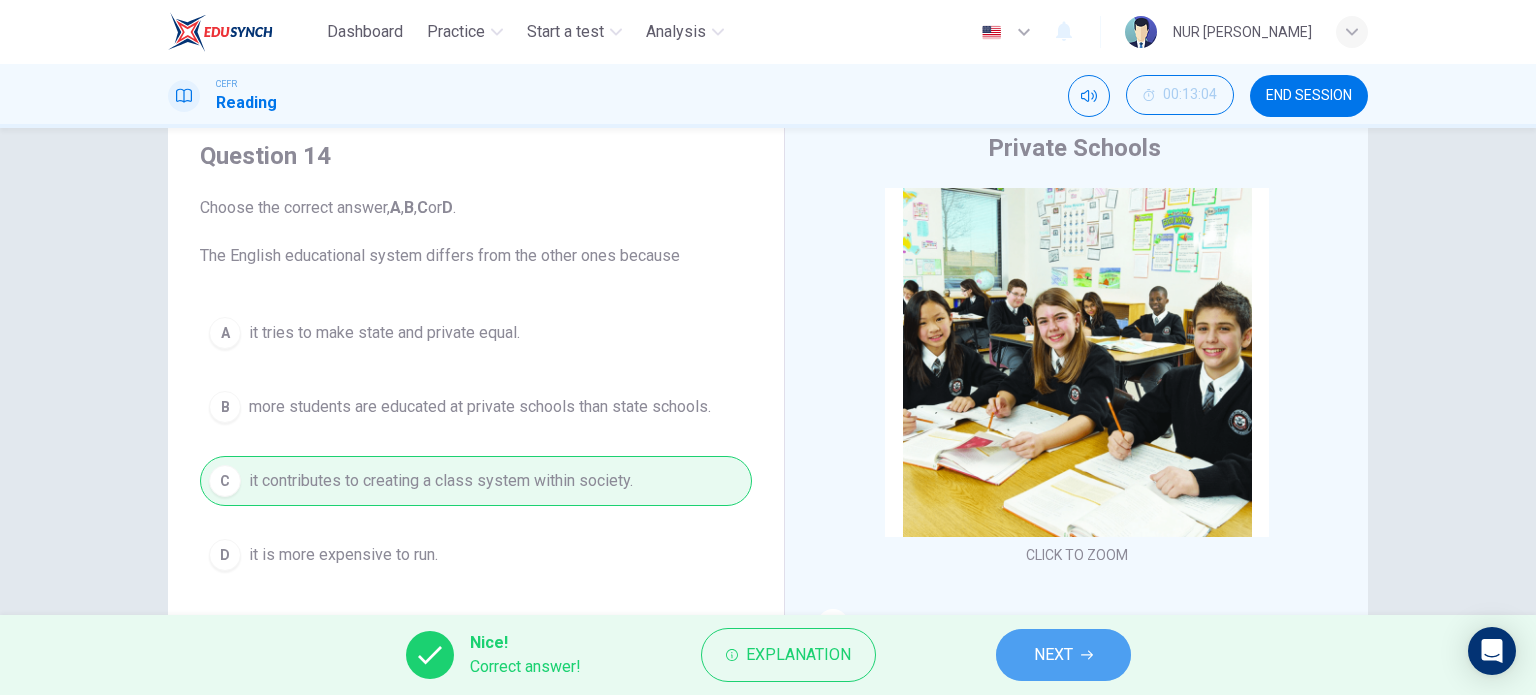 click on "NEXT" at bounding box center [1053, 655] 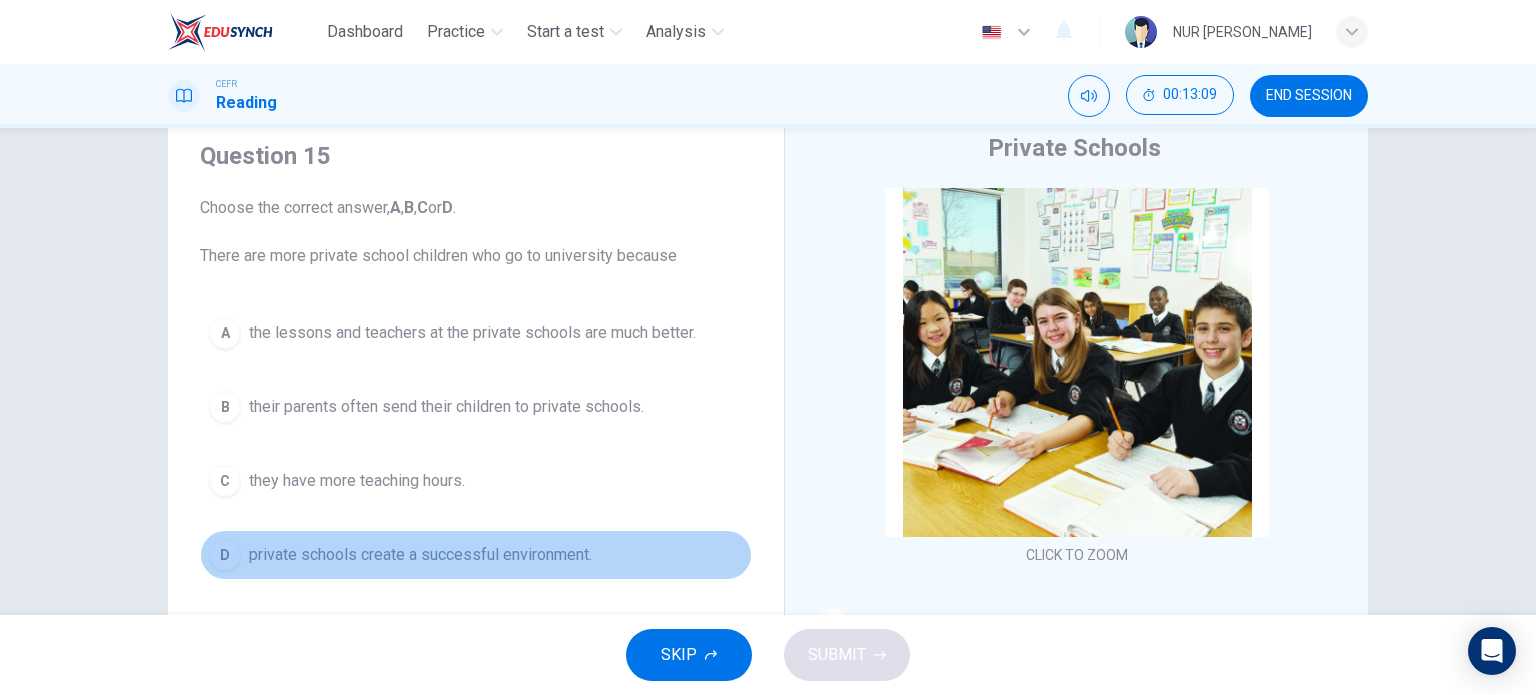 click on "private schools create a successful environment." at bounding box center (420, 555) 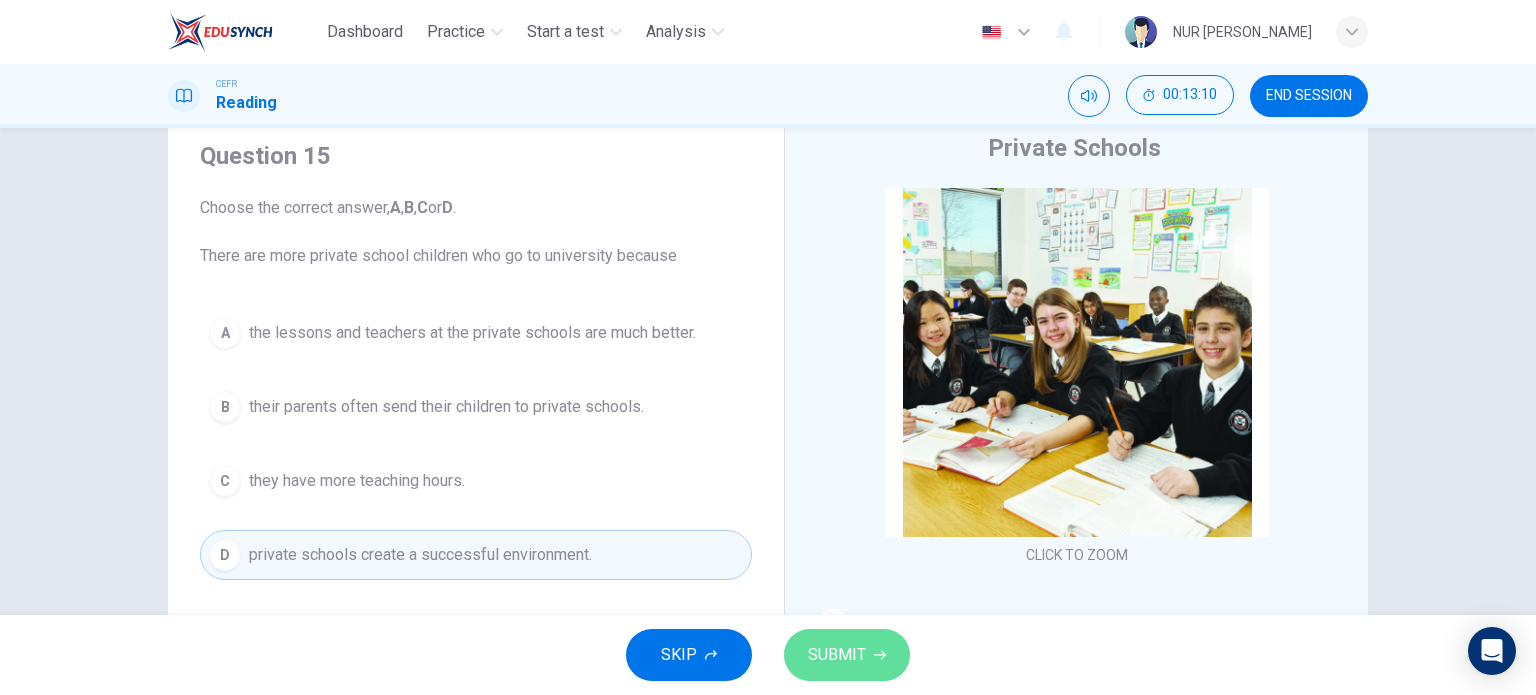 click on "SUBMIT" at bounding box center [837, 655] 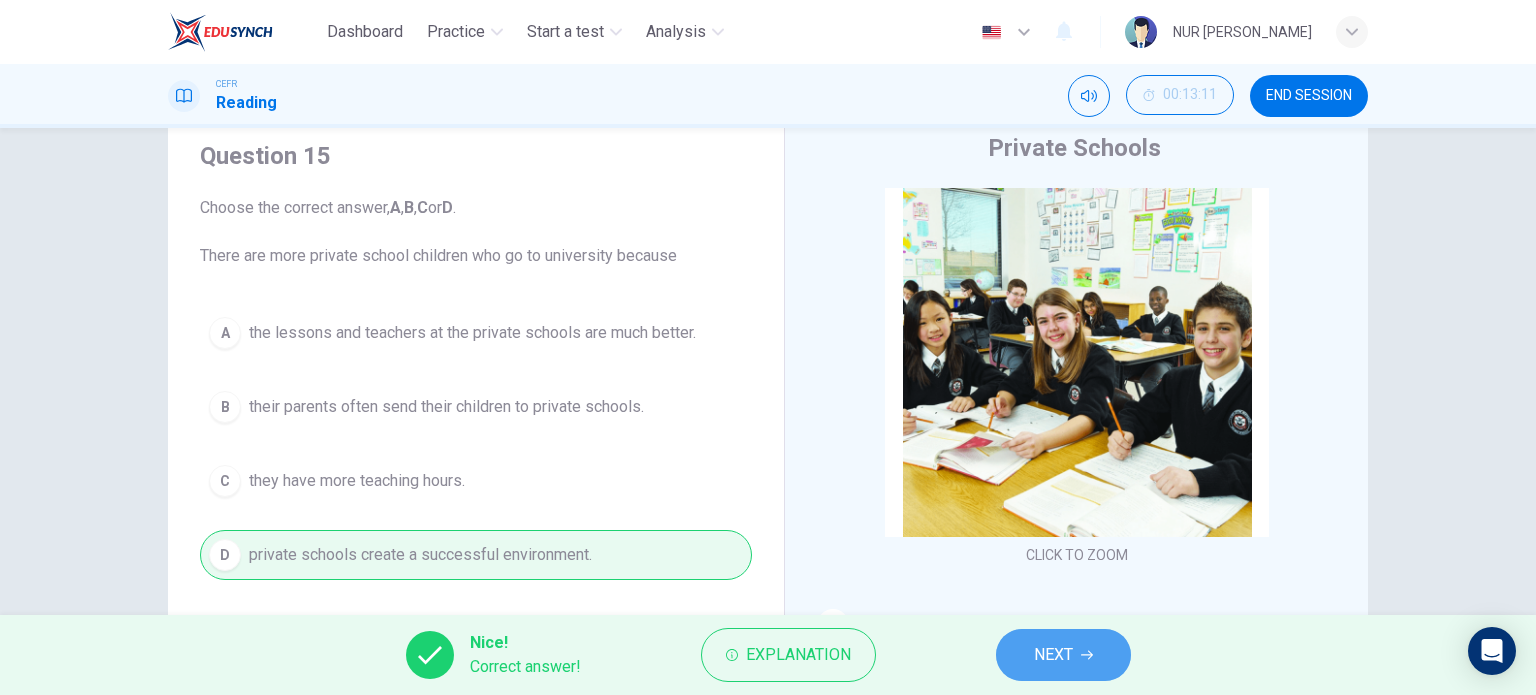 click on "NEXT" at bounding box center [1063, 655] 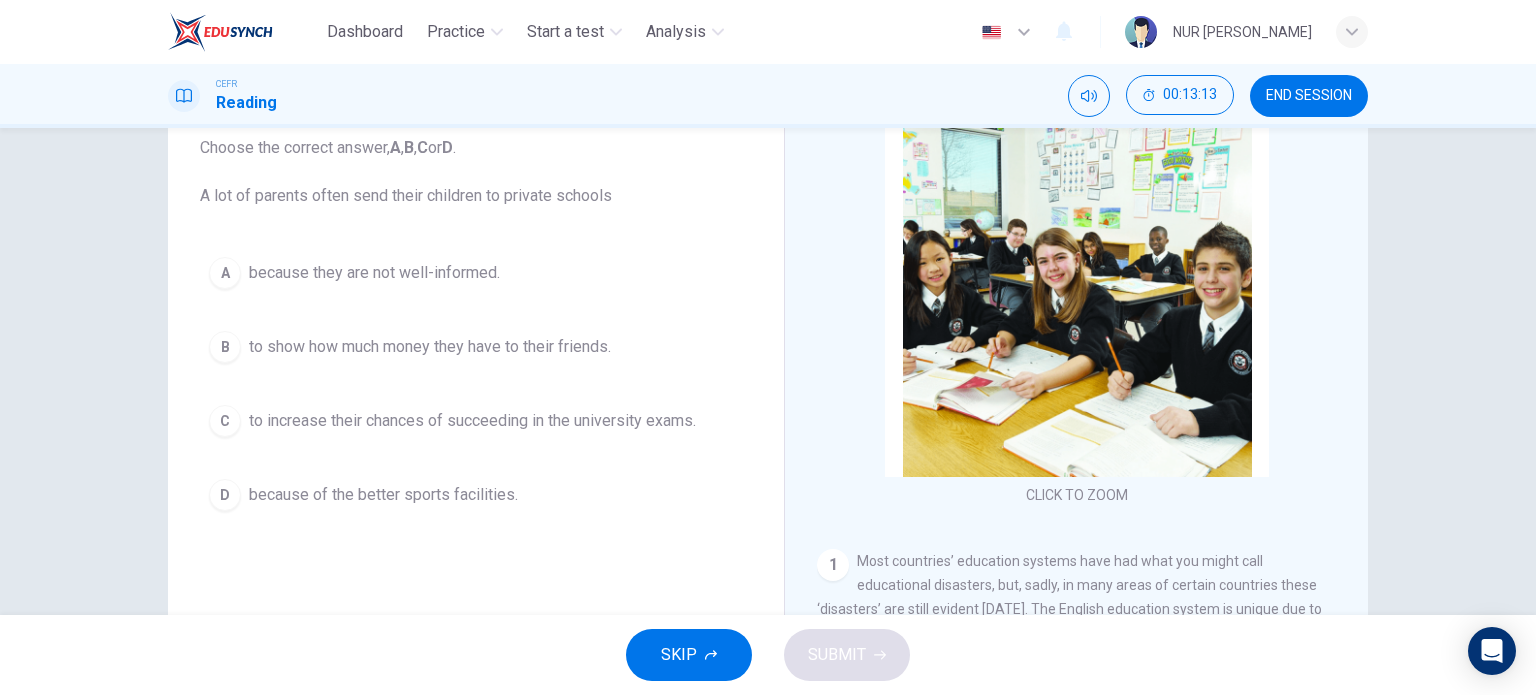 scroll, scrollTop: 175, scrollLeft: 0, axis: vertical 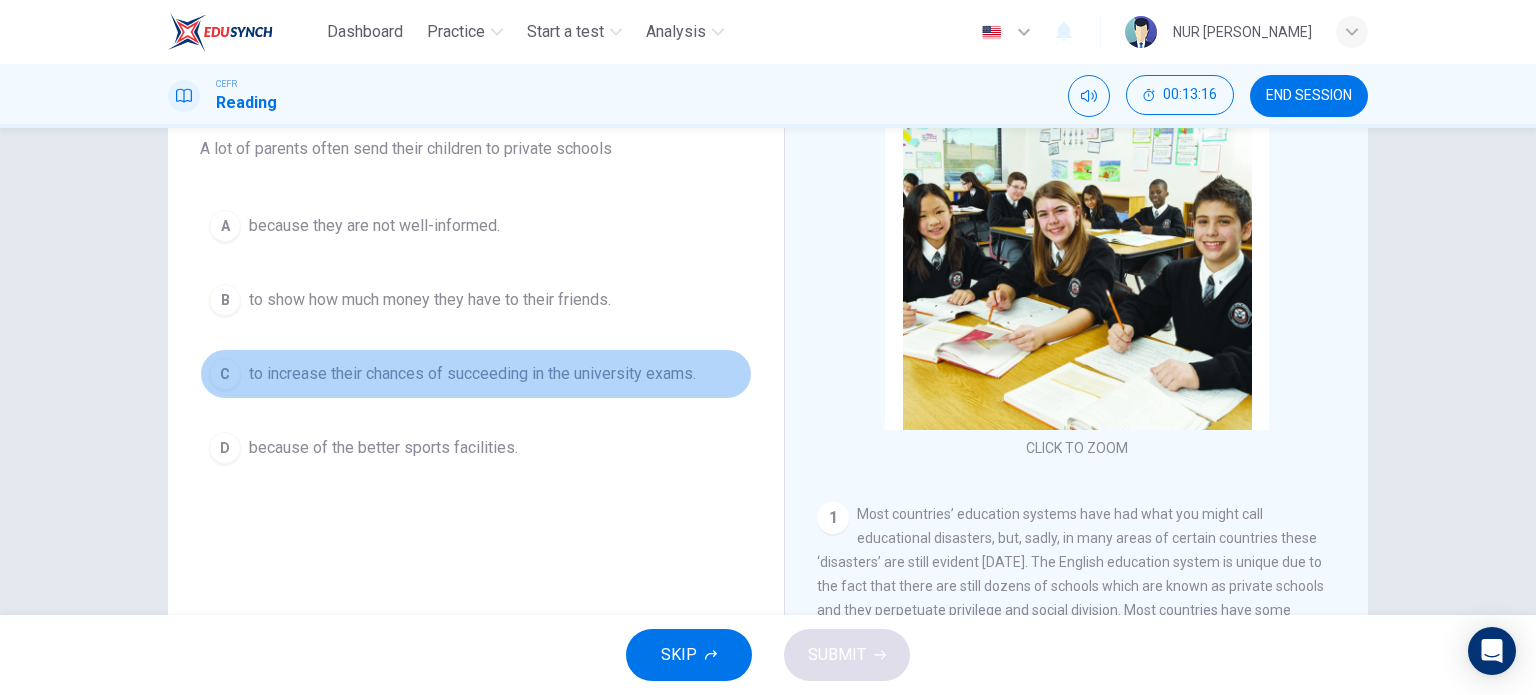 click on "C to increase their chances of succeeding in the university exams." at bounding box center [476, 374] 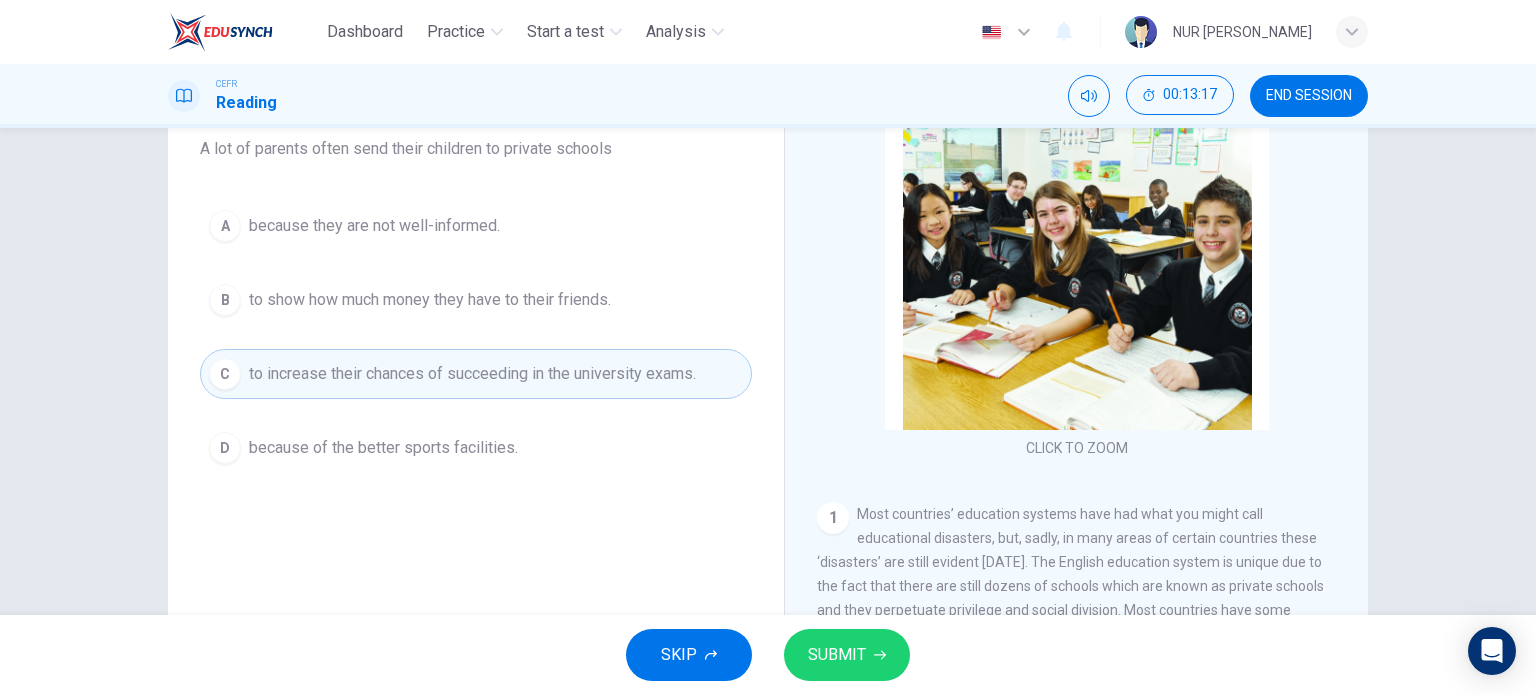 click on "SUBMIT" at bounding box center [837, 655] 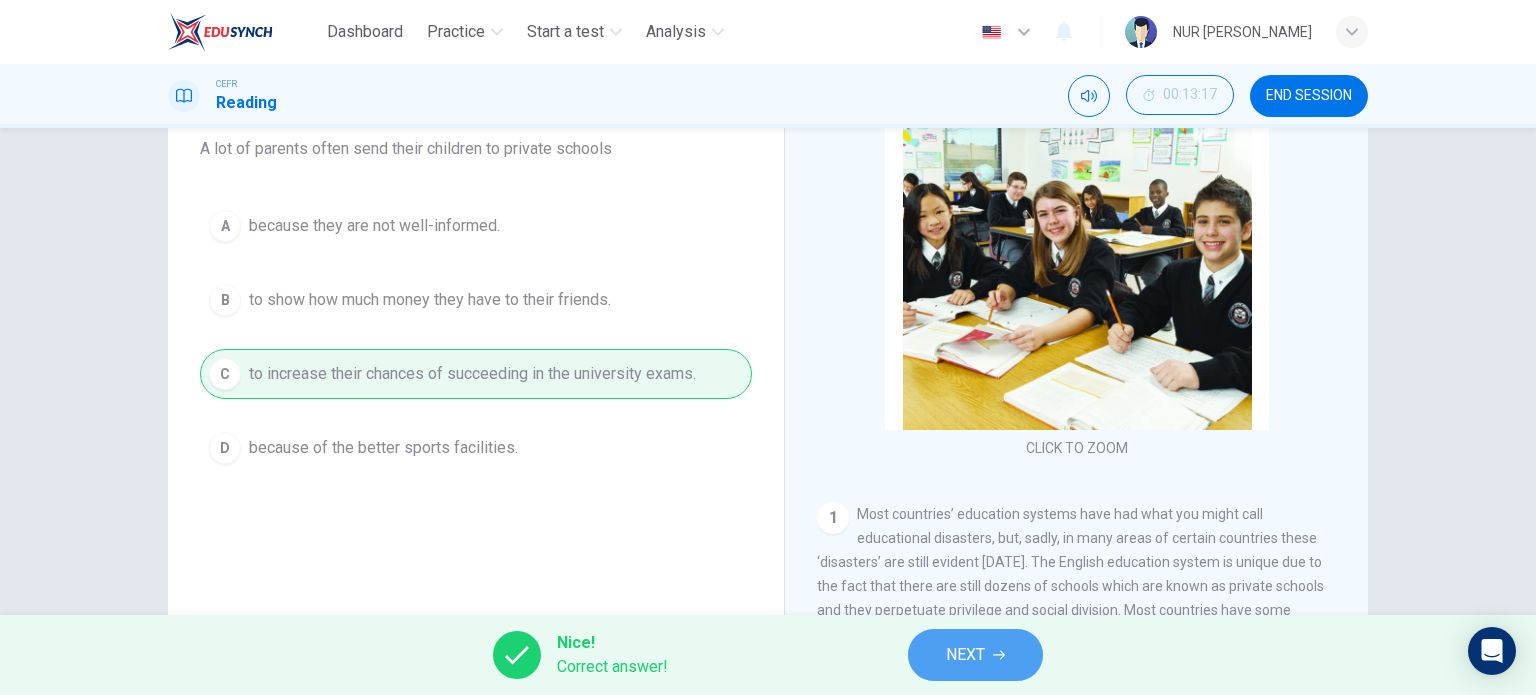click on "NEXT" at bounding box center (965, 655) 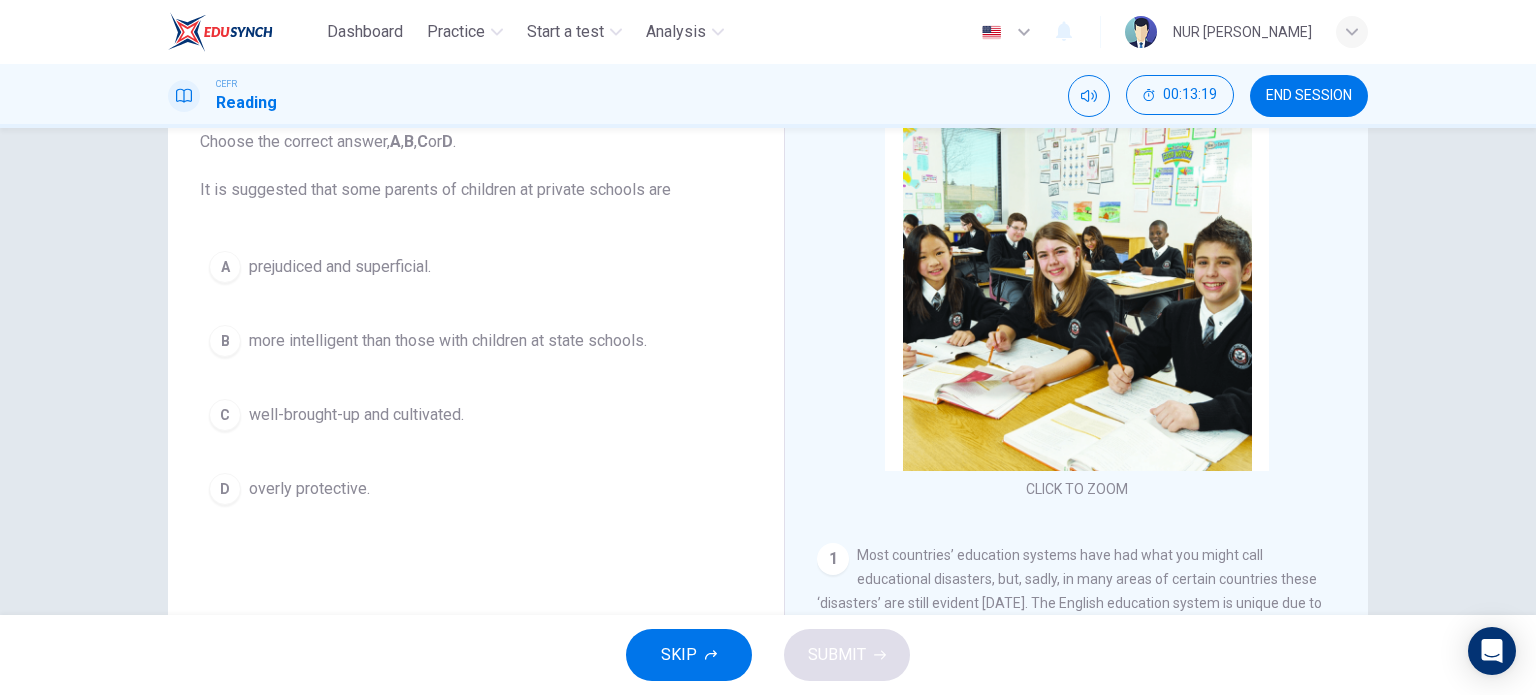 scroll, scrollTop: 132, scrollLeft: 0, axis: vertical 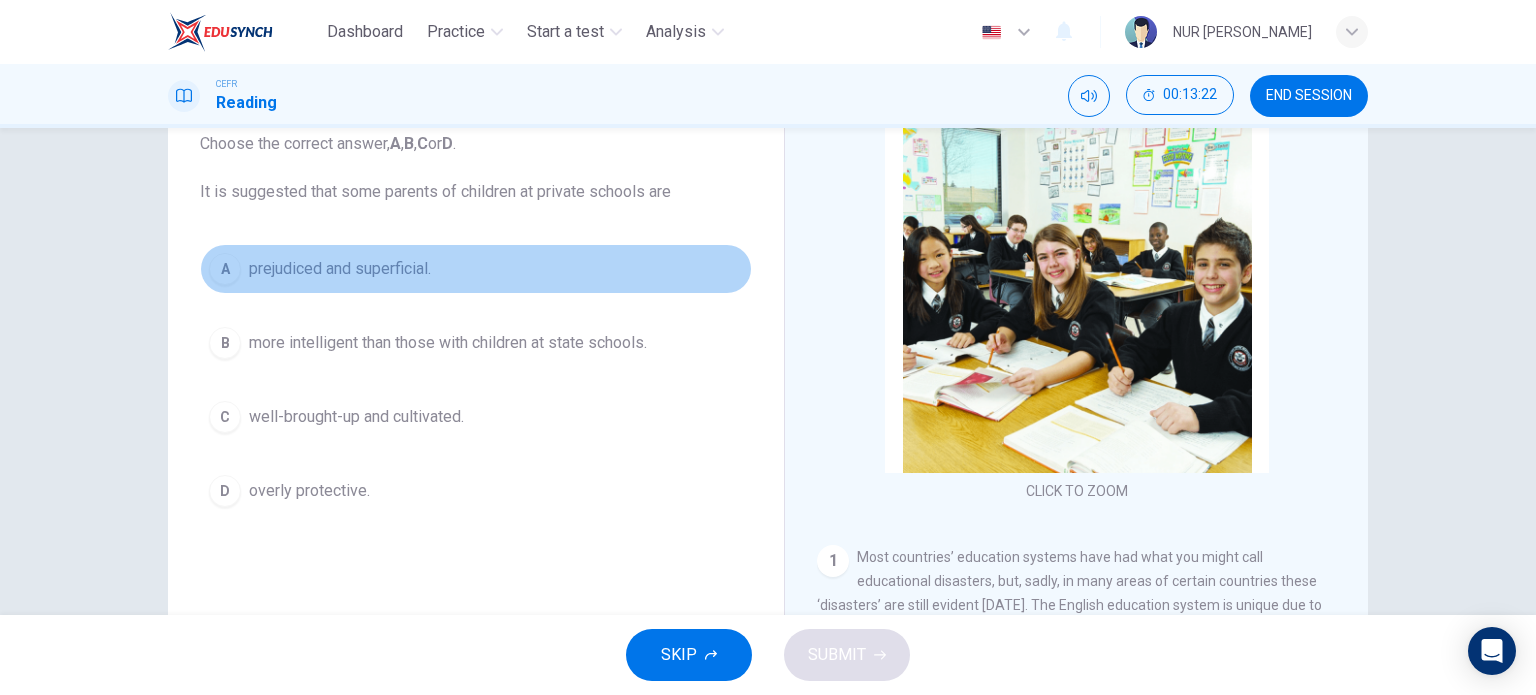 click on "prejudiced and superficial." at bounding box center [340, 269] 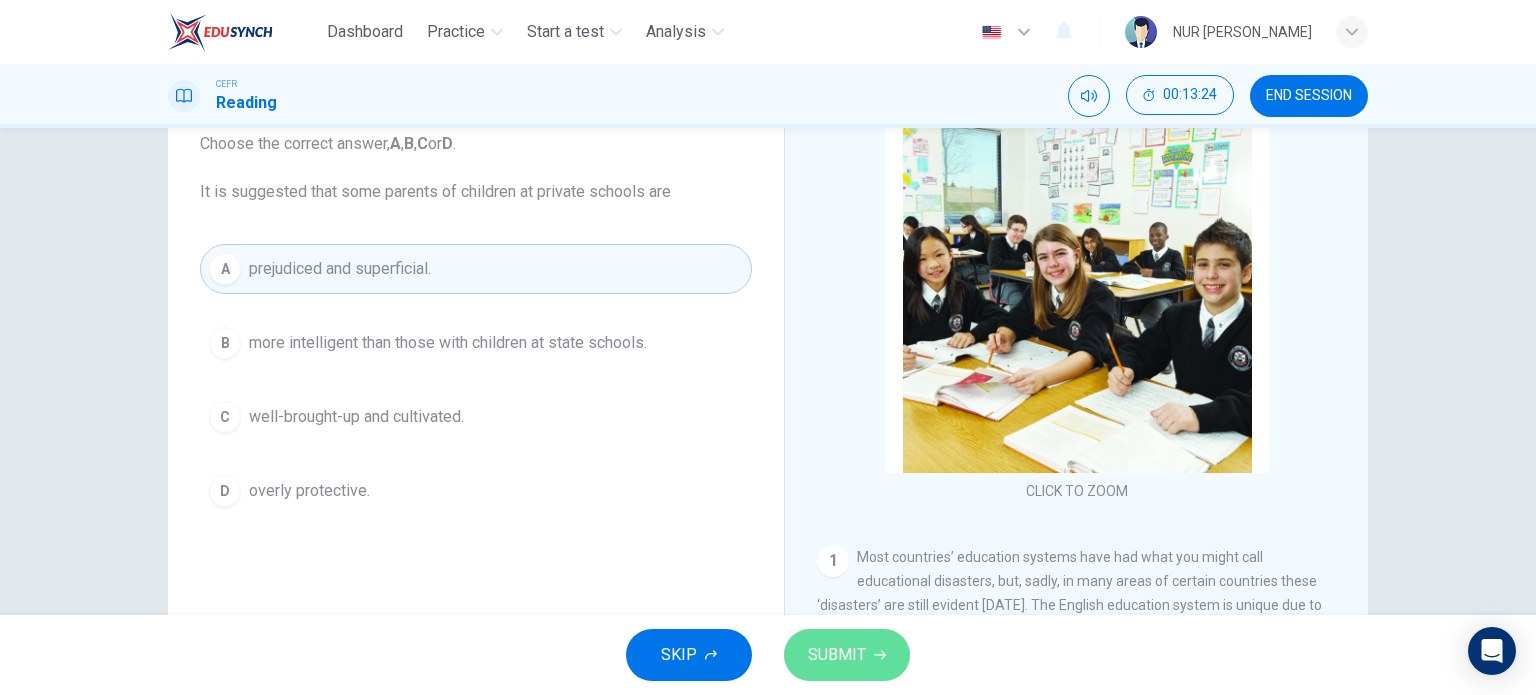 click on "SUBMIT" at bounding box center [847, 655] 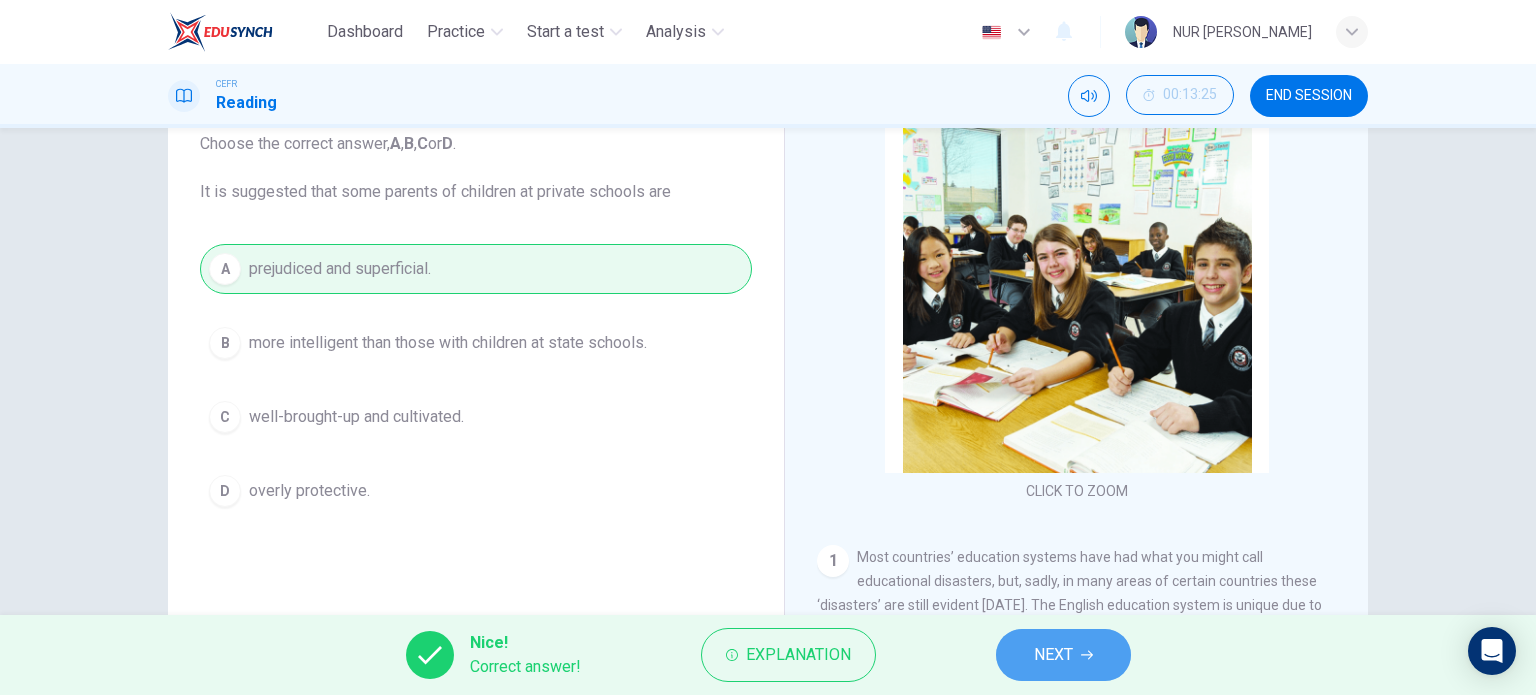 click on "NEXT" at bounding box center [1053, 655] 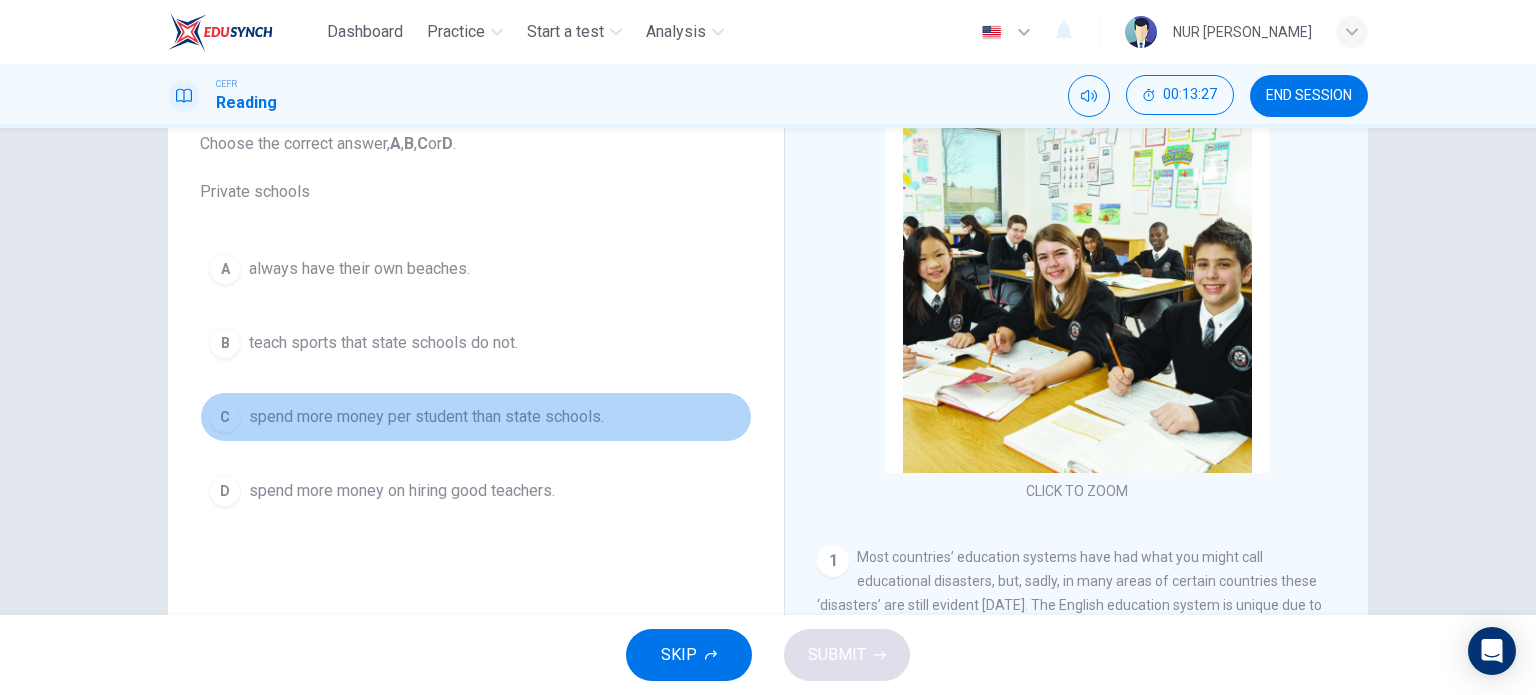 click on "spend more money per student than state schools." at bounding box center [426, 417] 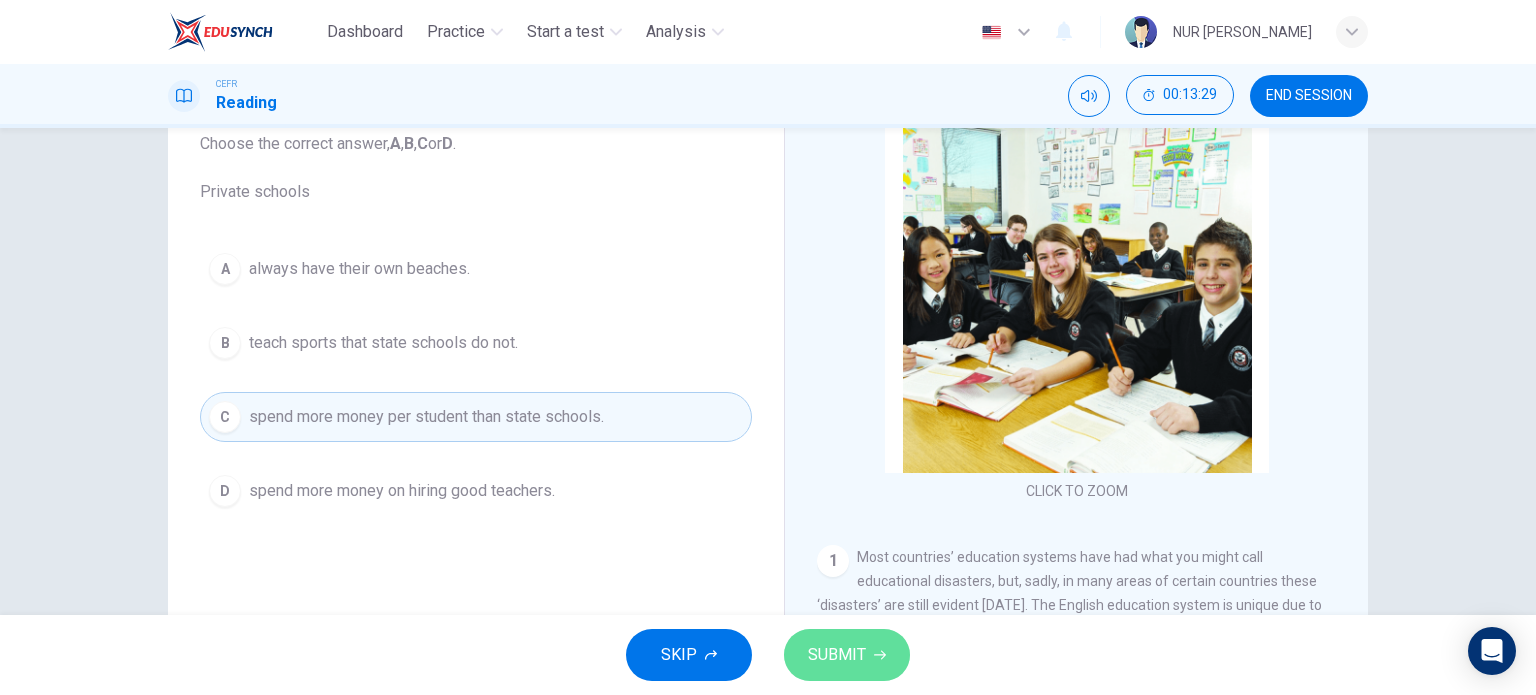 click on "SUBMIT" at bounding box center (847, 655) 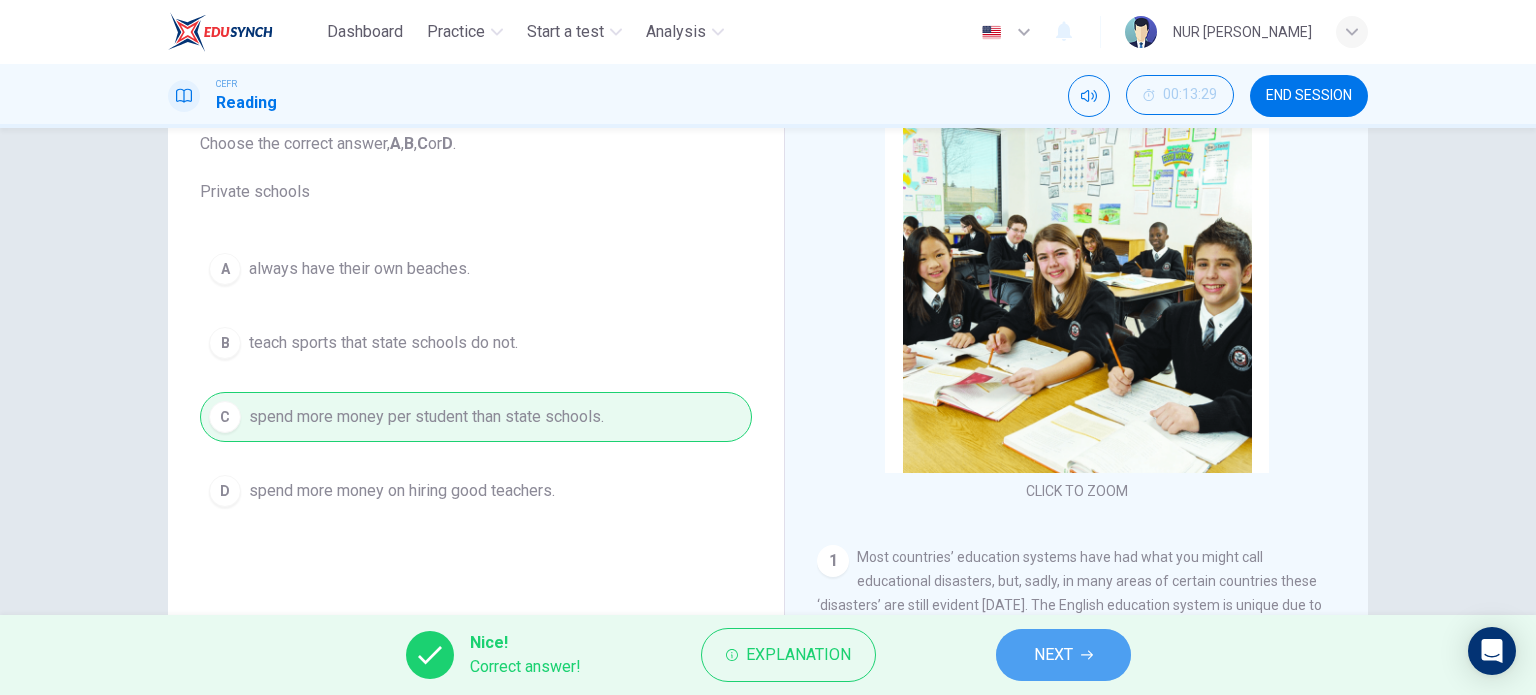 click on "NEXT" at bounding box center [1063, 655] 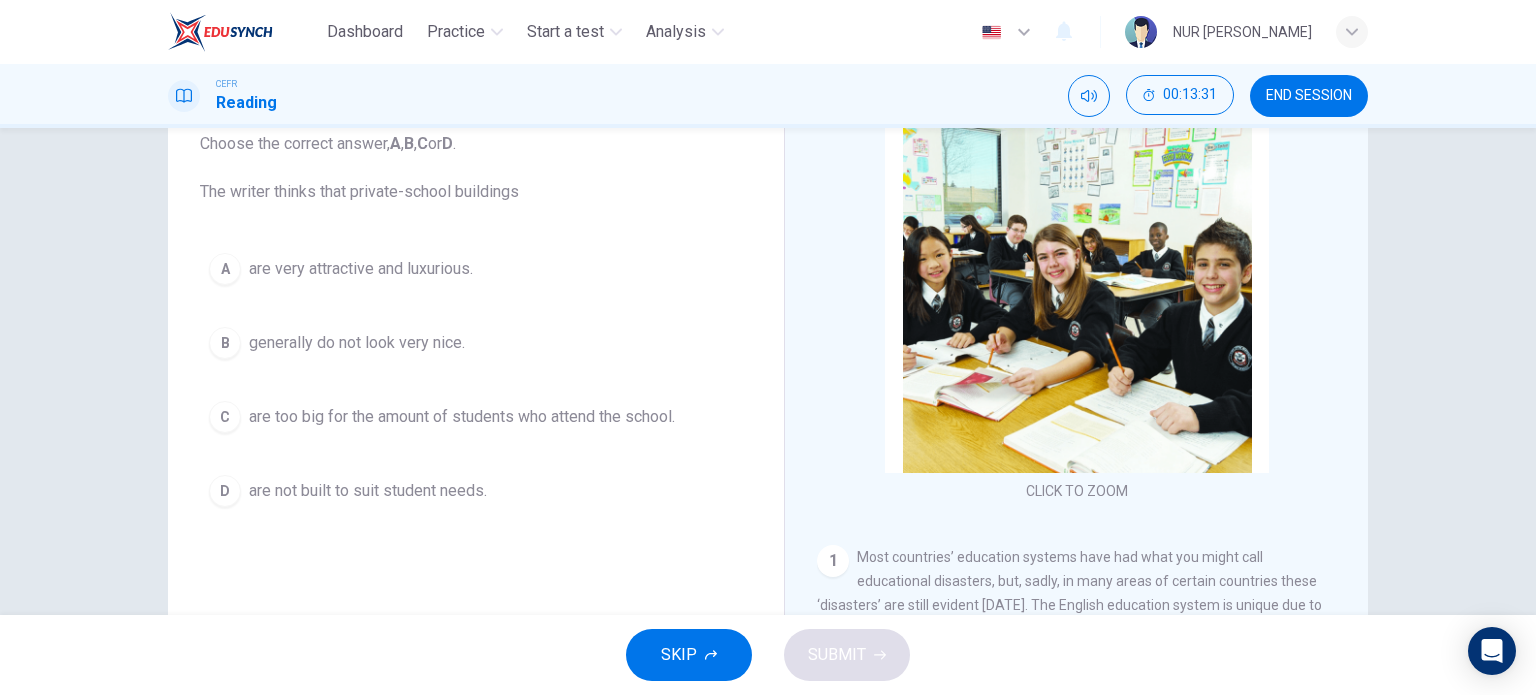 click on "A are very attractive and luxurious." at bounding box center [476, 269] 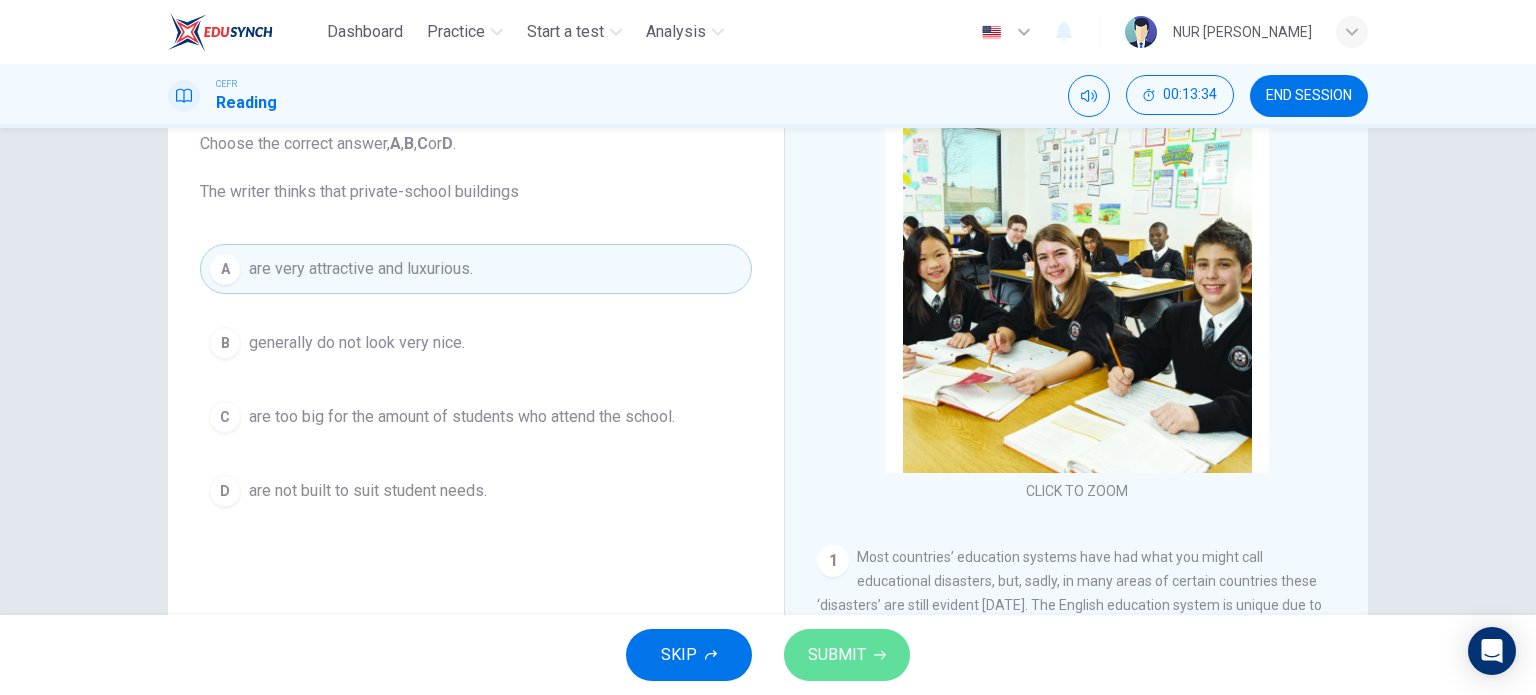 click on "SUBMIT" at bounding box center [837, 655] 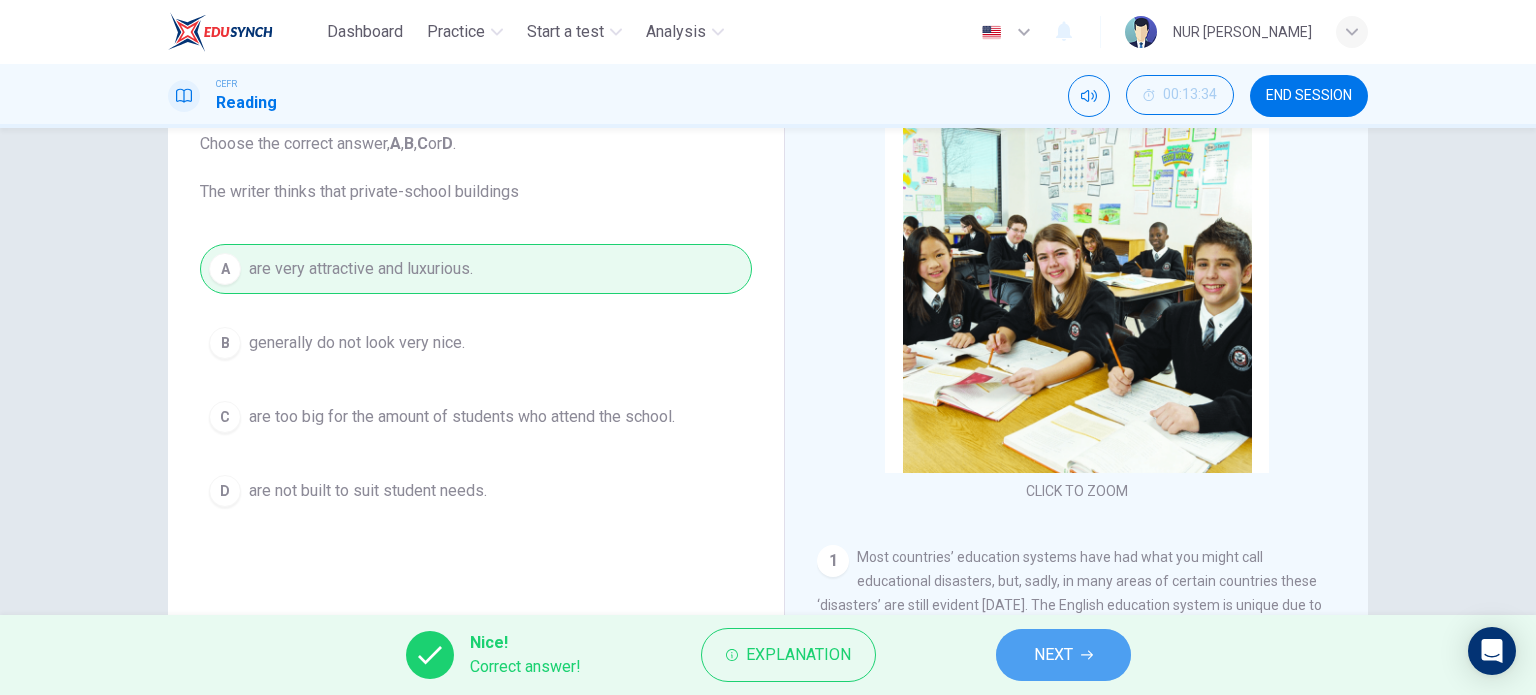 click on "NEXT" at bounding box center (1063, 655) 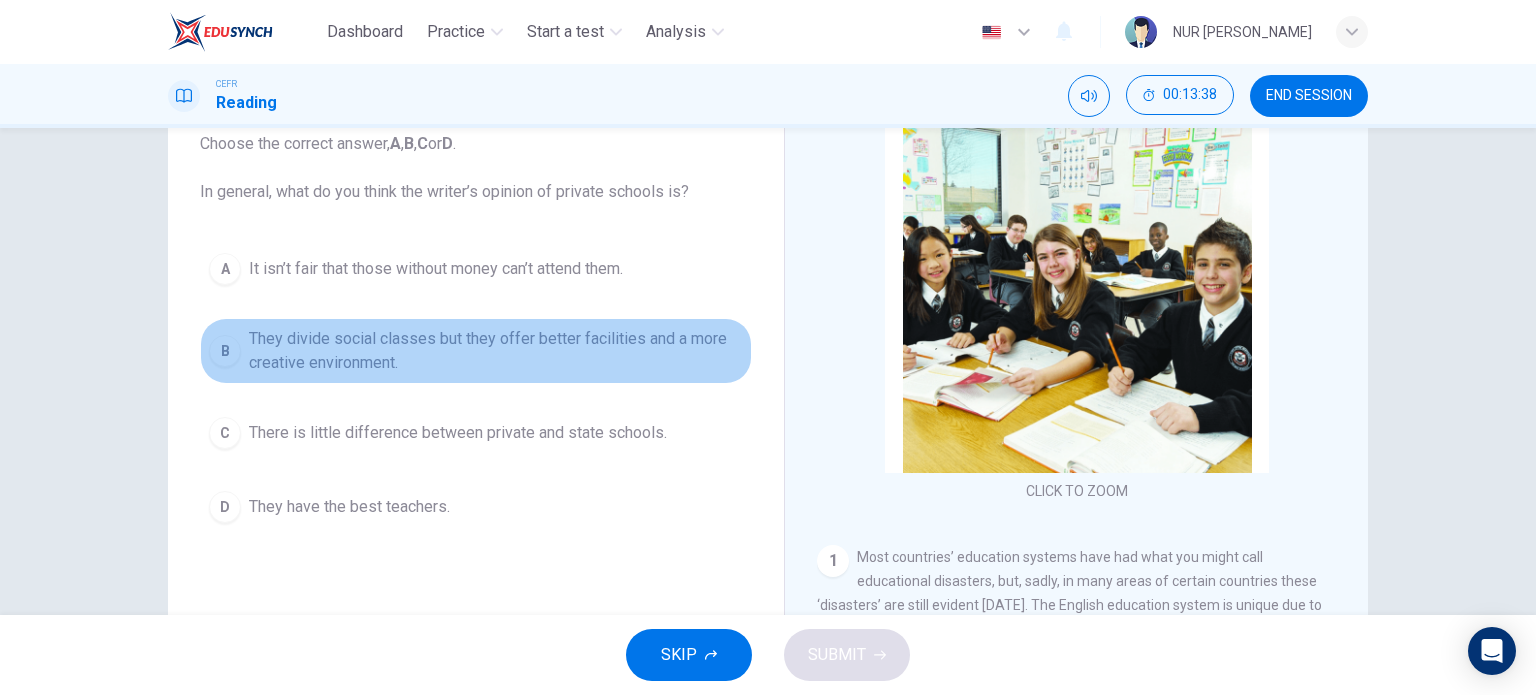 click on "They divide social classes but they offer better facilities and a more
creative environment." at bounding box center [496, 351] 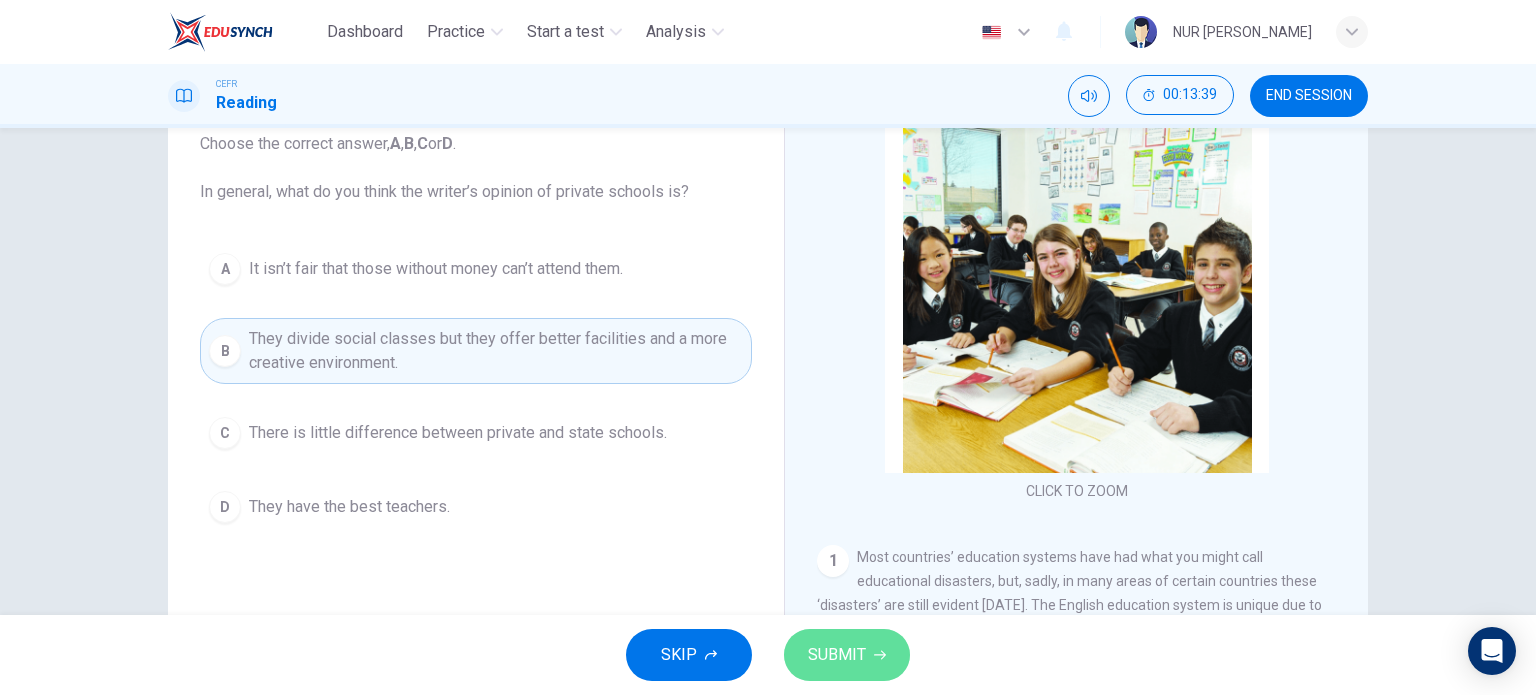 click on "SUBMIT" at bounding box center [837, 655] 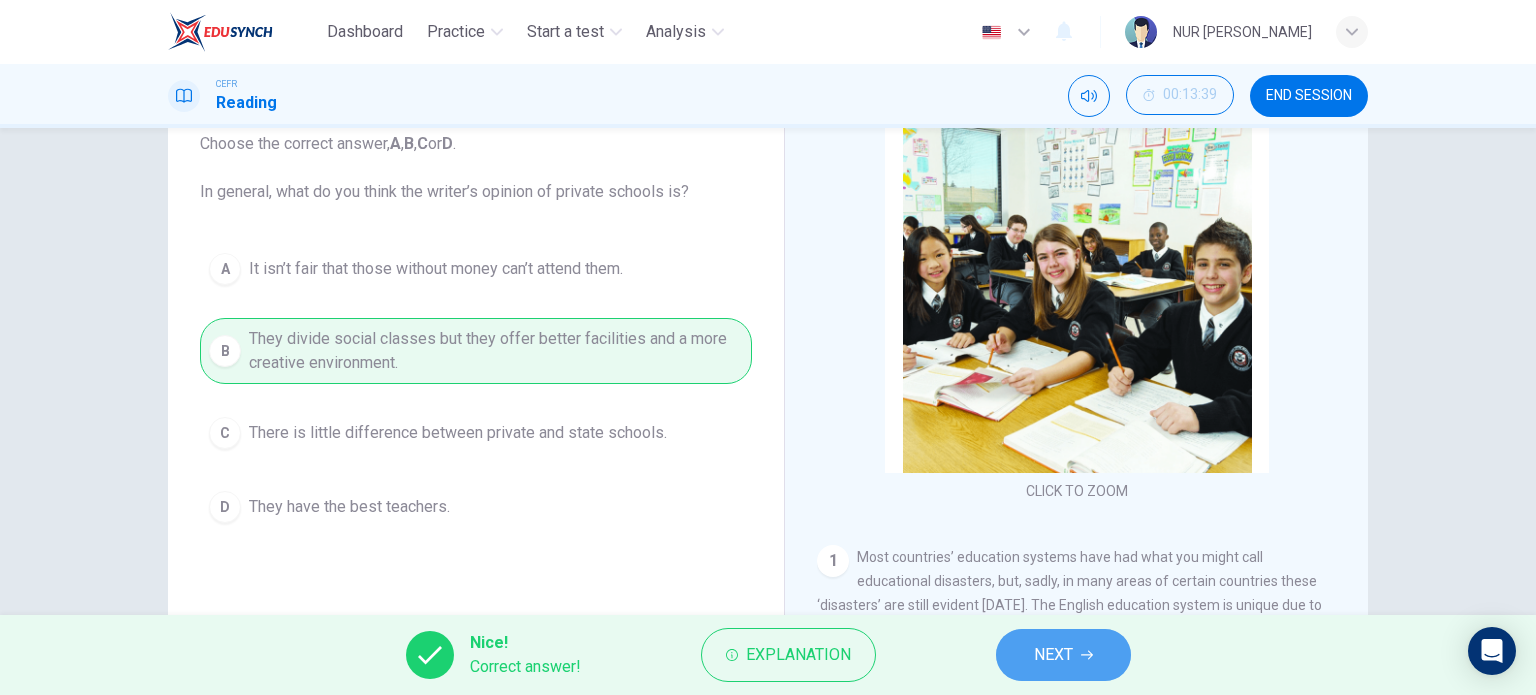 click 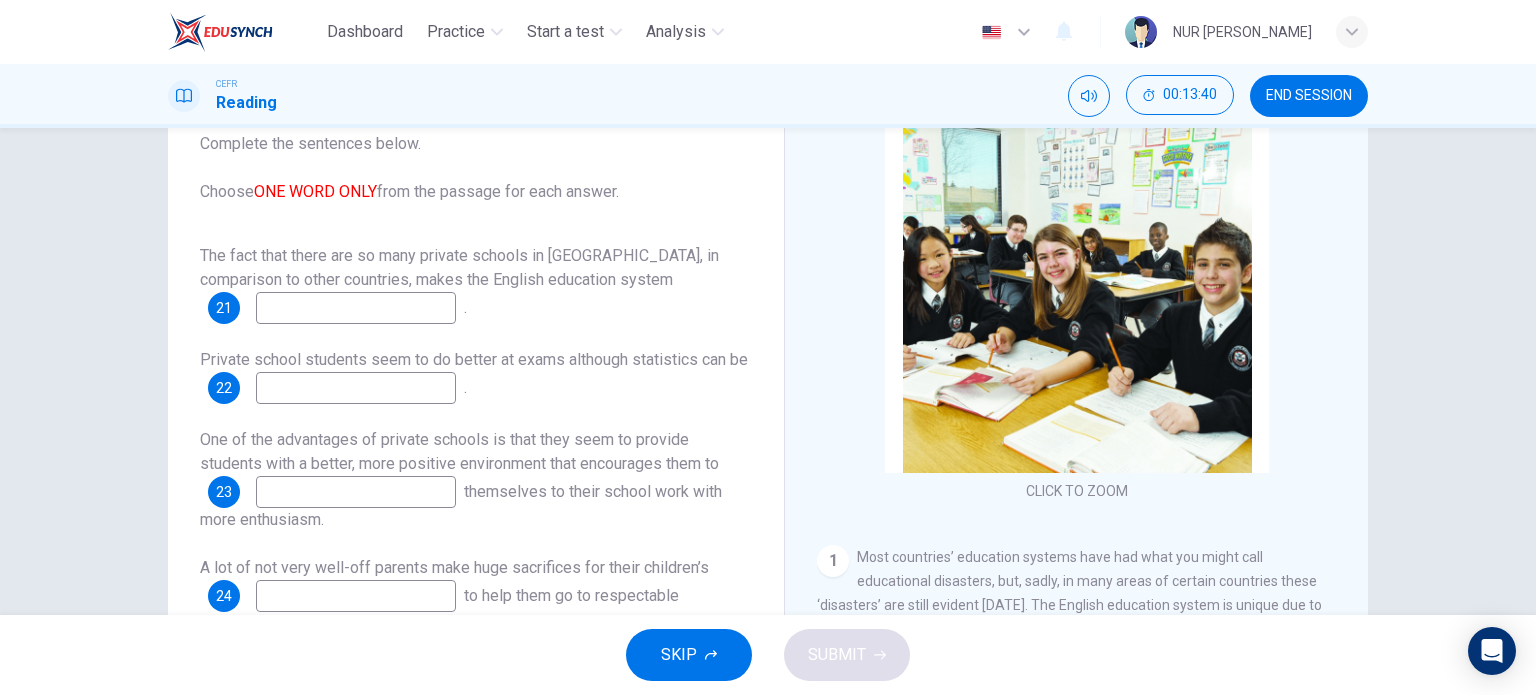 scroll, scrollTop: 24, scrollLeft: 0, axis: vertical 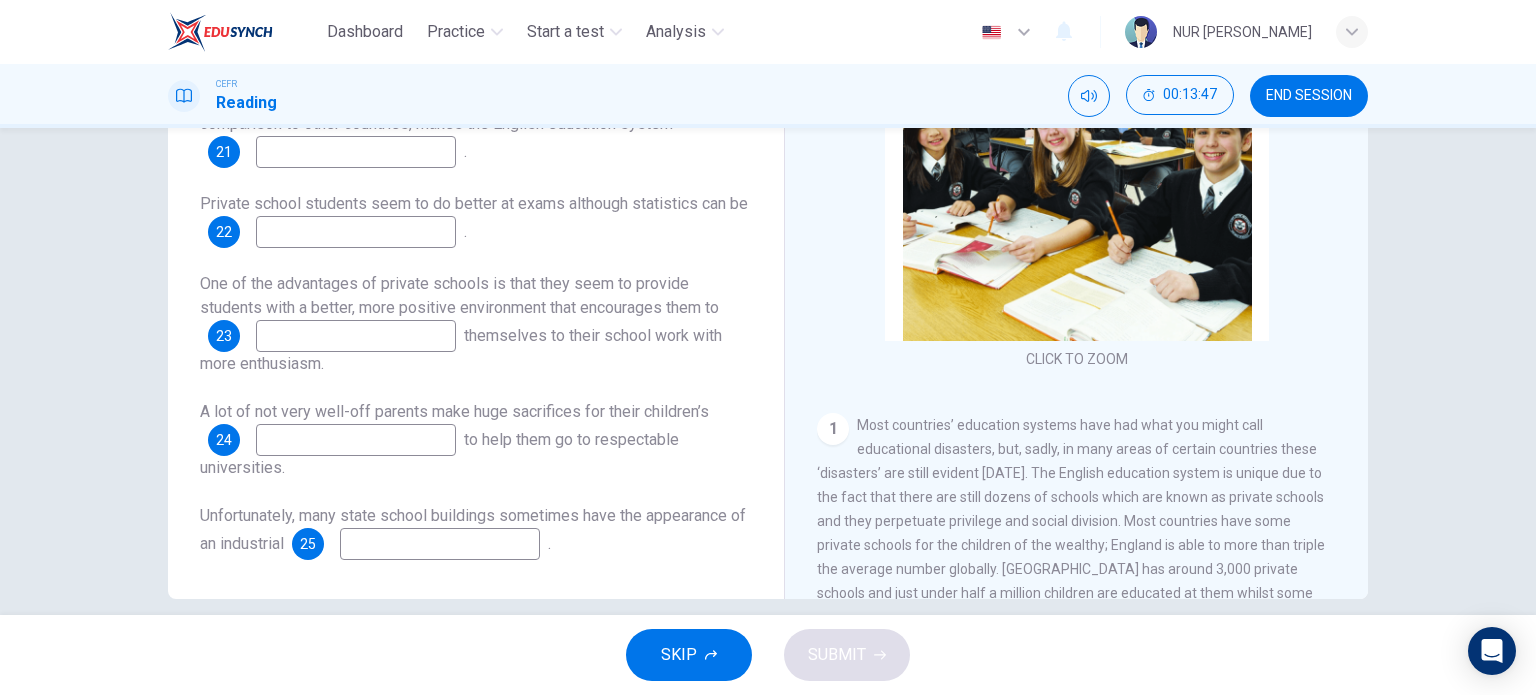 click at bounding box center (440, 544) 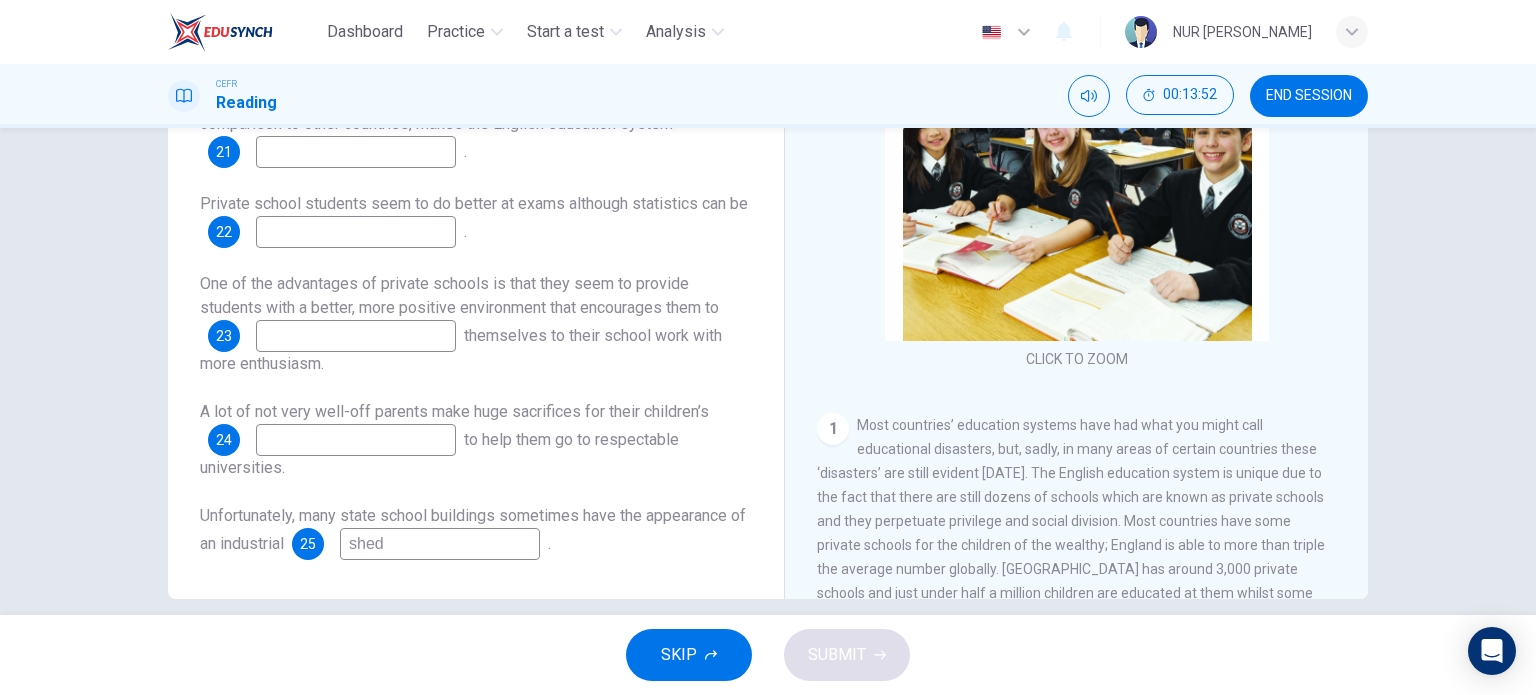 type on "shed" 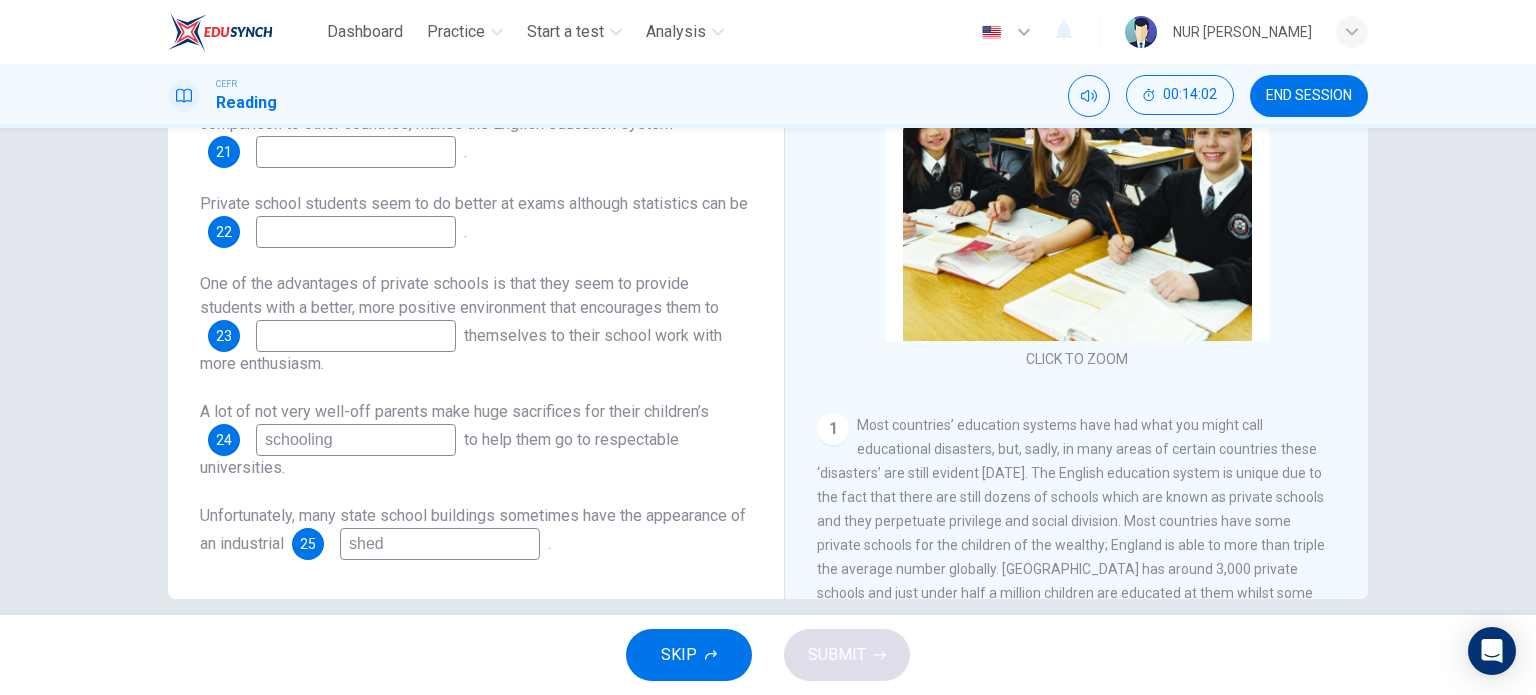 type on "schooling" 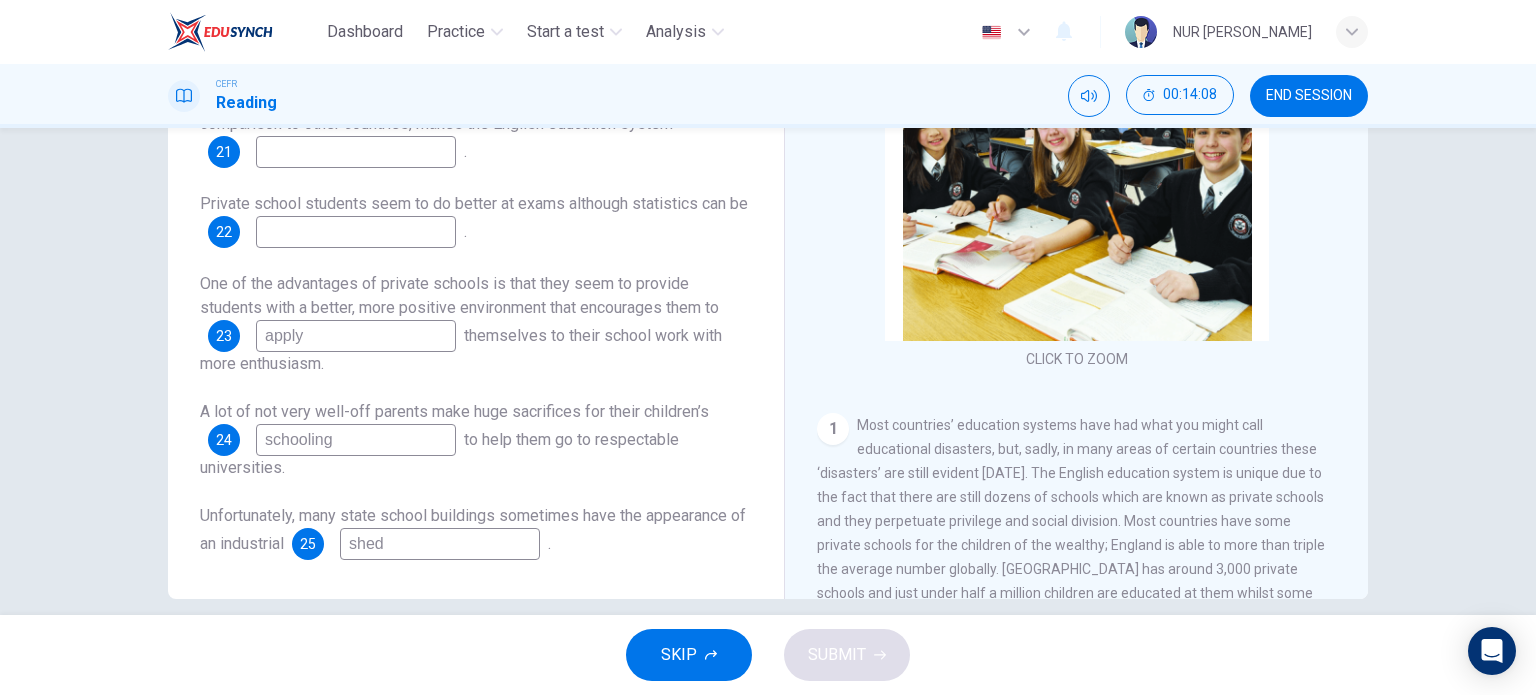 type on "apply" 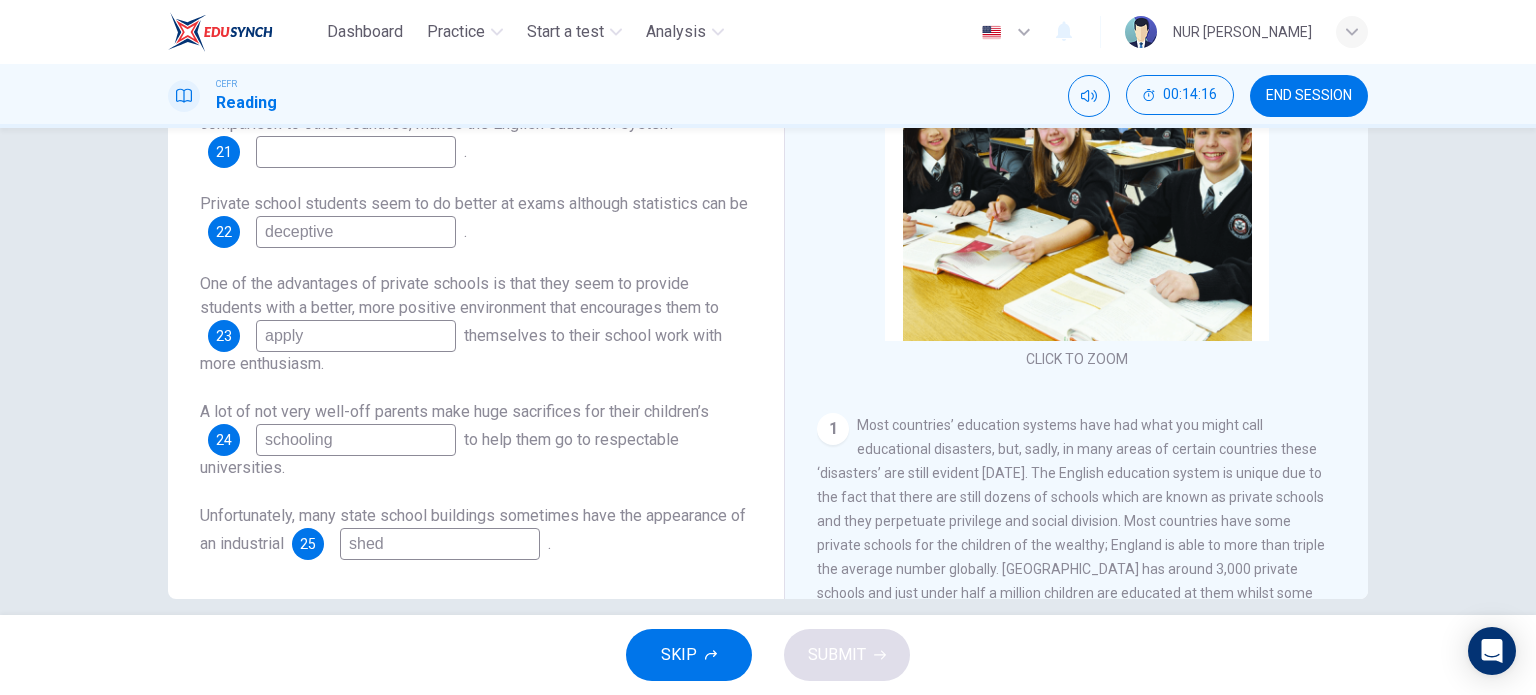 scroll, scrollTop: 0, scrollLeft: 0, axis: both 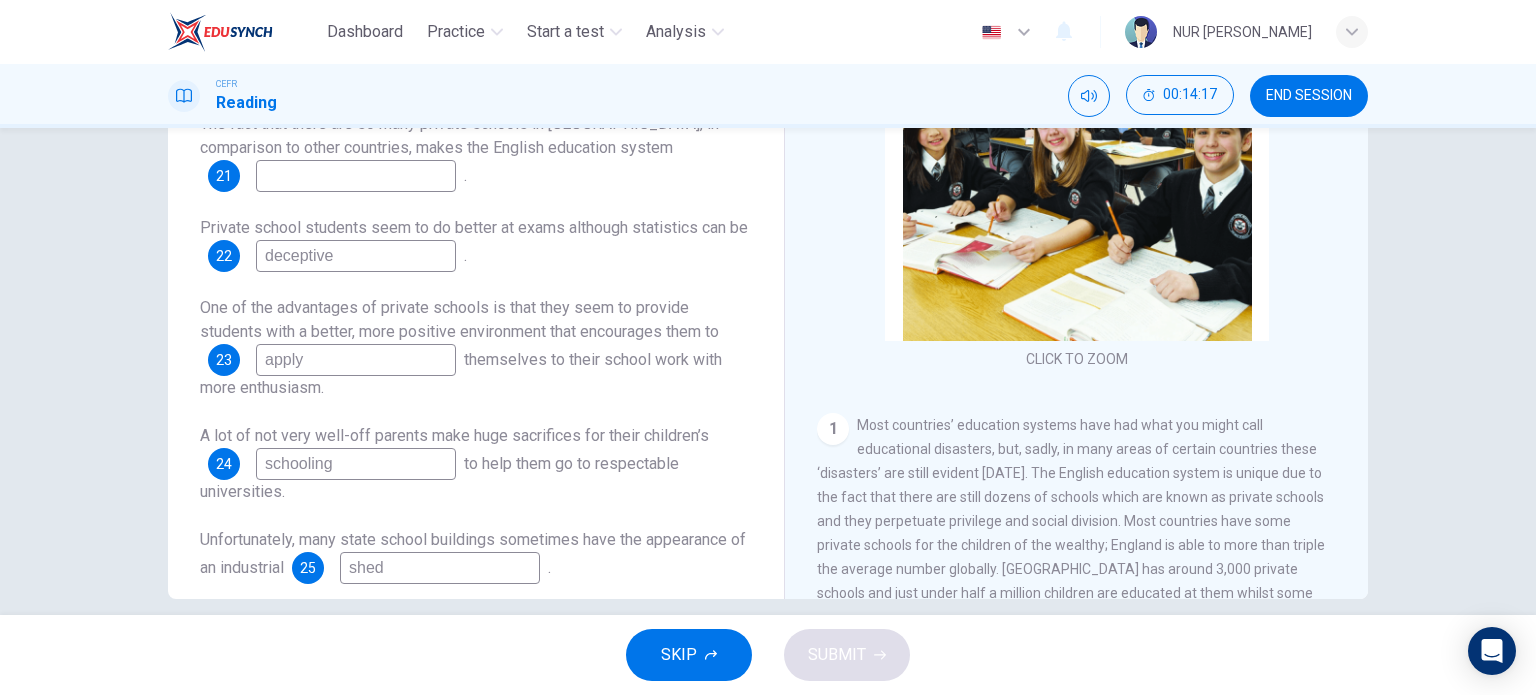 type on "deceptive" 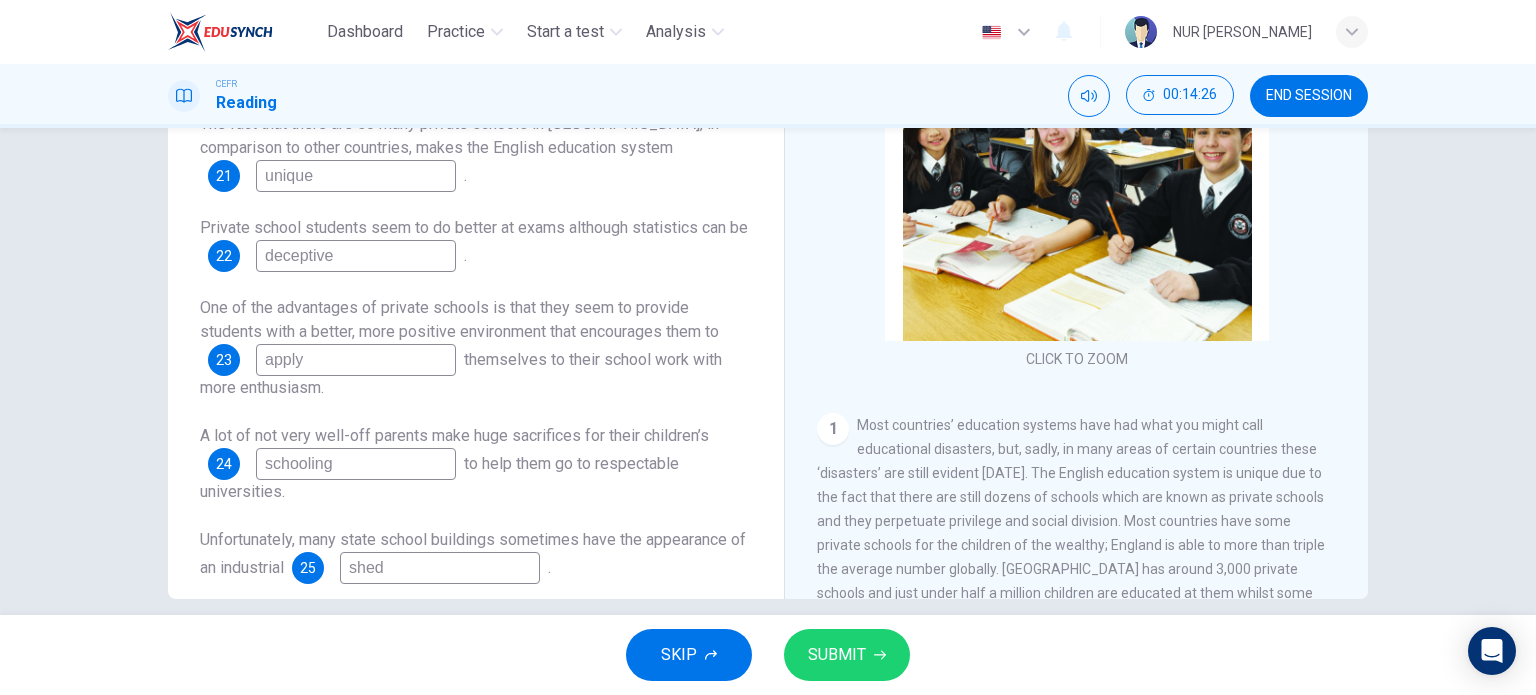 type on "unique" 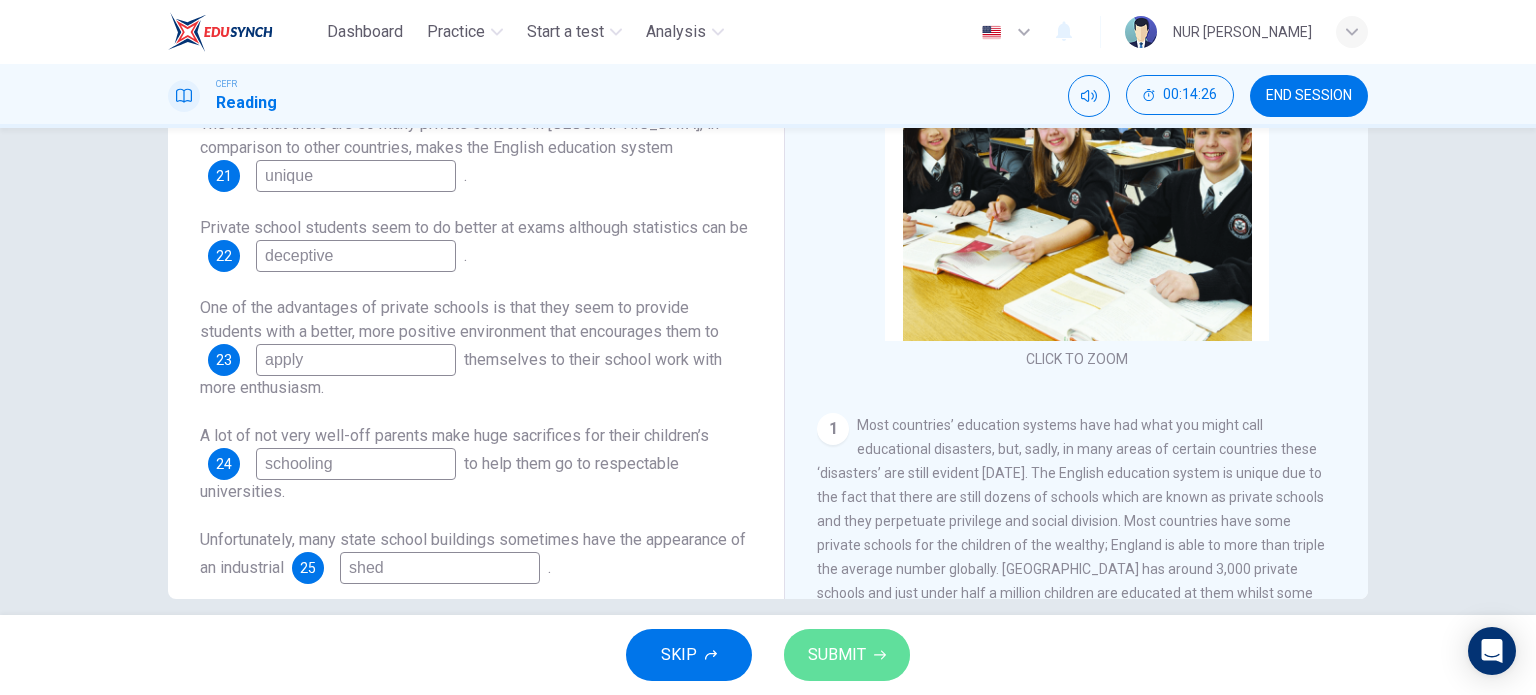 click on "SUBMIT" at bounding box center [837, 655] 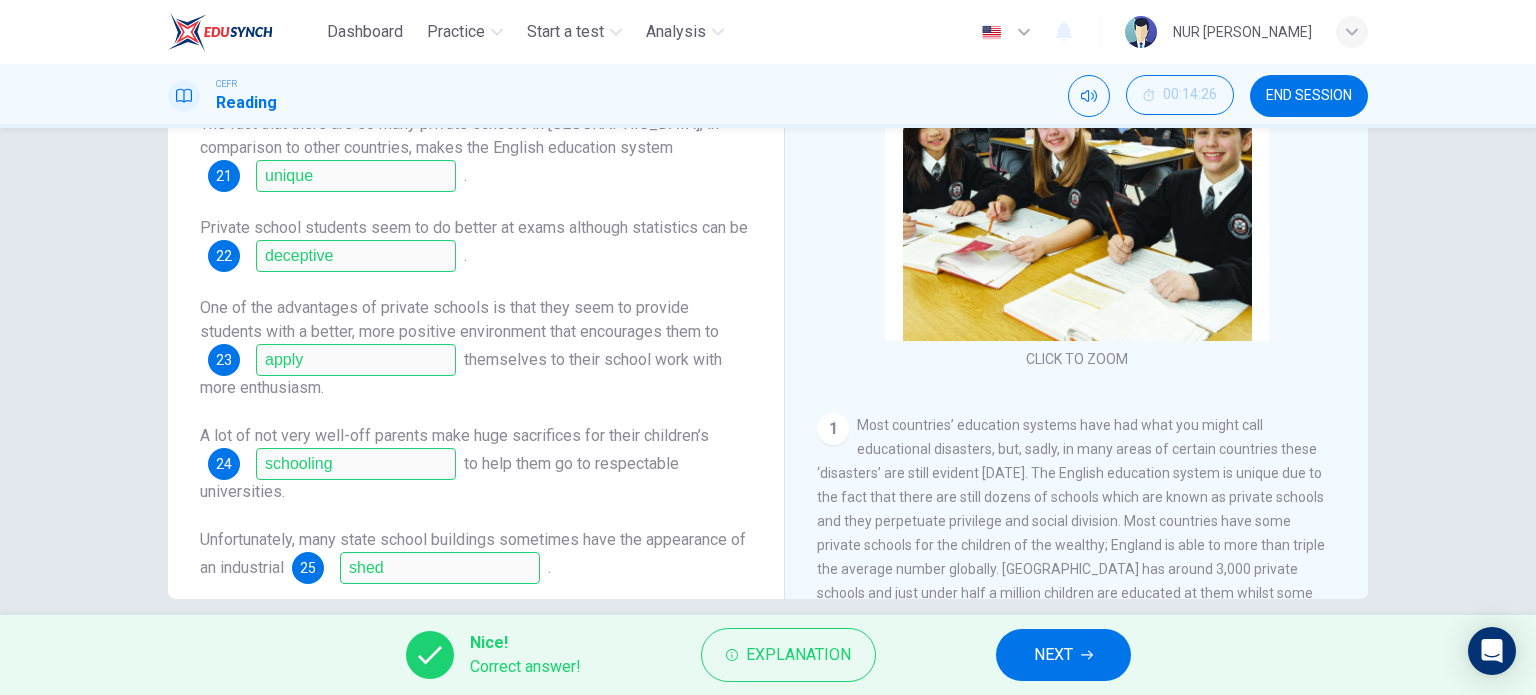 click on "NEXT" at bounding box center [1053, 655] 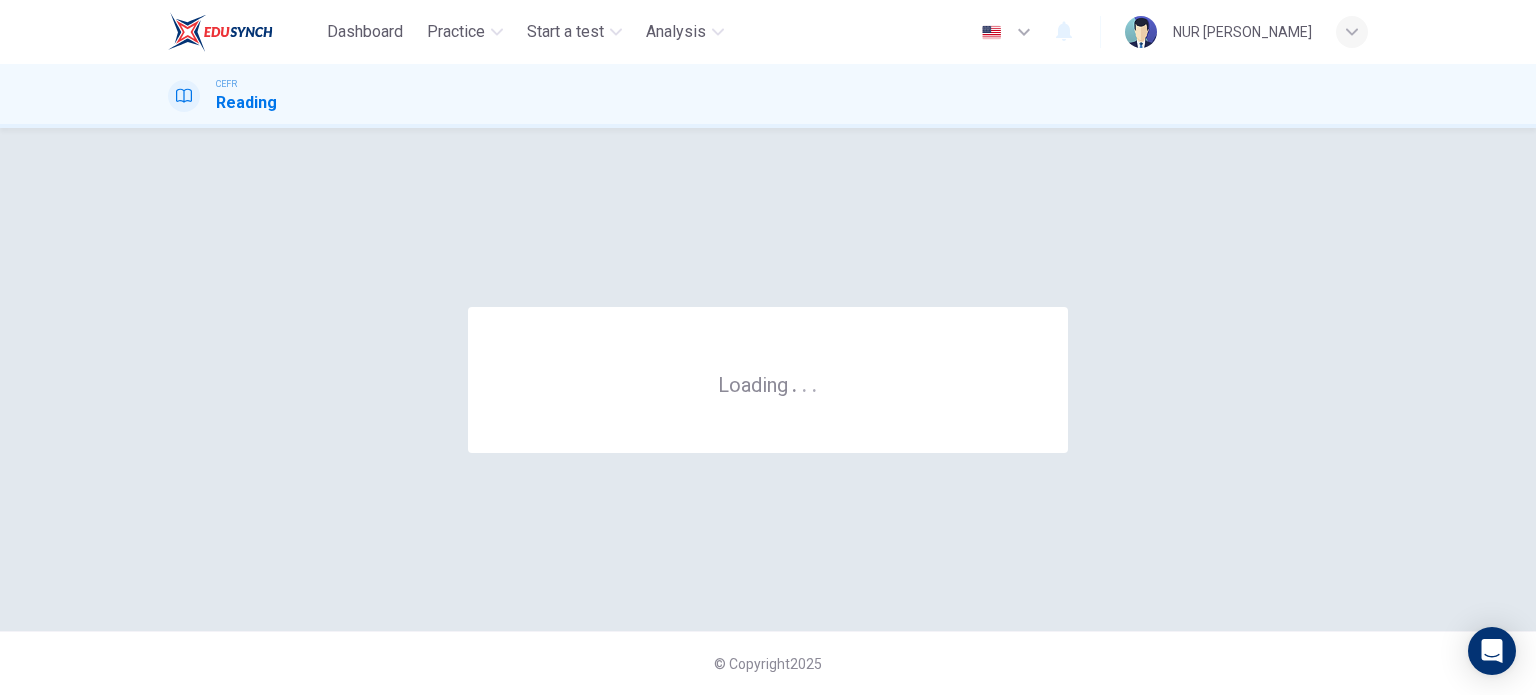 scroll, scrollTop: 0, scrollLeft: 0, axis: both 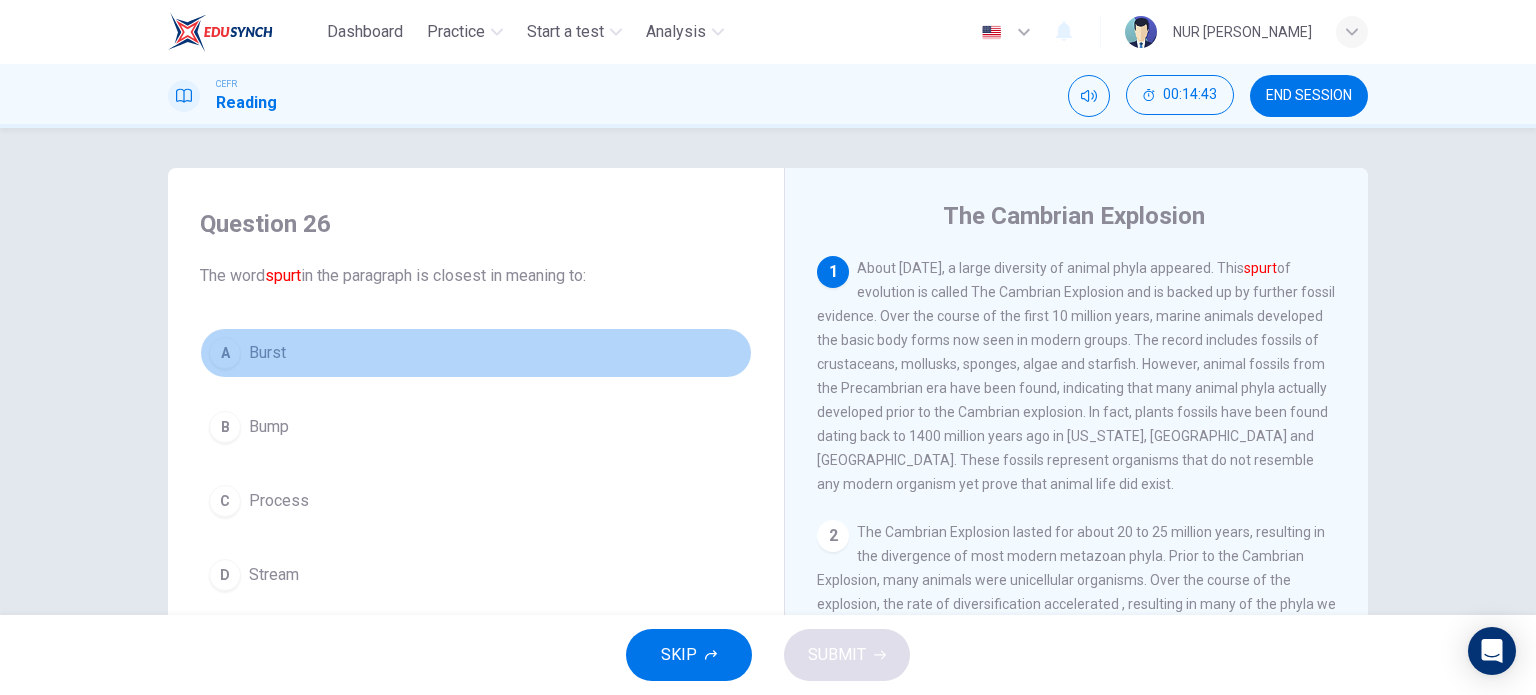 click on "Burst" at bounding box center [267, 353] 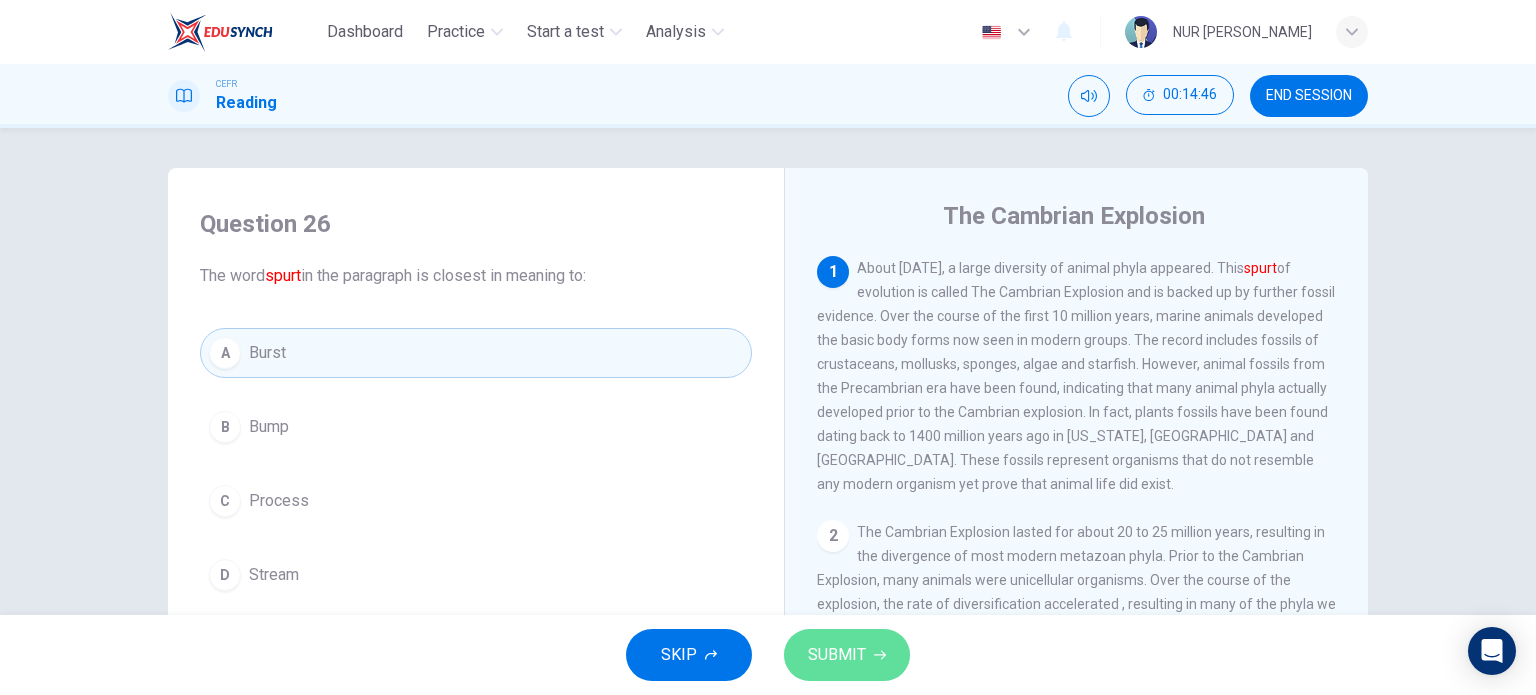 click on "SUBMIT" at bounding box center (847, 655) 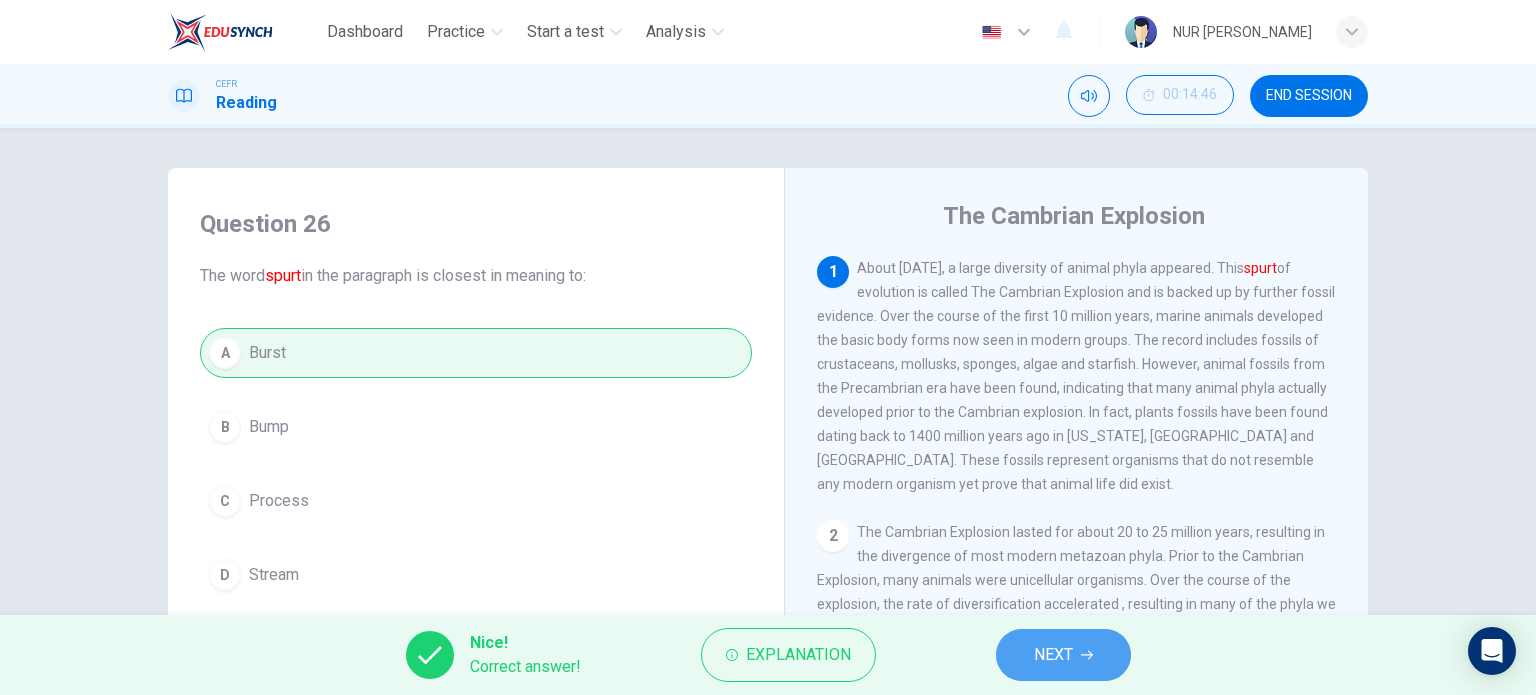 click on "NEXT" at bounding box center (1063, 655) 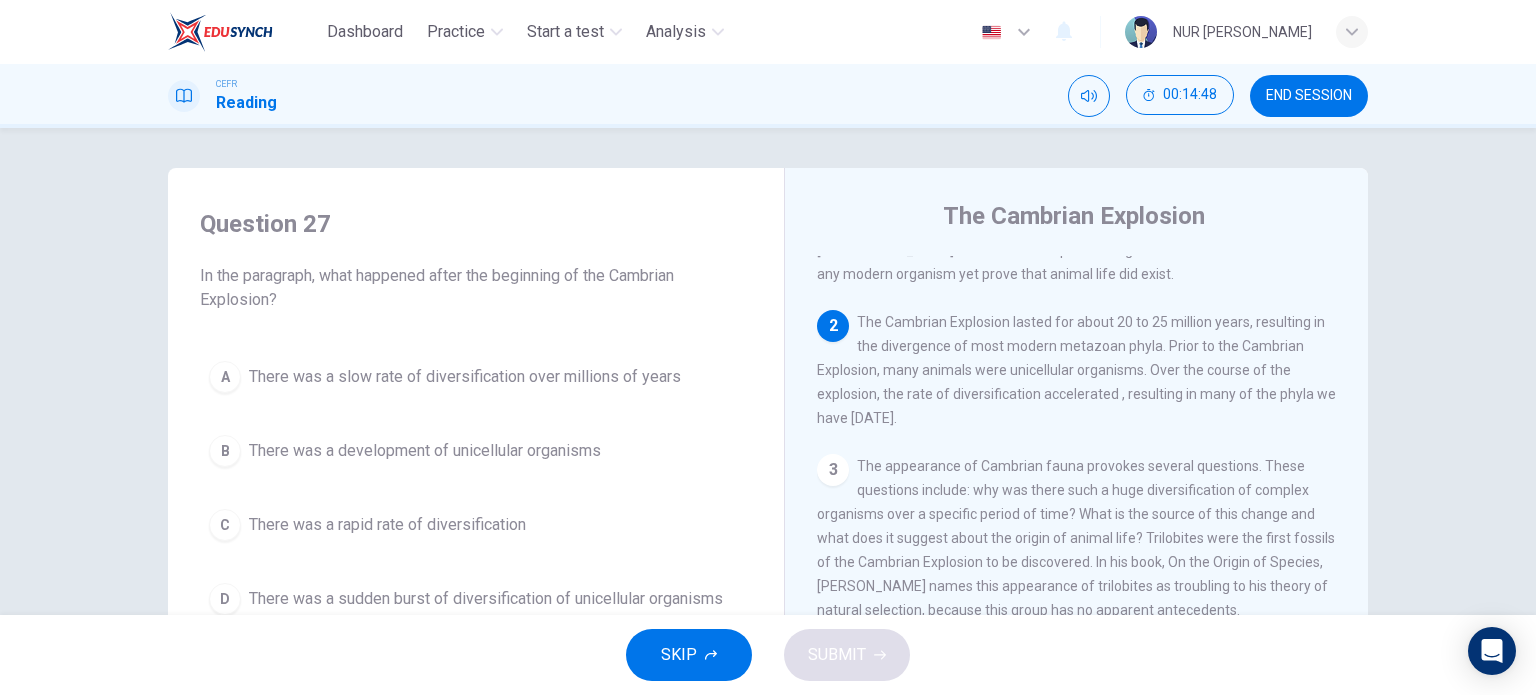 scroll, scrollTop: 208, scrollLeft: 0, axis: vertical 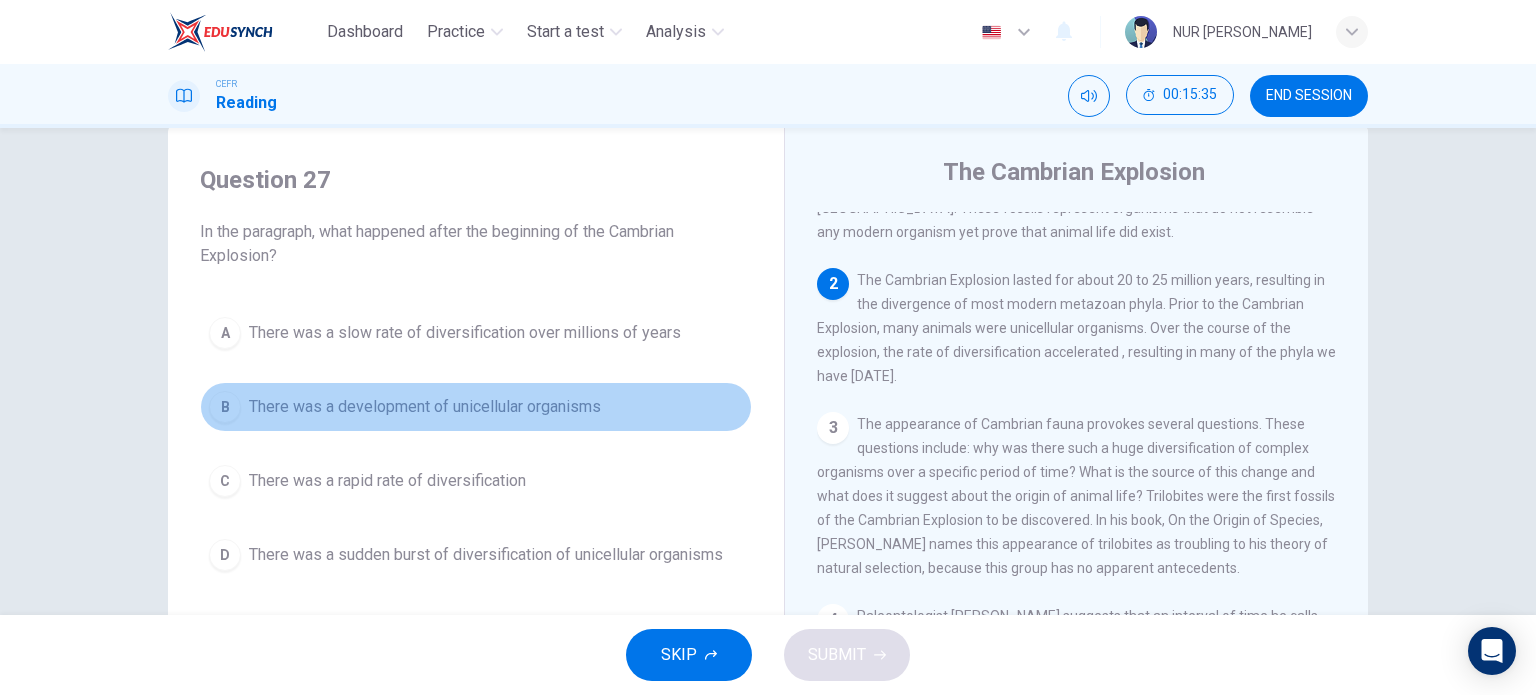 click on "B There was a development of unicellular organisms" at bounding box center (476, 407) 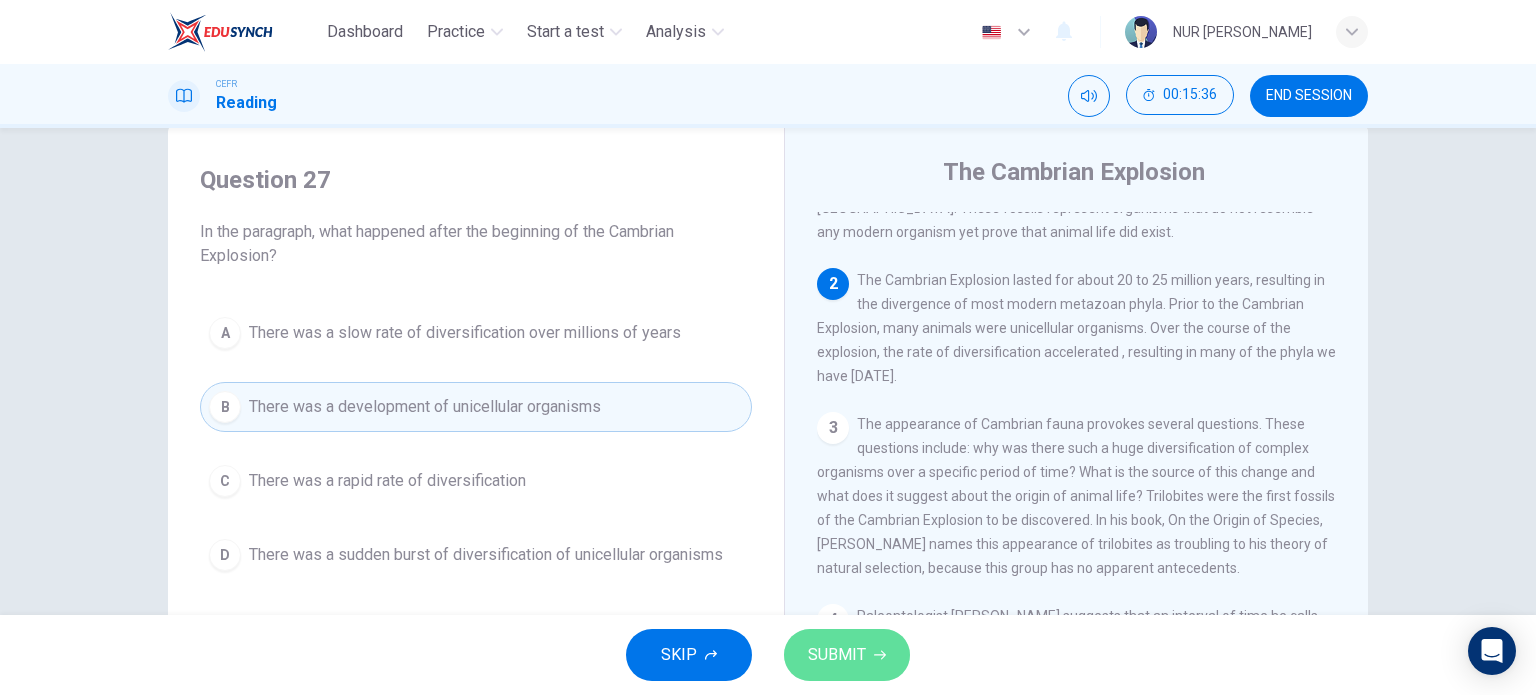 click on "SUBMIT" at bounding box center [847, 655] 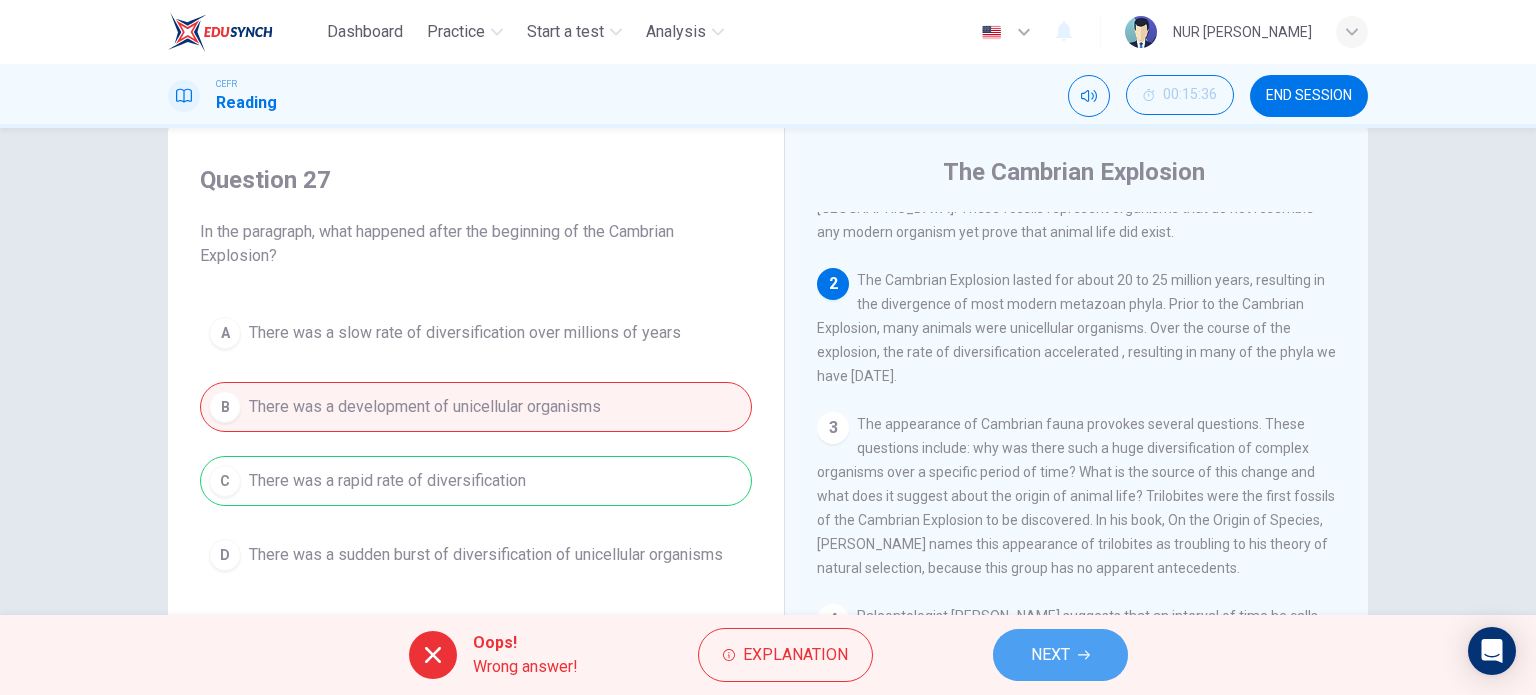 click on "NEXT" at bounding box center (1050, 655) 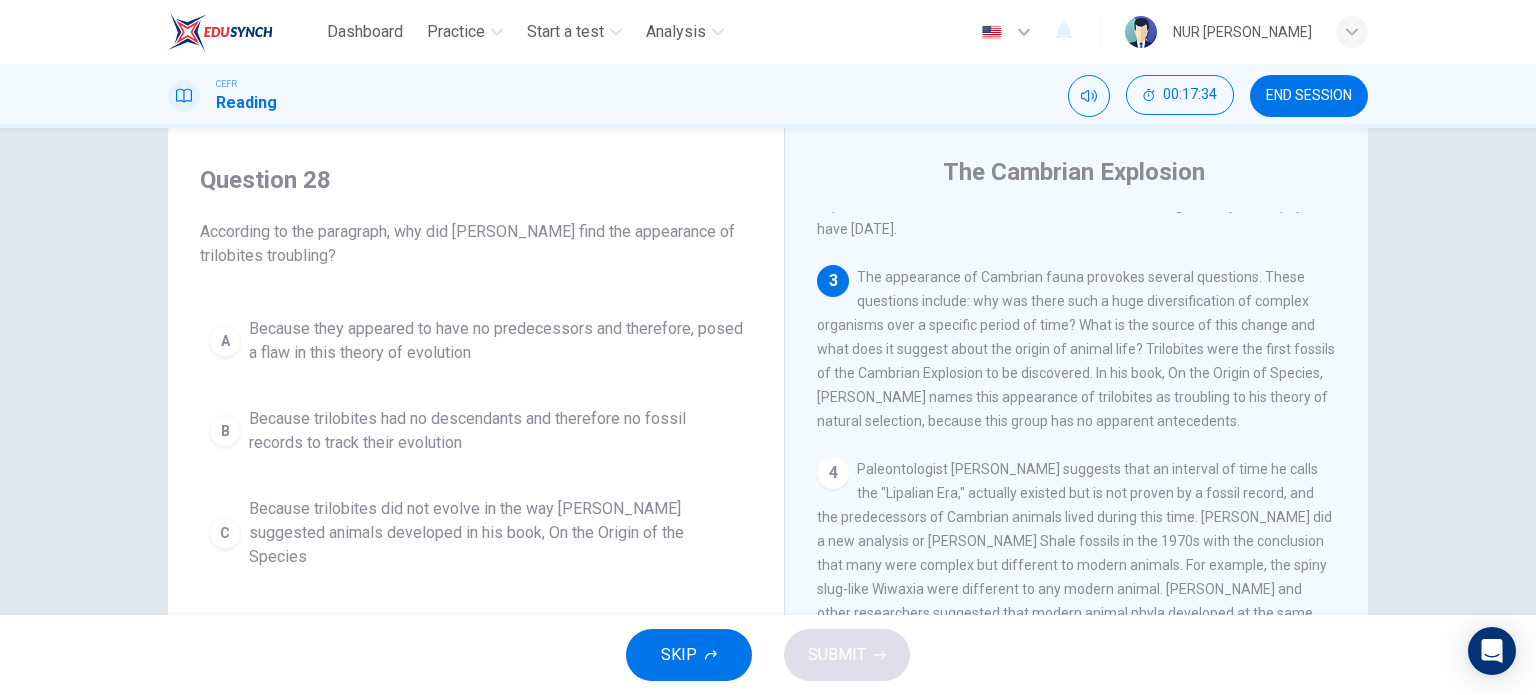 scroll, scrollTop: 356, scrollLeft: 0, axis: vertical 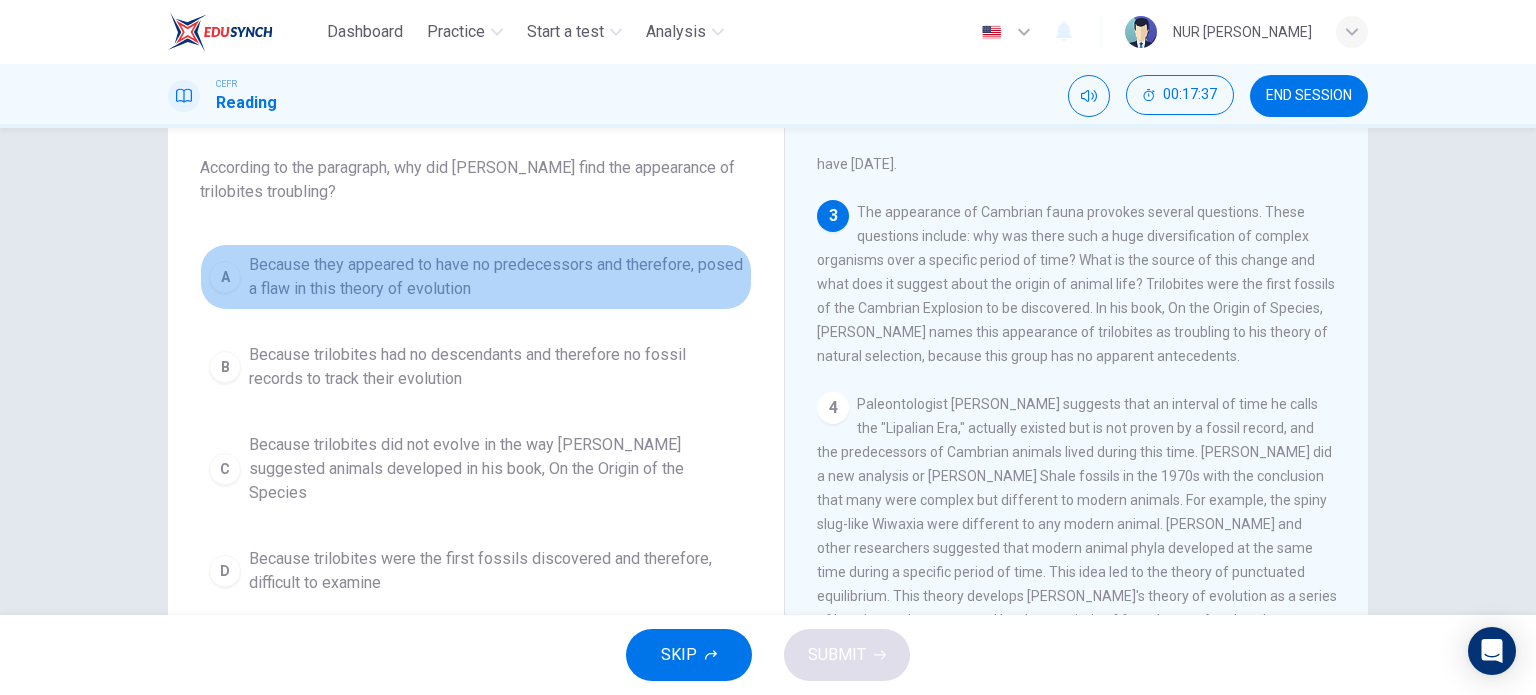 click on "Because they appeared to have no predecessors and therefore, posed a flaw in this theory of evolution" at bounding box center [496, 277] 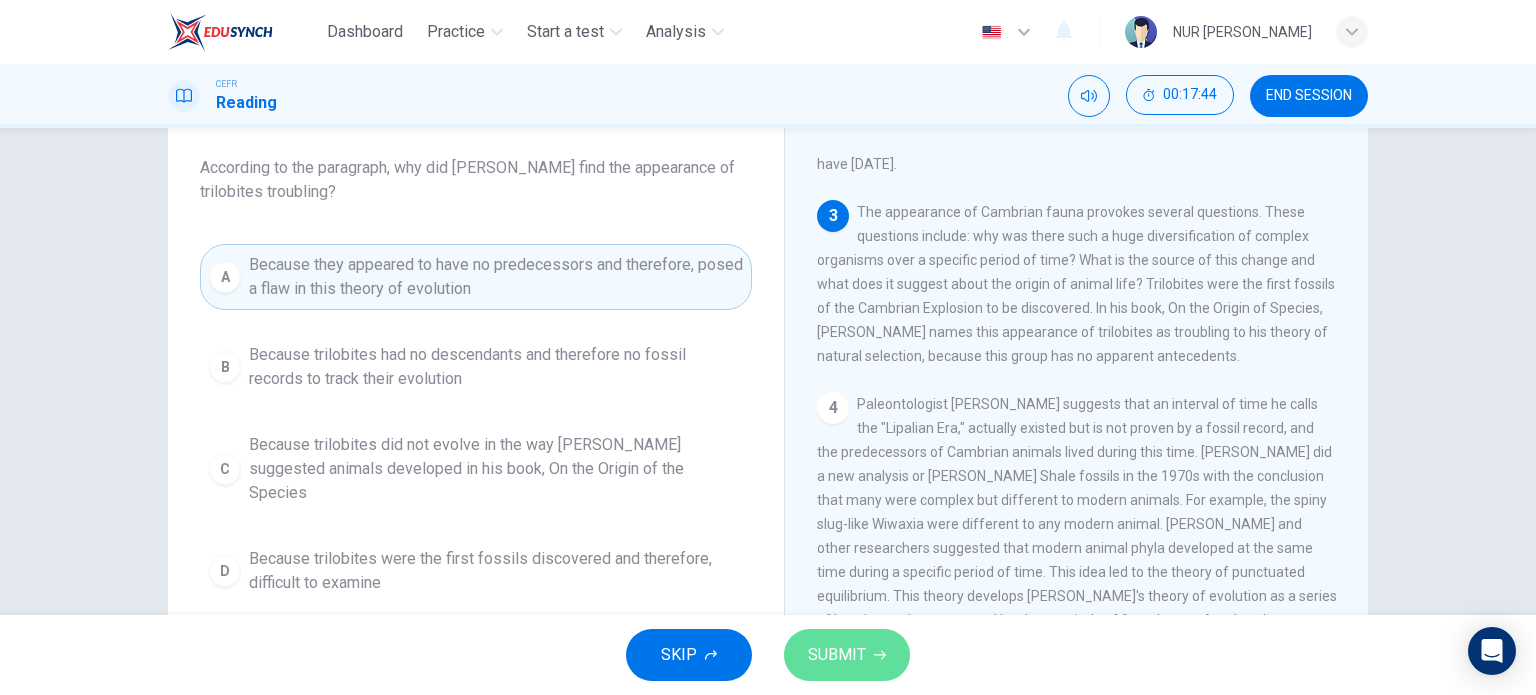 click on "SUBMIT" at bounding box center [837, 655] 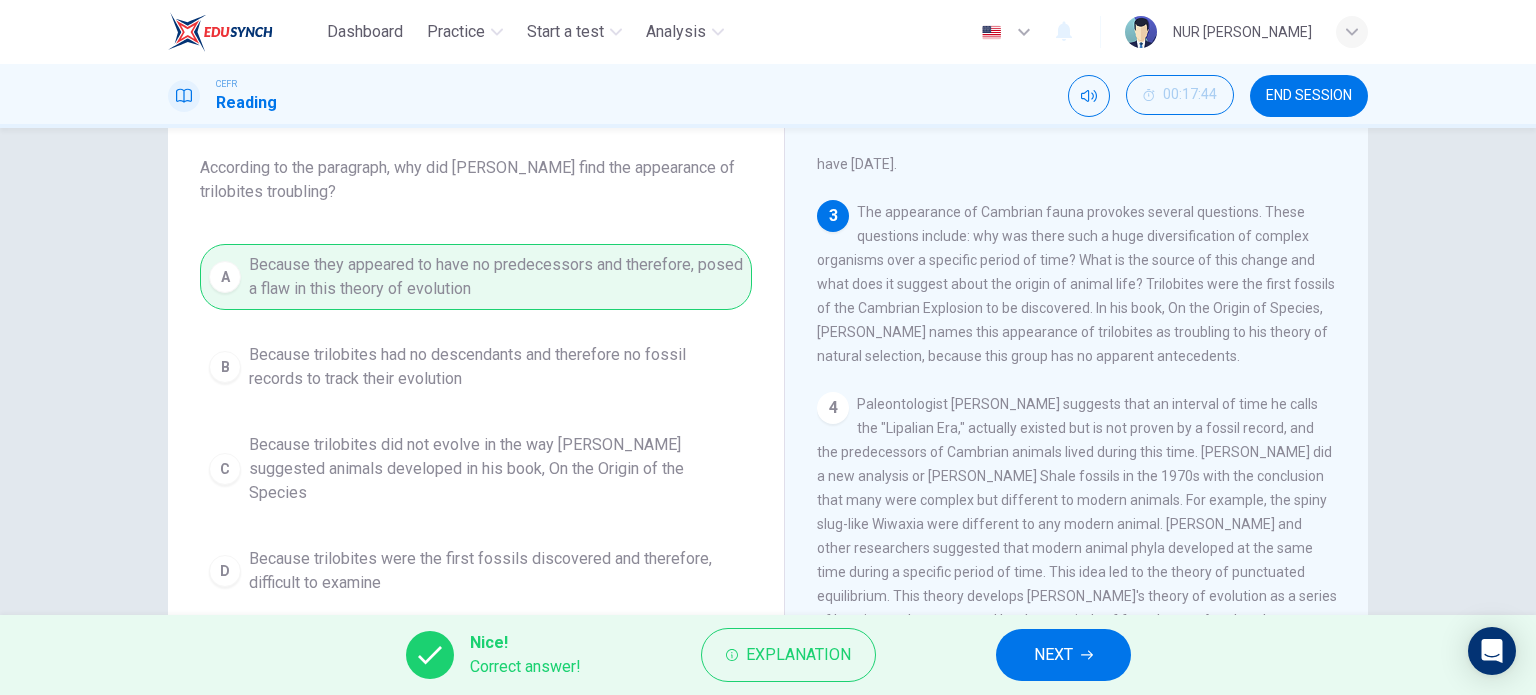 click on "Nice! Correct answer! Explanation NEXT" at bounding box center [768, 655] 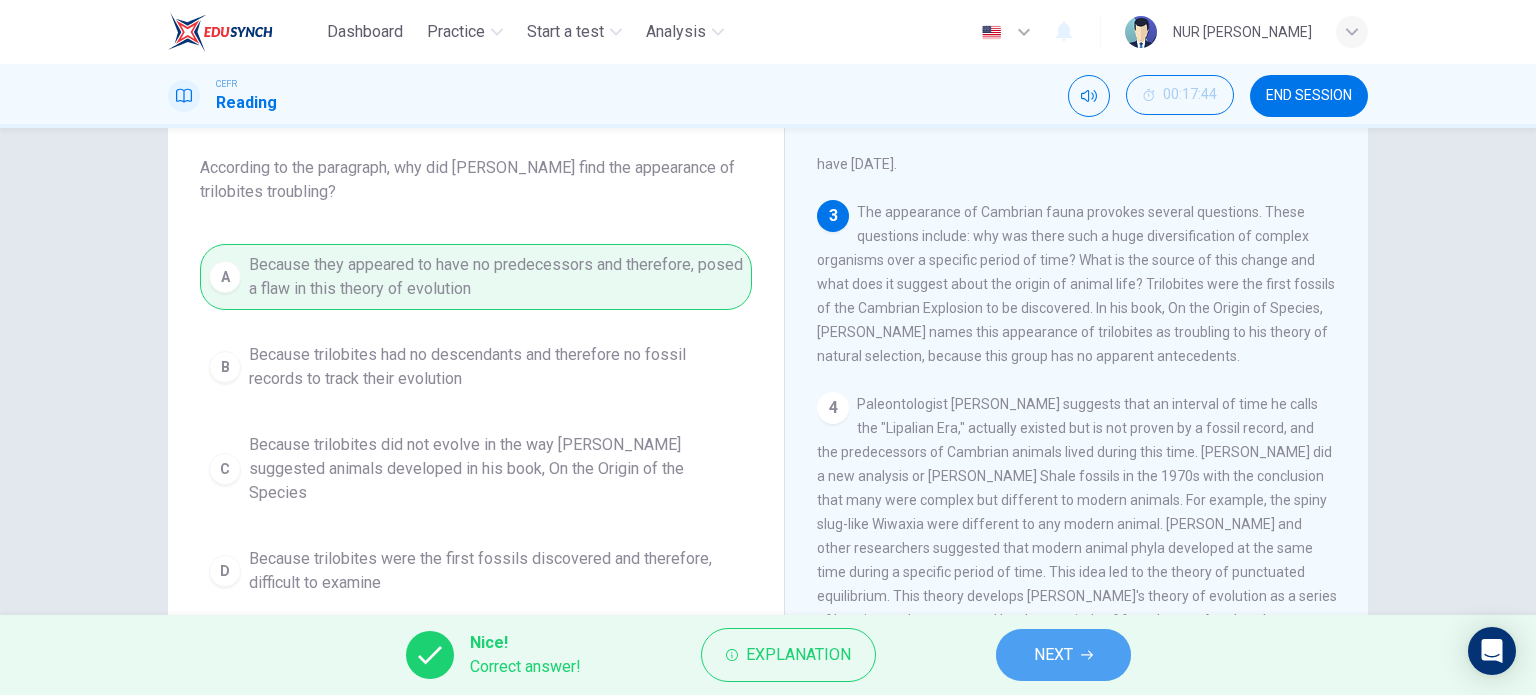 click on "NEXT" at bounding box center (1053, 655) 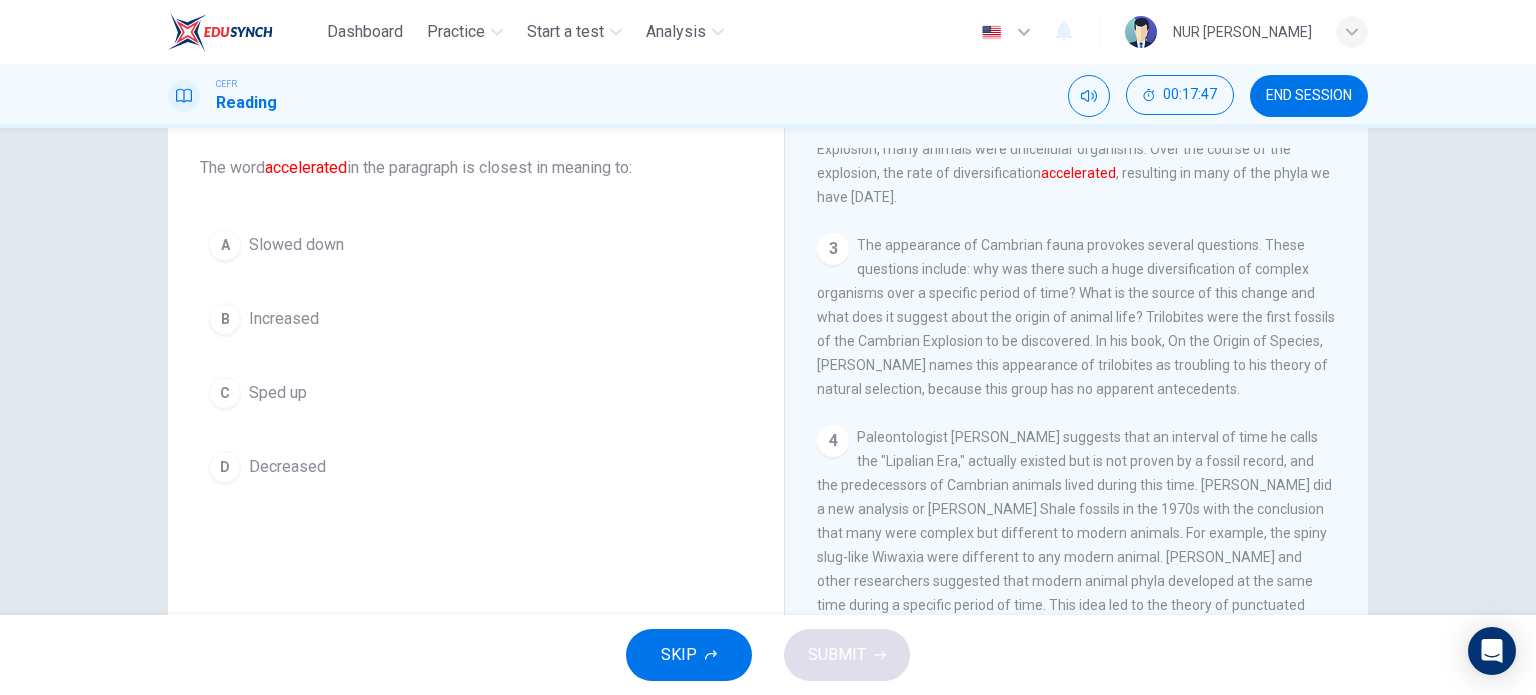 scroll, scrollTop: 322, scrollLeft: 0, axis: vertical 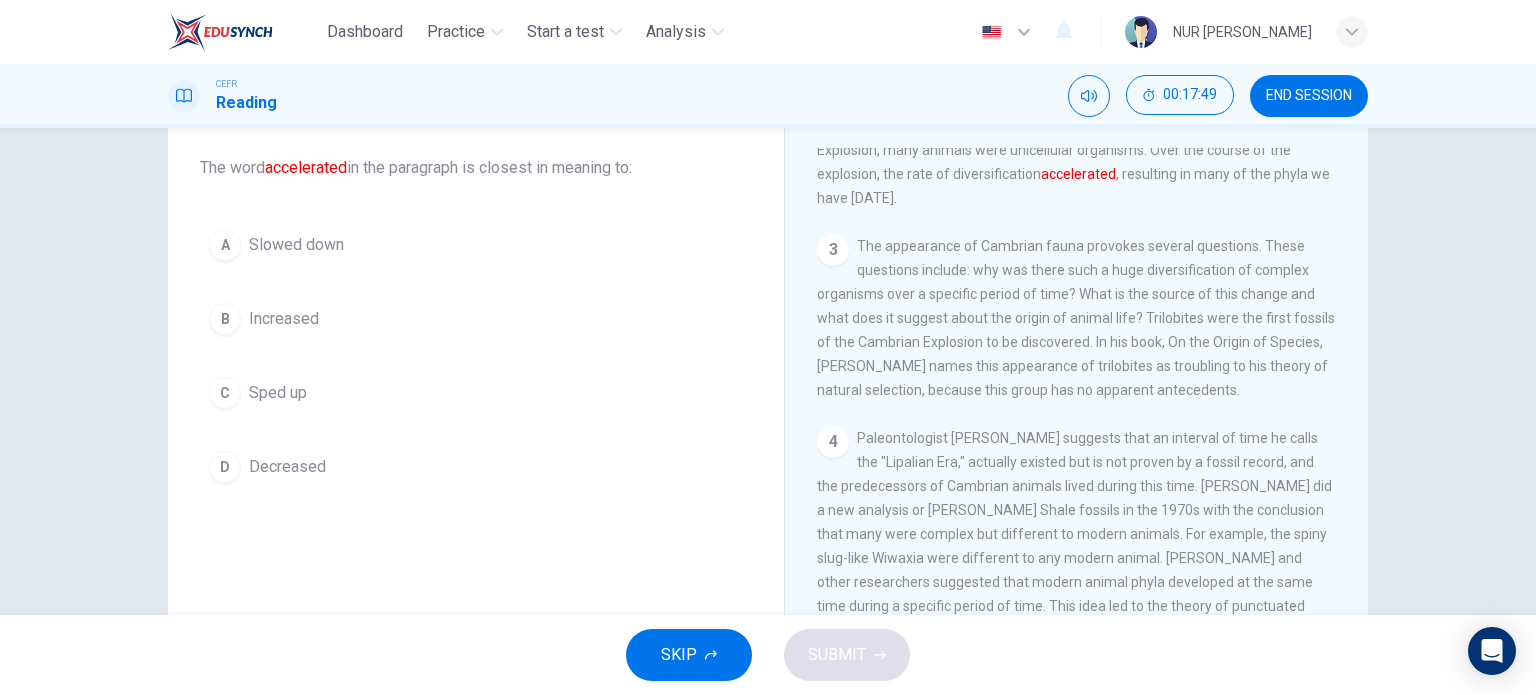 click on "B Increased" at bounding box center [476, 319] 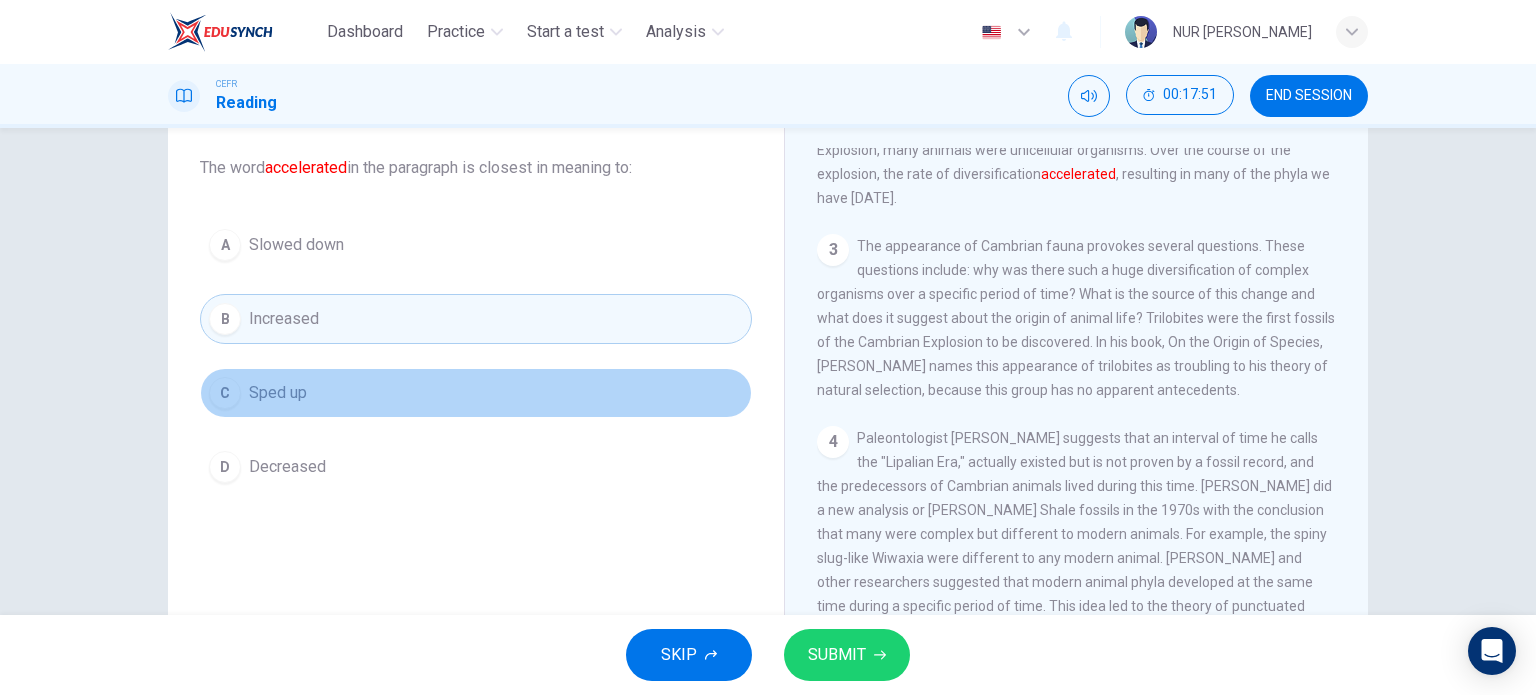 click on "C Sped up" at bounding box center [476, 393] 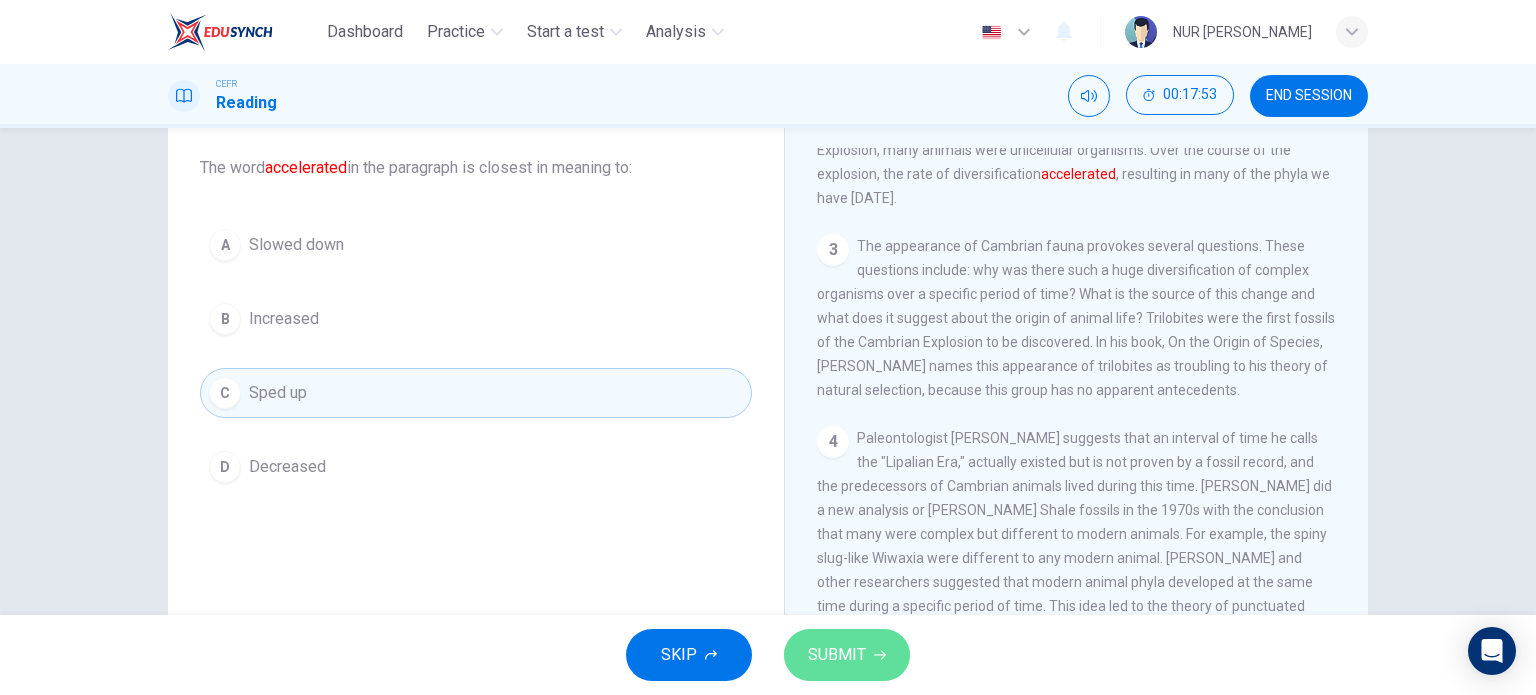 click on "SUBMIT" at bounding box center [847, 655] 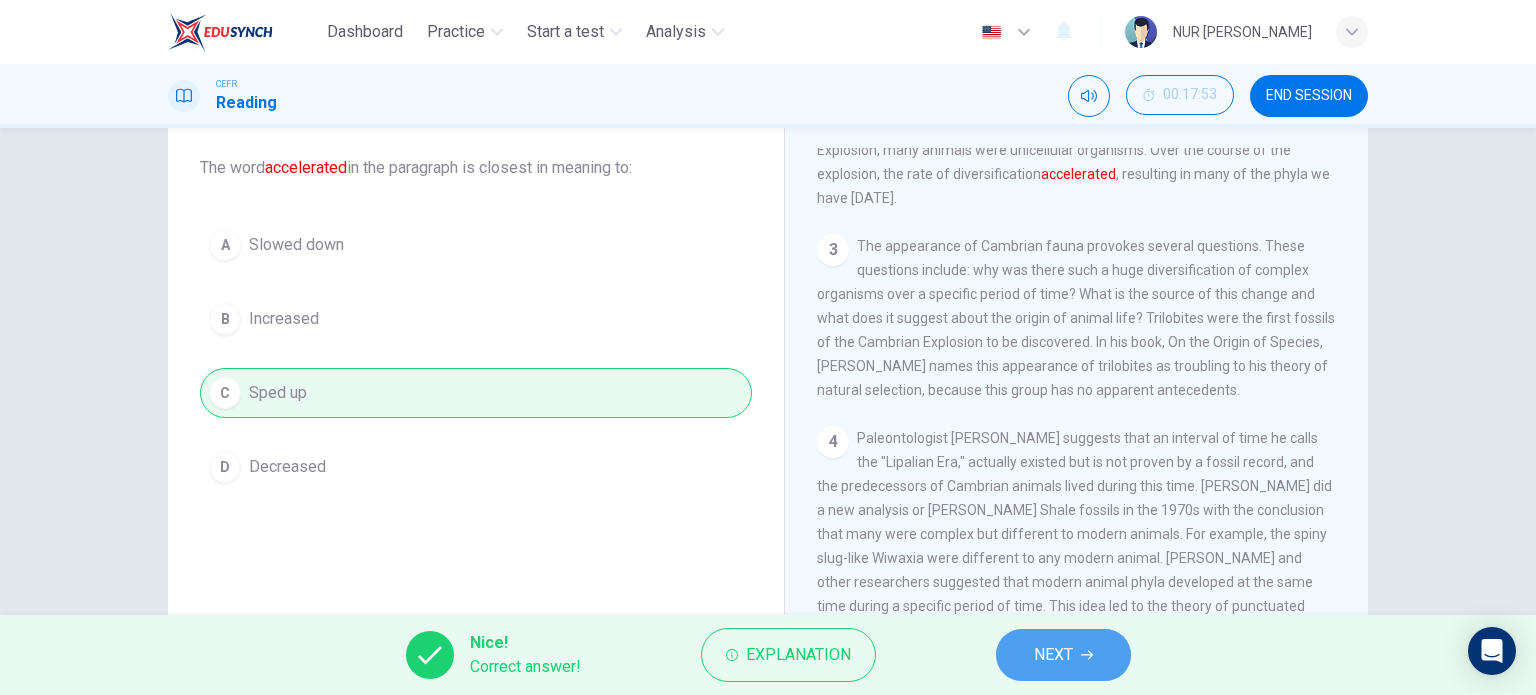 click on "NEXT" at bounding box center [1063, 655] 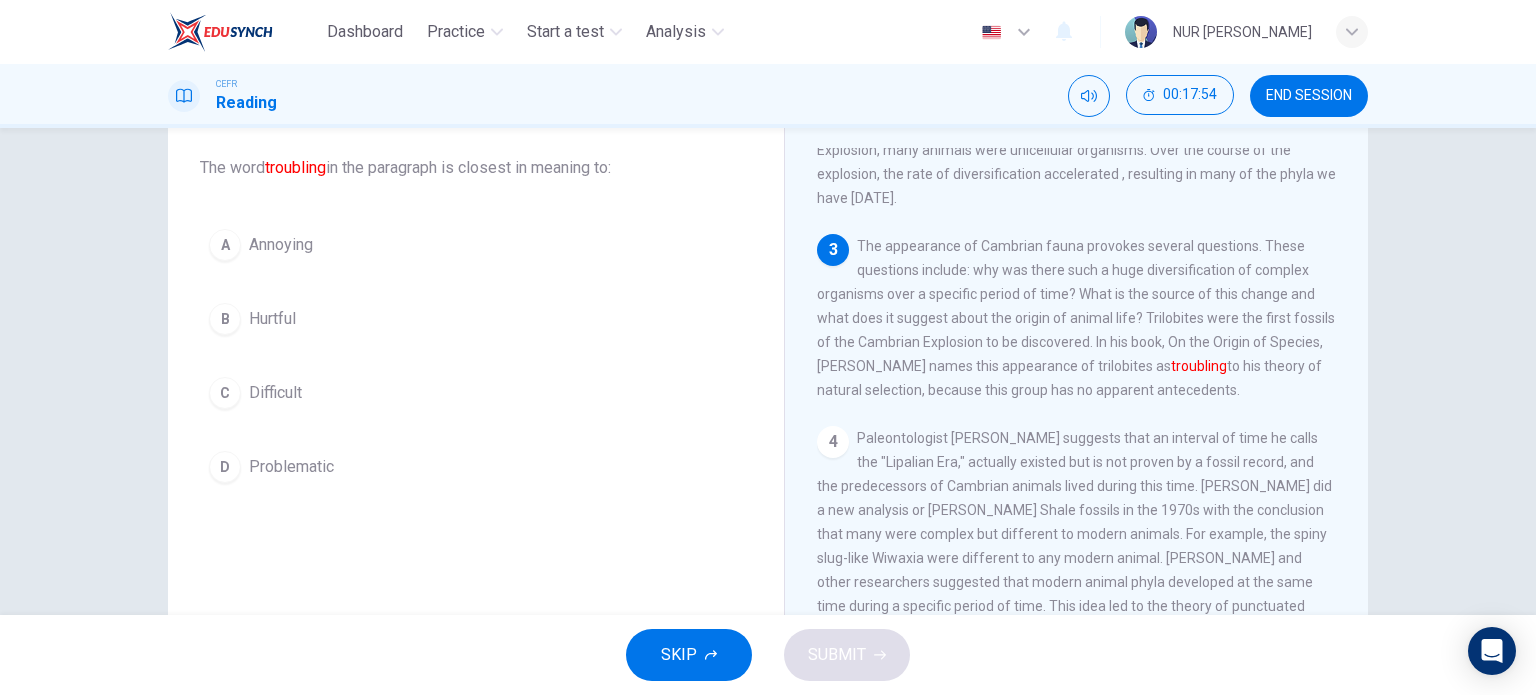 scroll, scrollTop: 235, scrollLeft: 0, axis: vertical 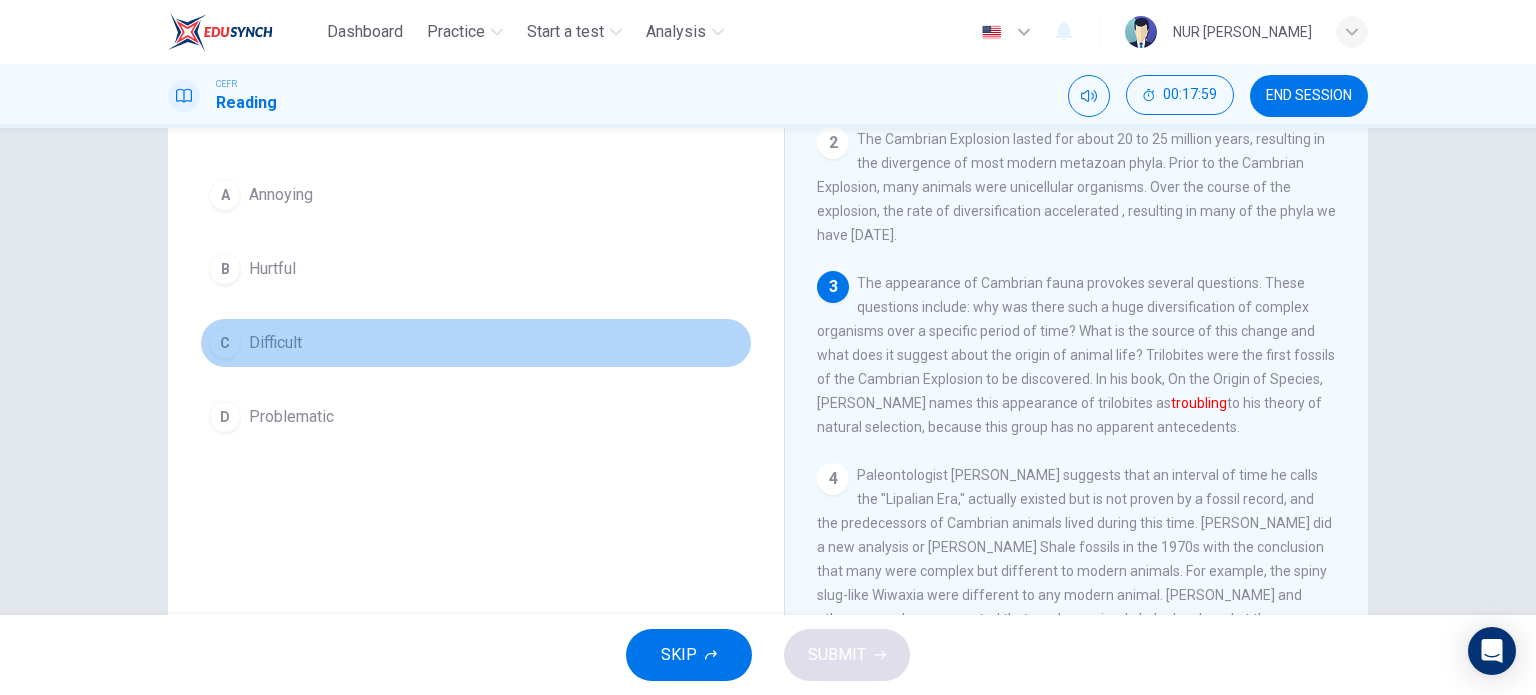 click on "C Difficult" at bounding box center [476, 343] 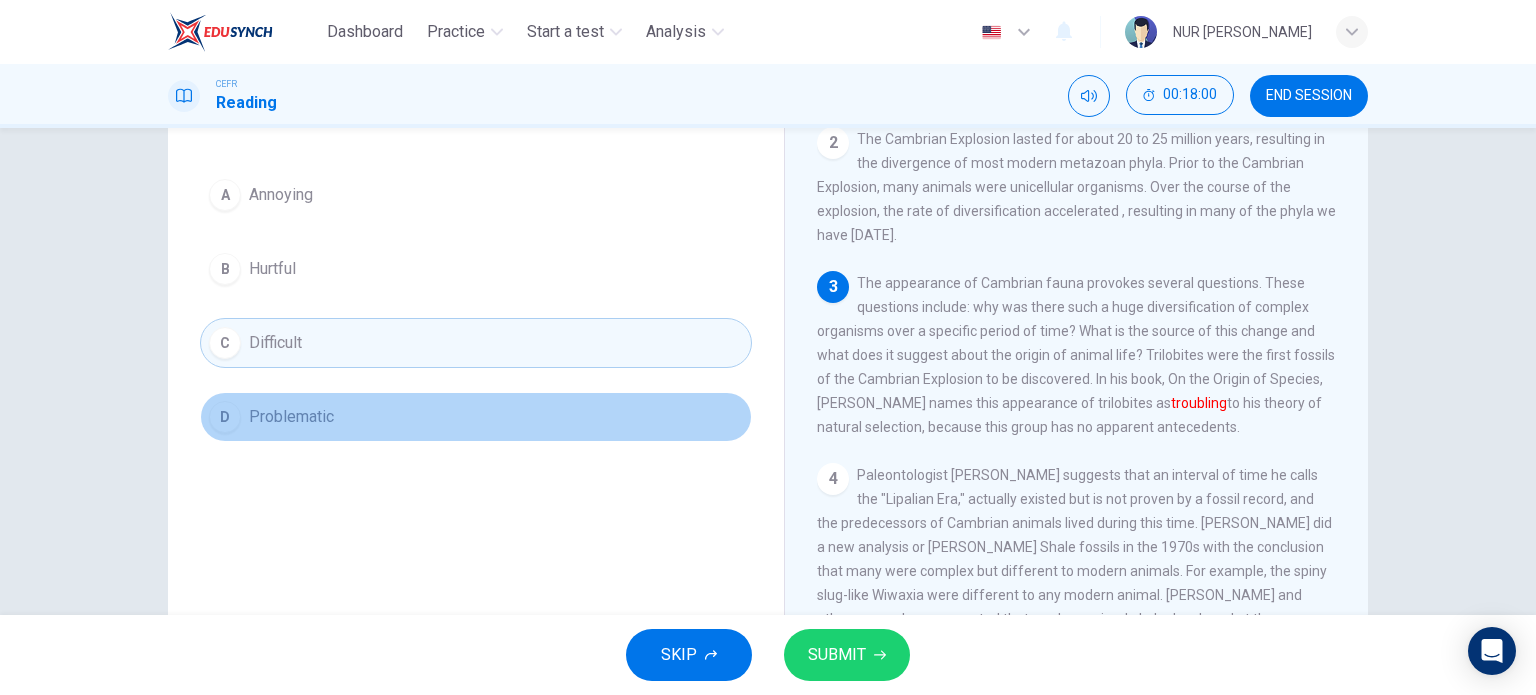 click on "D Problematic" at bounding box center (476, 417) 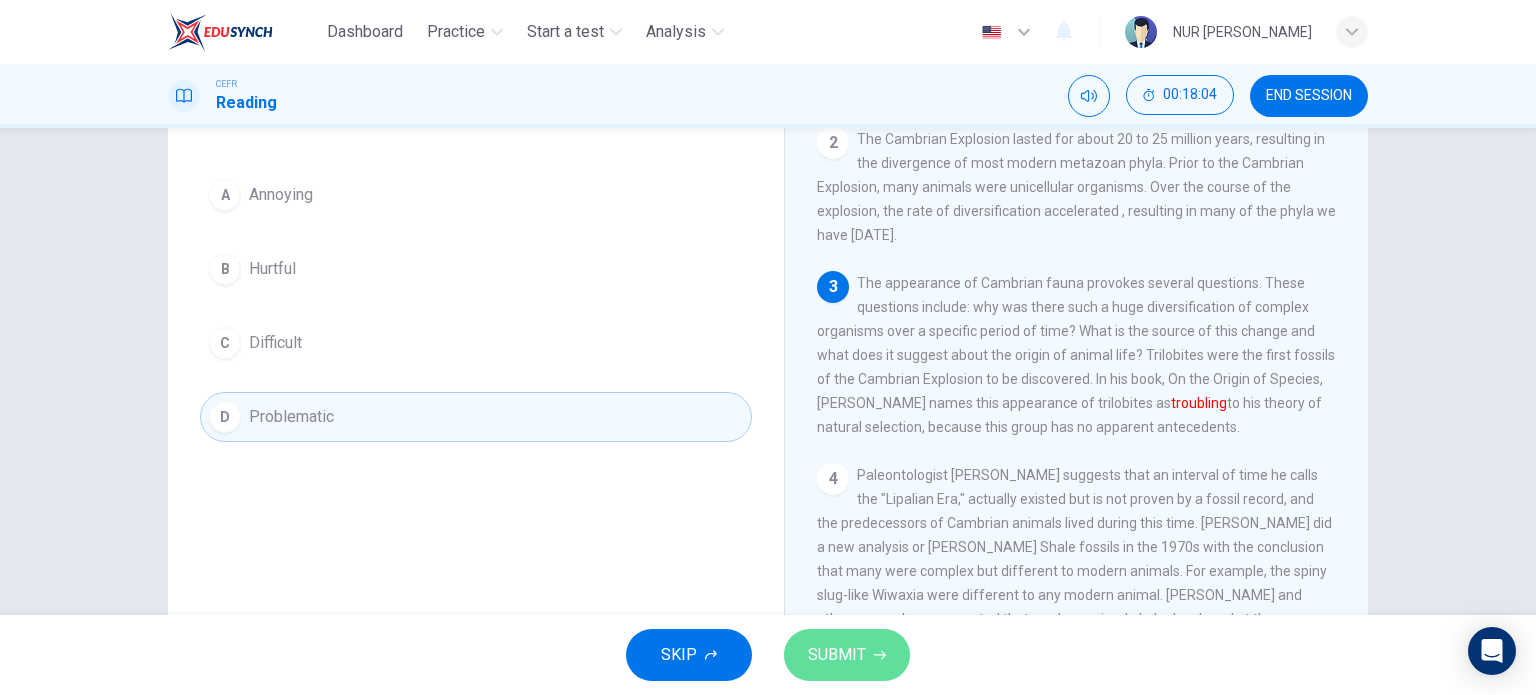 click on "SUBMIT" at bounding box center (847, 655) 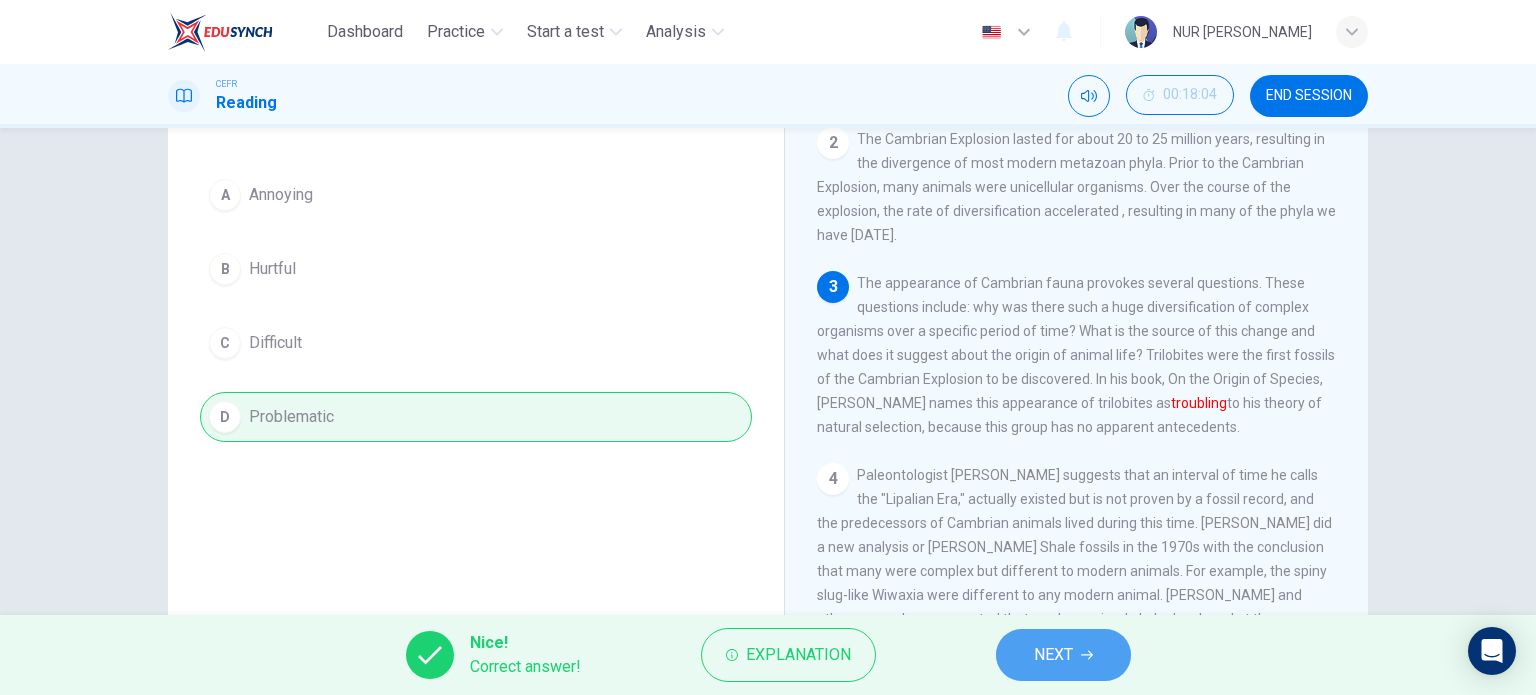 click on "NEXT" at bounding box center [1063, 655] 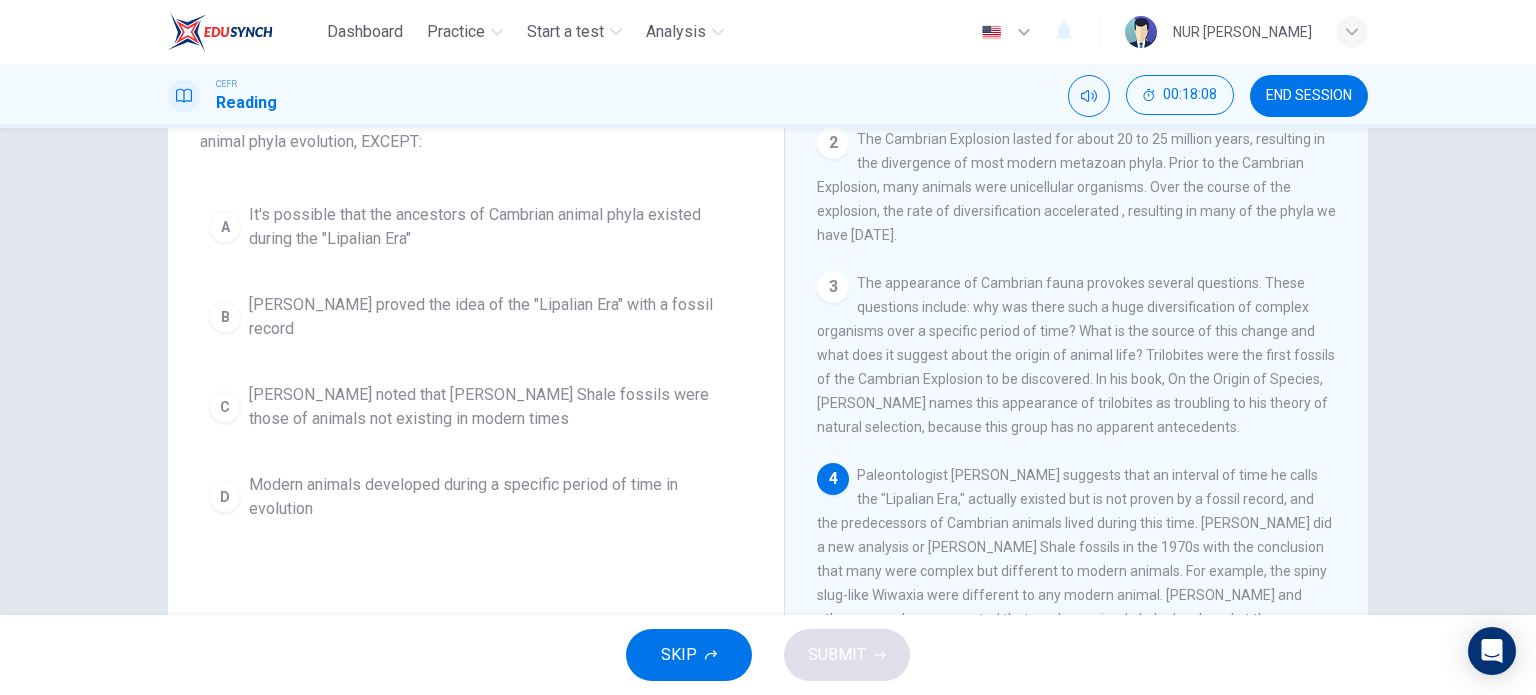 click on "Question 31 According to the paragraph, all of the following statements are true about animal phyla evolution, EXCEPT: A It's possible that the ancestors of Cambrian animal phyla existed during the "Lipalian Era" B [PERSON_NAME] proved the idea of the "Lipalian Era" with a fossil record C [PERSON_NAME] noted that [PERSON_NAME] Shale fossils were those of animals not existing in modern times D Modern animals developed during a specific period of time in evolution The Cambrian Explosion 1 2 The Cambrian Explosion lasted for about 20 to 25 million years, resulting in the divergence of most modern metazoan phyla. Prior to the Cambrian Explosion, many animals were unicellular organisms. Over the course of the explosion, the rate of diversification accelerated , resulting in many of the phyla we have [DATE]. 3 4 5 6 7" at bounding box center [768, 357] 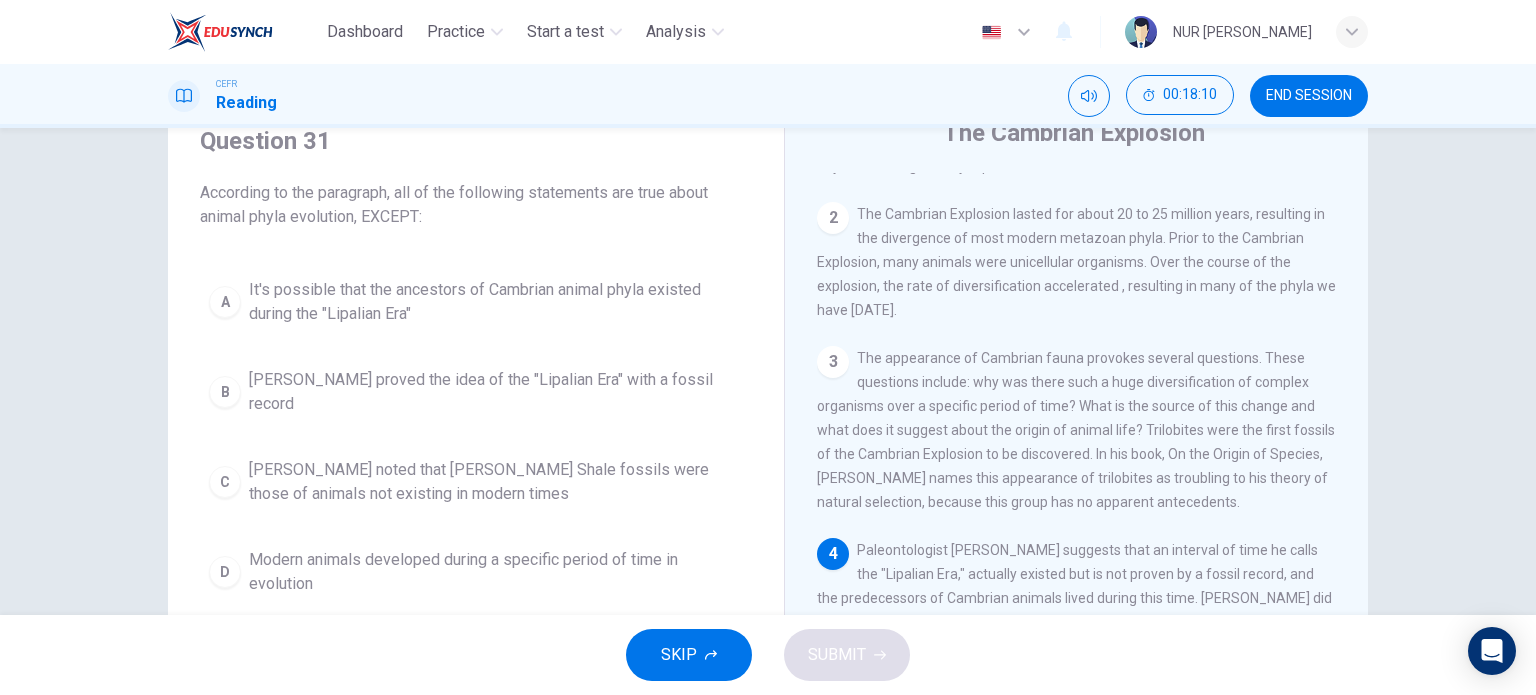 scroll, scrollTop: 87, scrollLeft: 0, axis: vertical 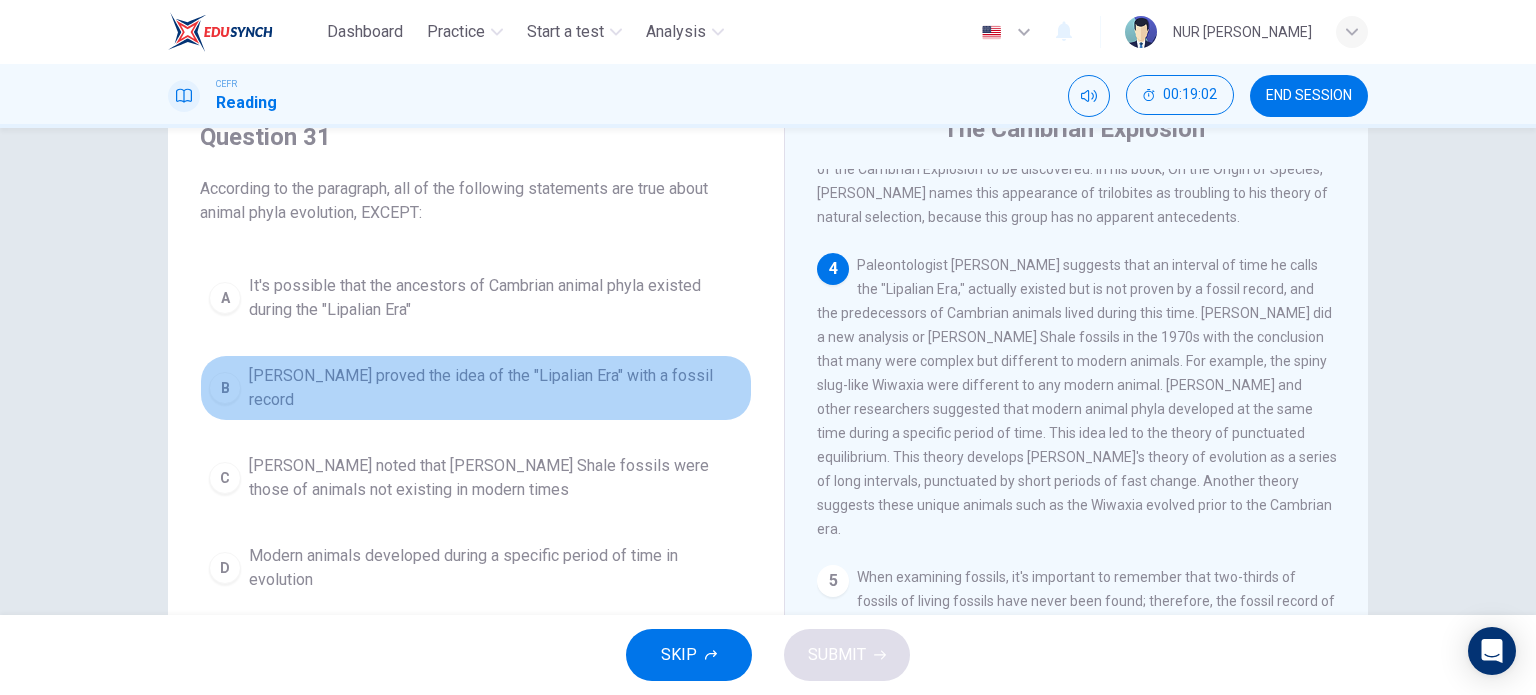 click on "[PERSON_NAME] proved the idea of the "Lipalian Era" with a fossil record" at bounding box center [496, 388] 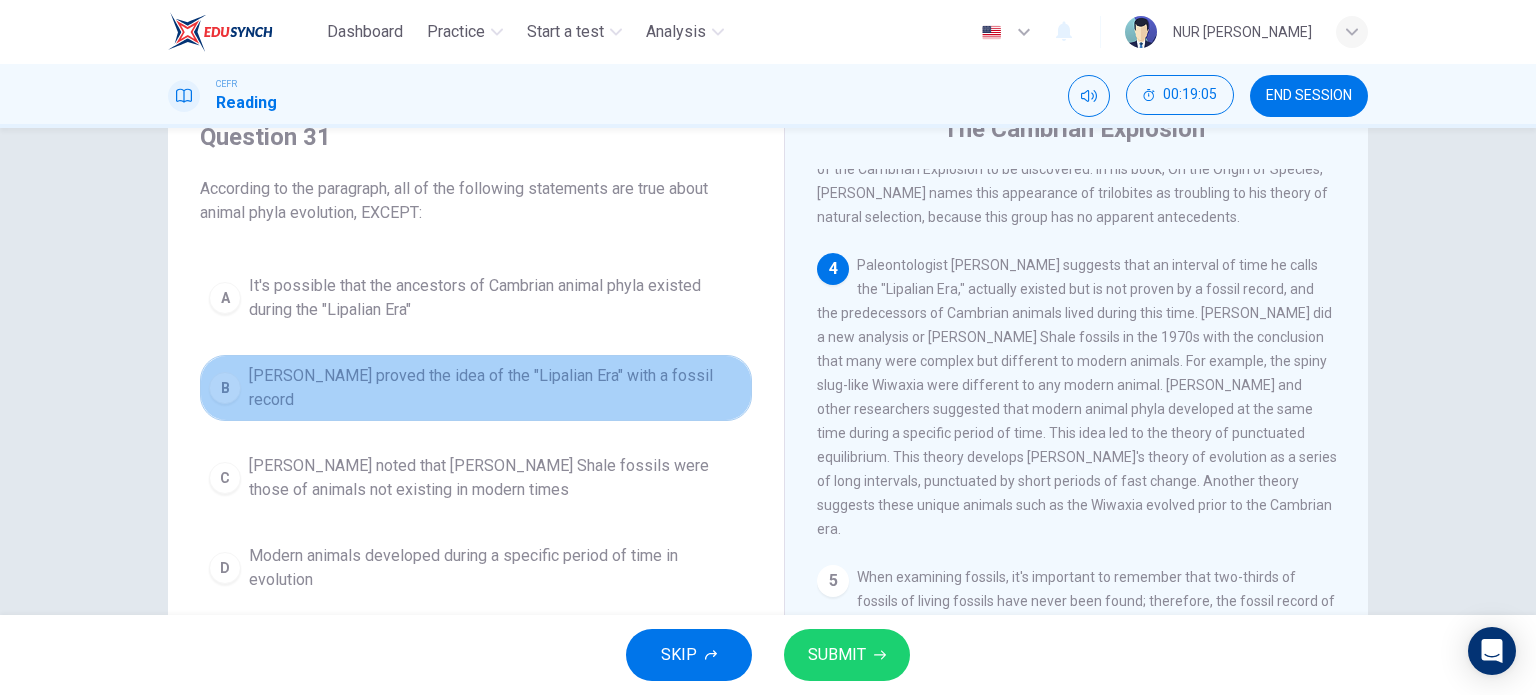 click on "[PERSON_NAME] proved the idea of the "Lipalian Era" with a fossil record" at bounding box center (496, 388) 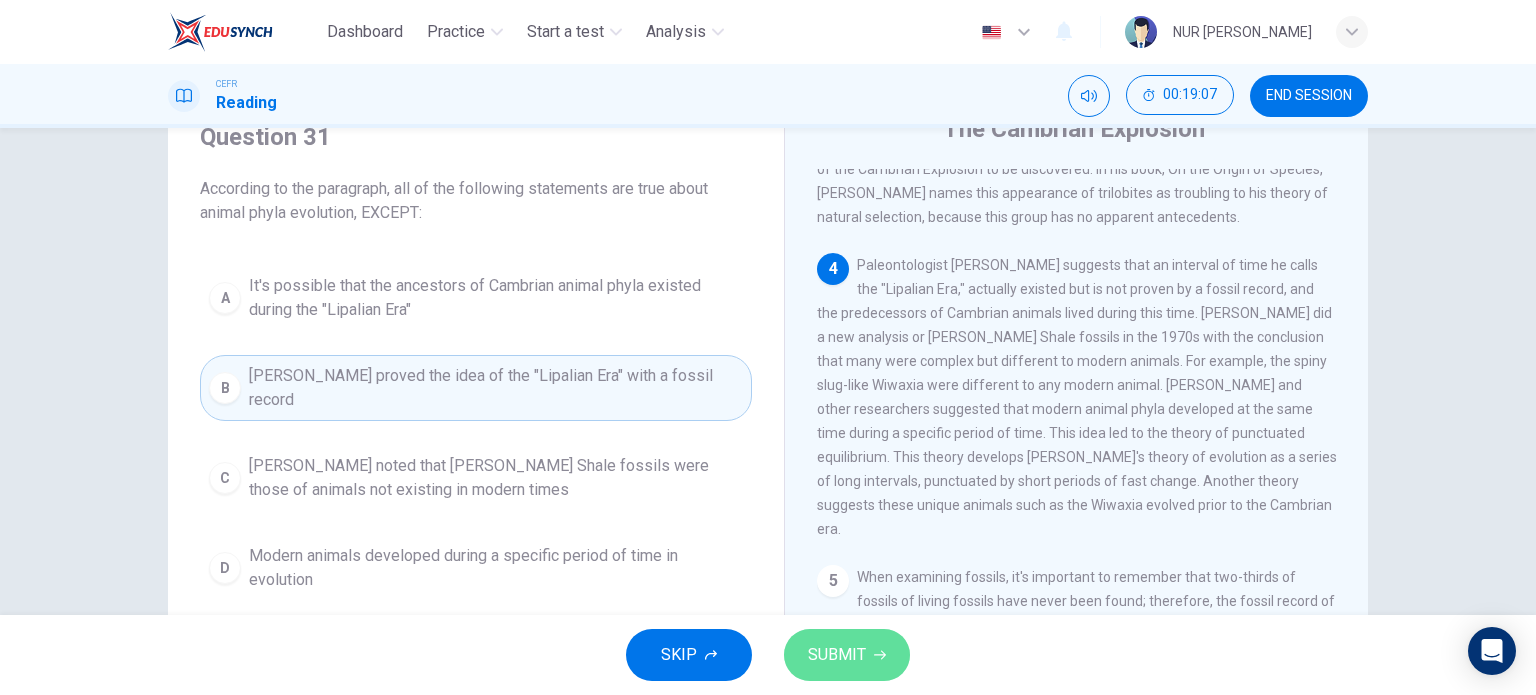 click on "SUBMIT" at bounding box center [847, 655] 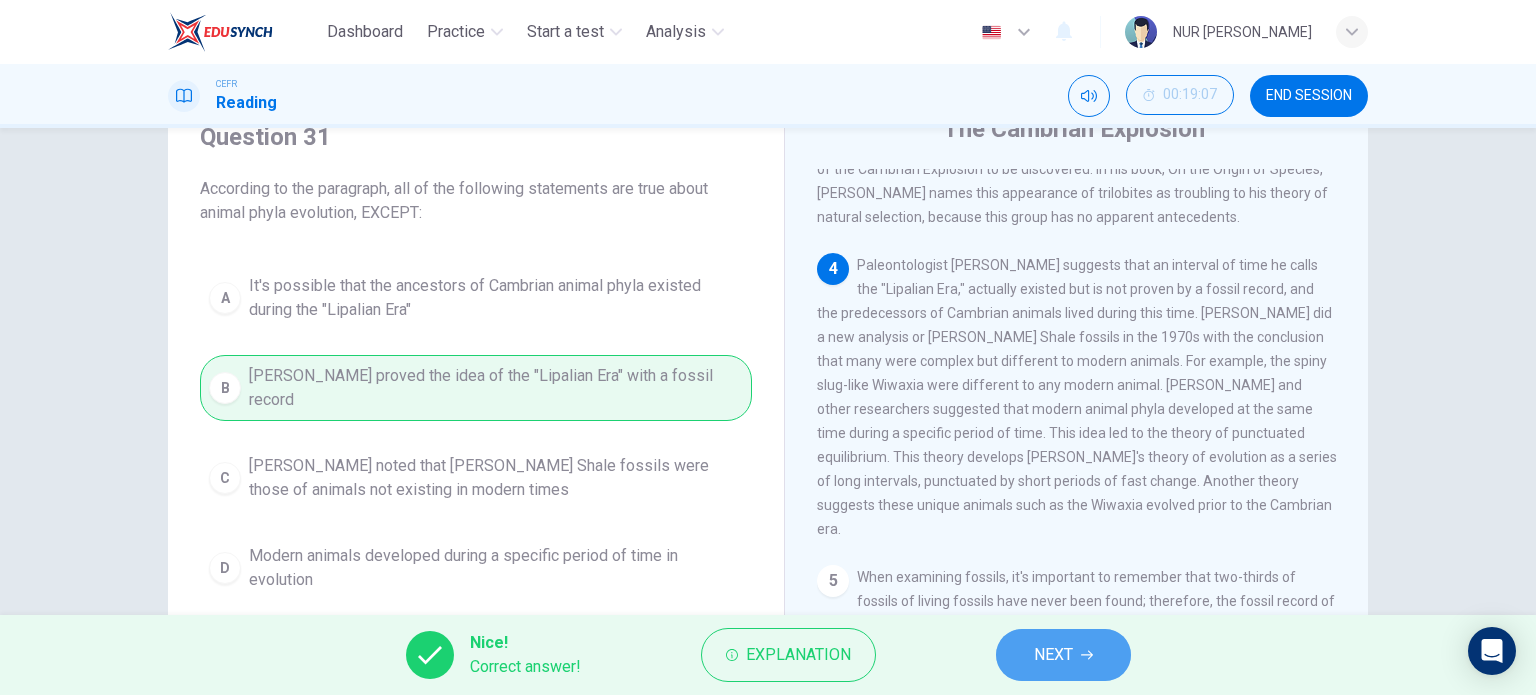 click on "NEXT" at bounding box center [1063, 655] 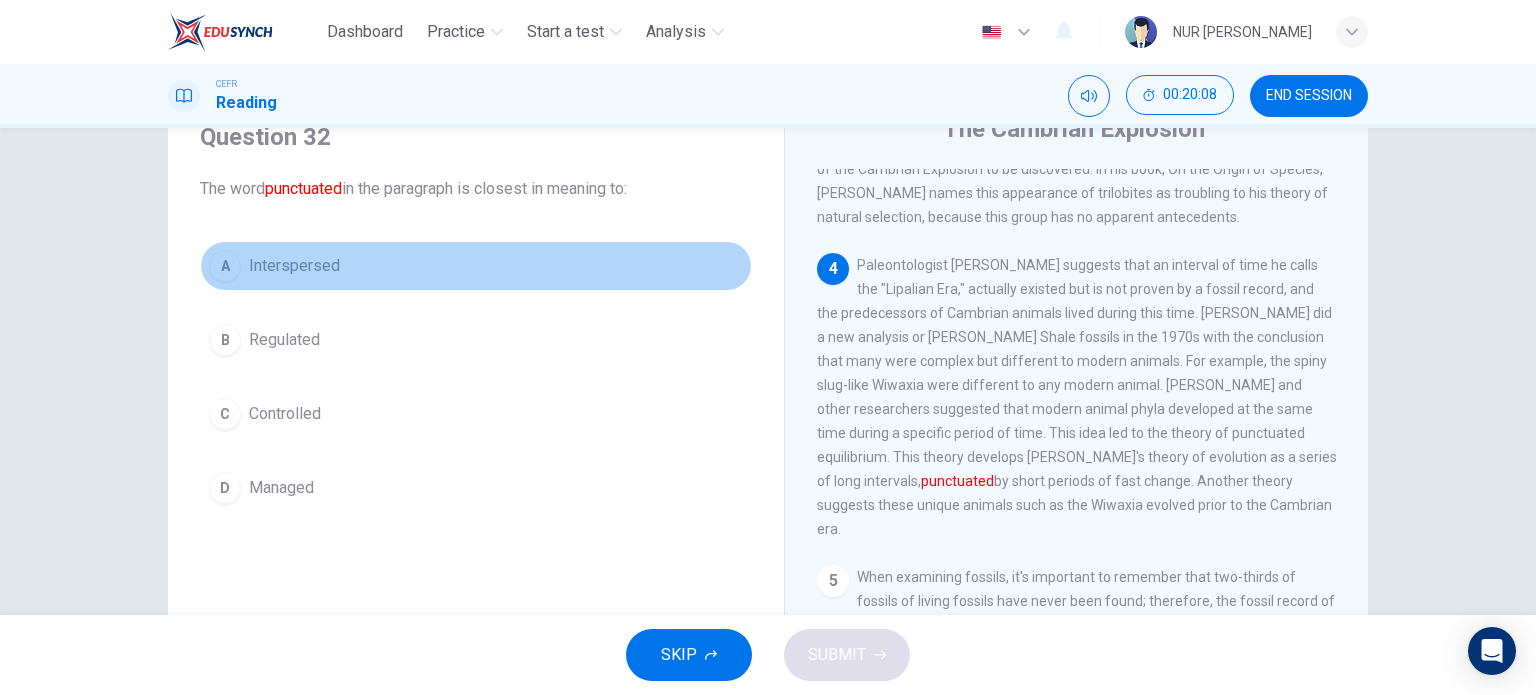 click on "Interspersed" at bounding box center (294, 266) 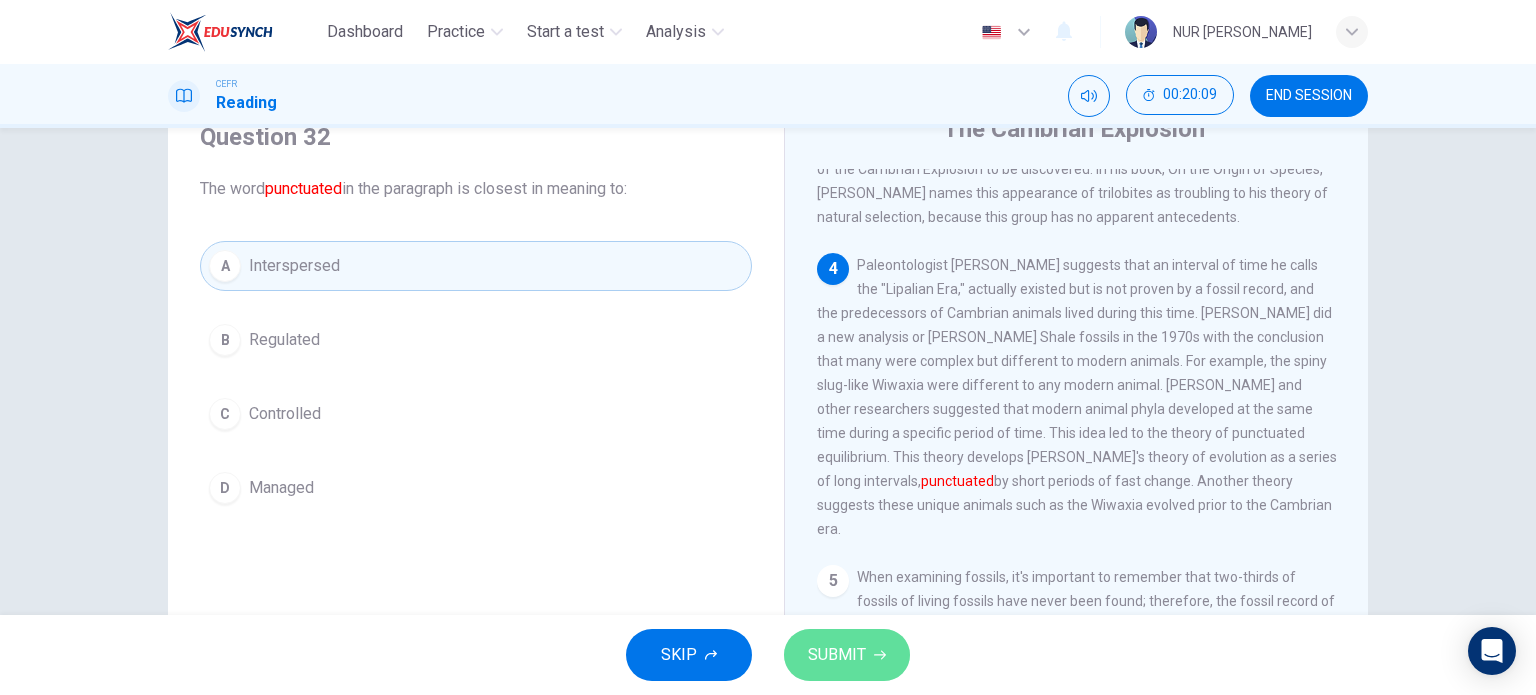 click on "SUBMIT" at bounding box center (837, 655) 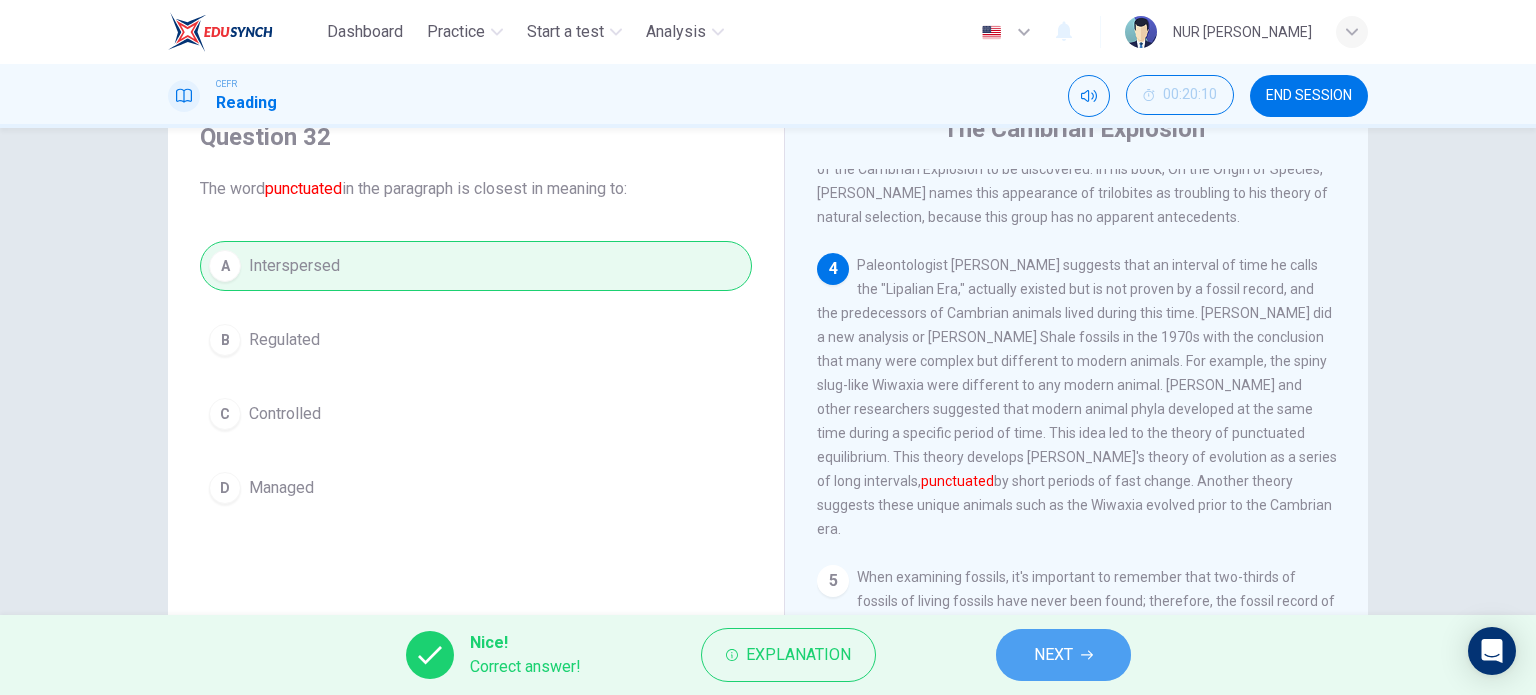 click on "NEXT" at bounding box center (1053, 655) 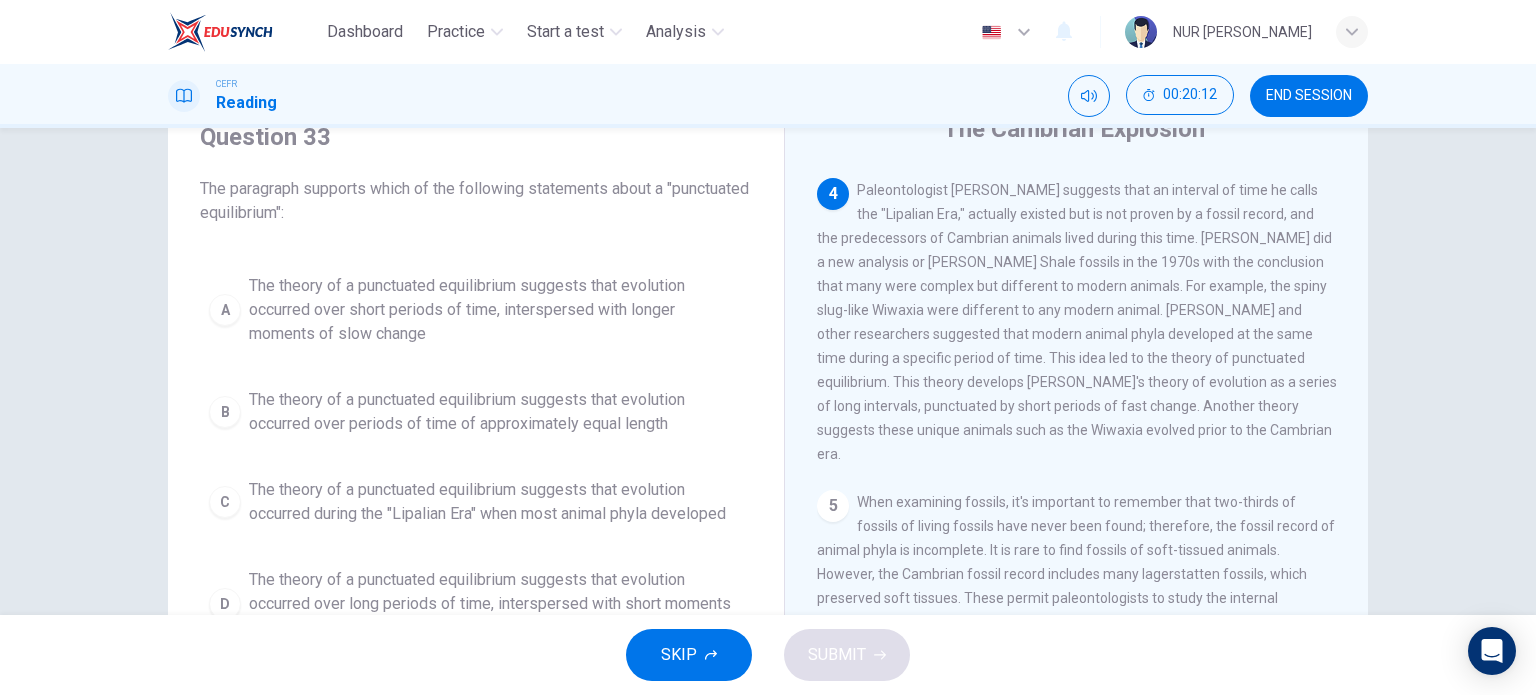 scroll, scrollTop: 592, scrollLeft: 0, axis: vertical 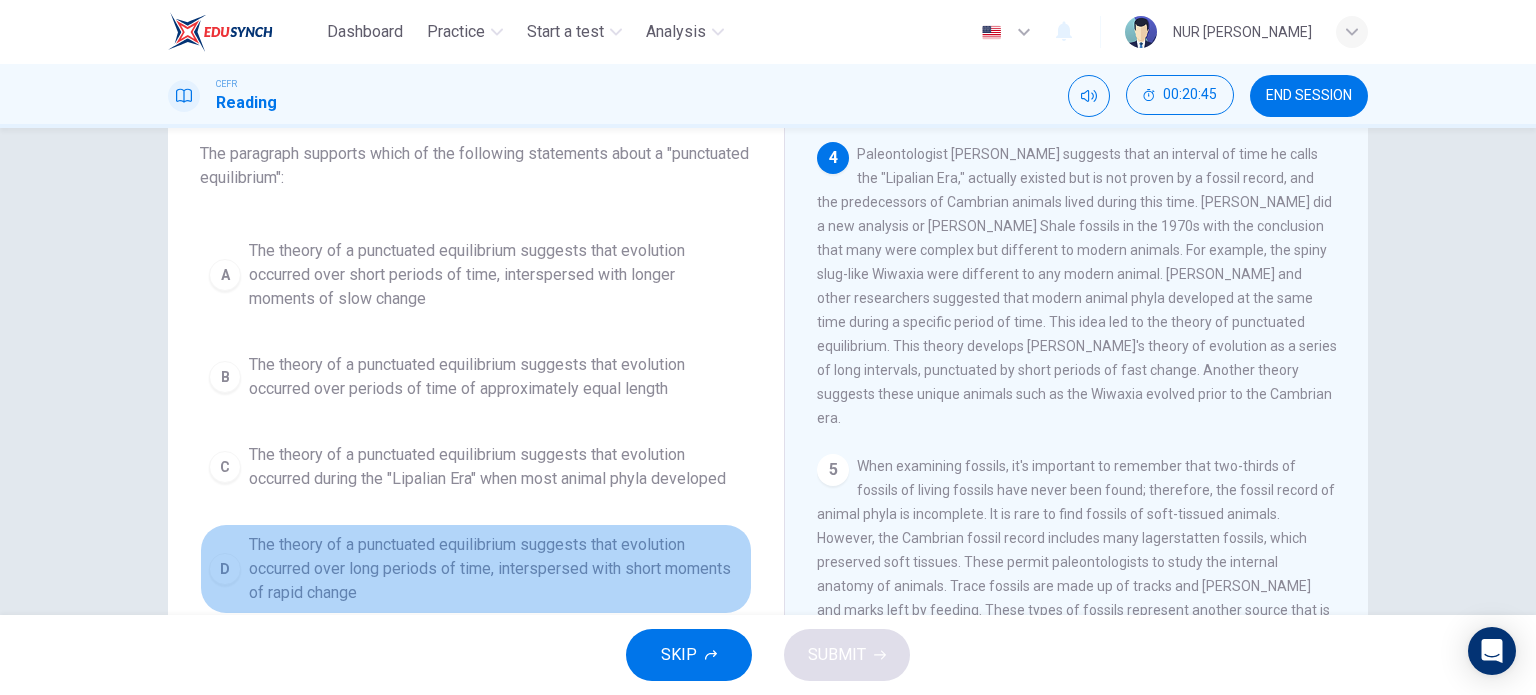 click on "The theory of a punctuated equilibrium suggests that evolution occurred over long periods of time, interspersed with short moments of rapid change" at bounding box center [496, 569] 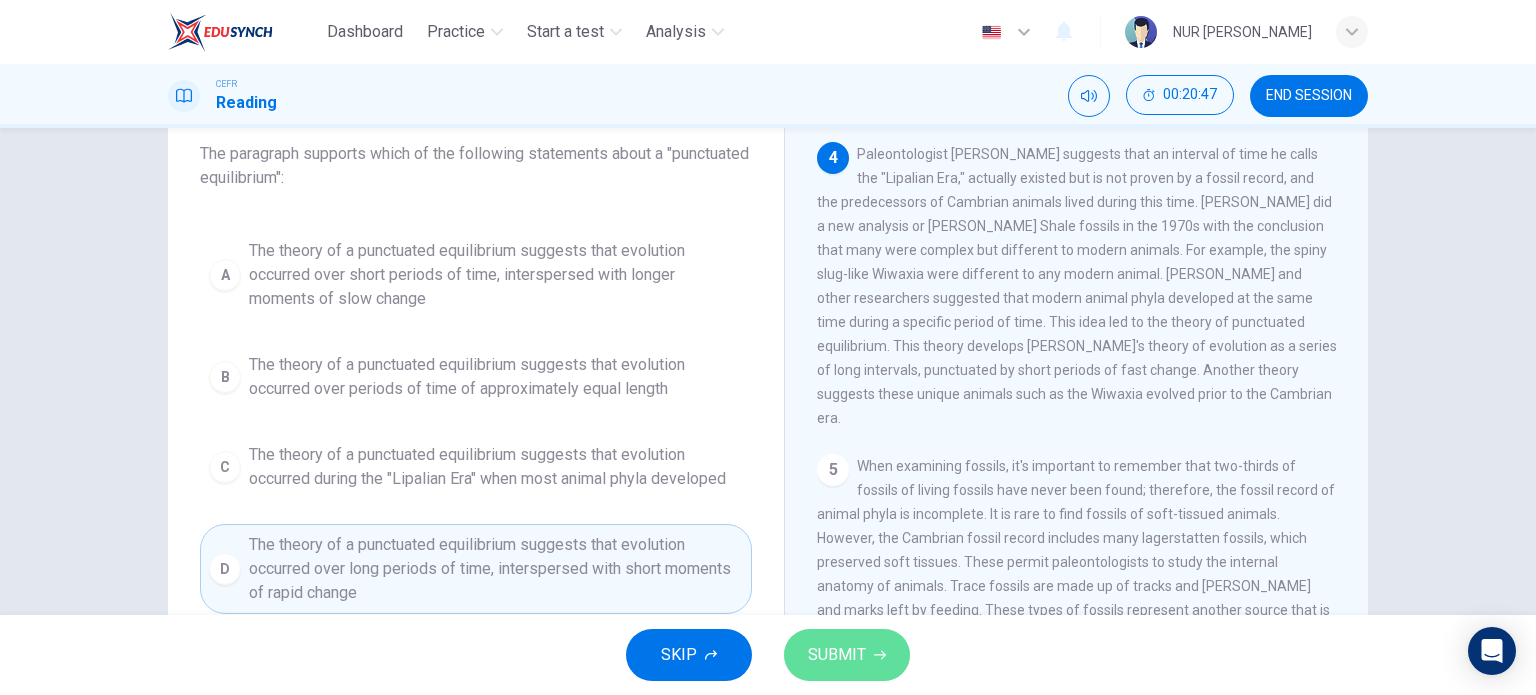 click on "SUBMIT" at bounding box center [847, 655] 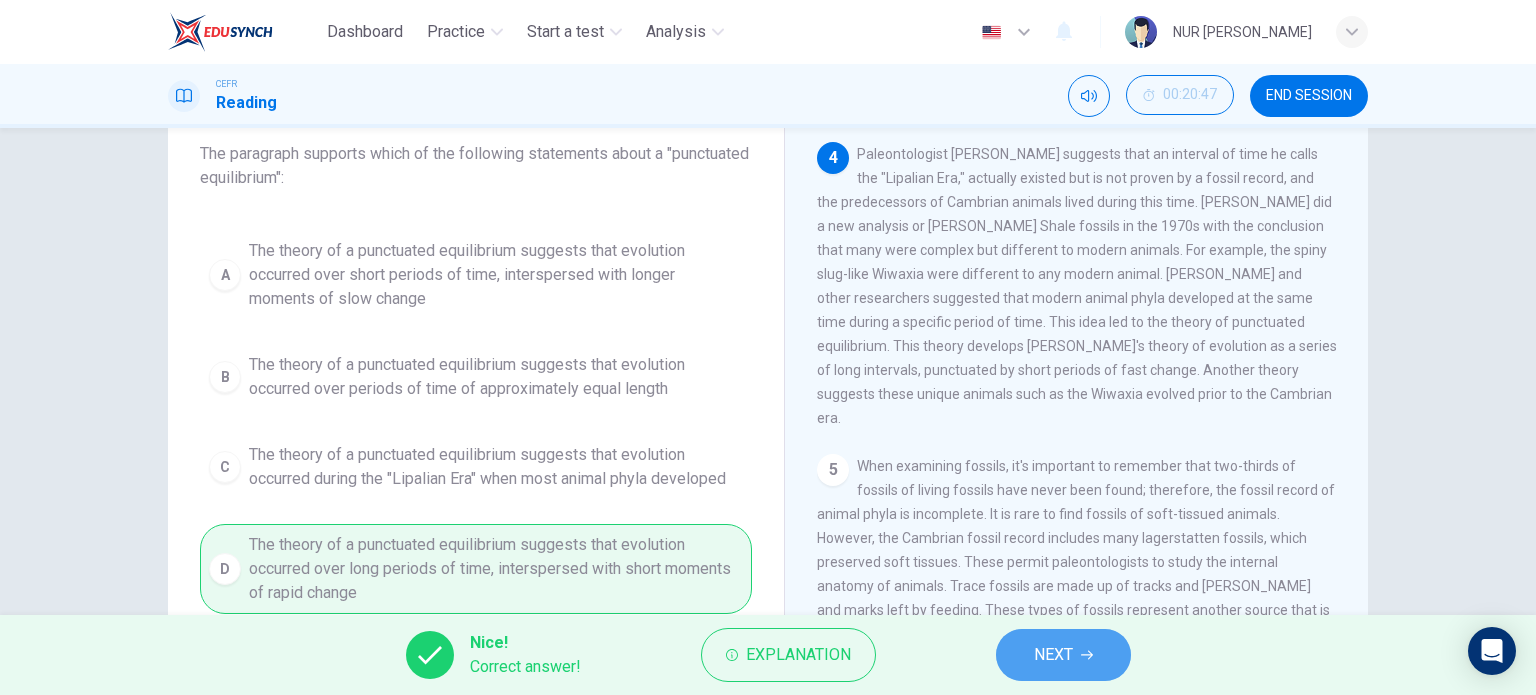 click on "NEXT" at bounding box center [1053, 655] 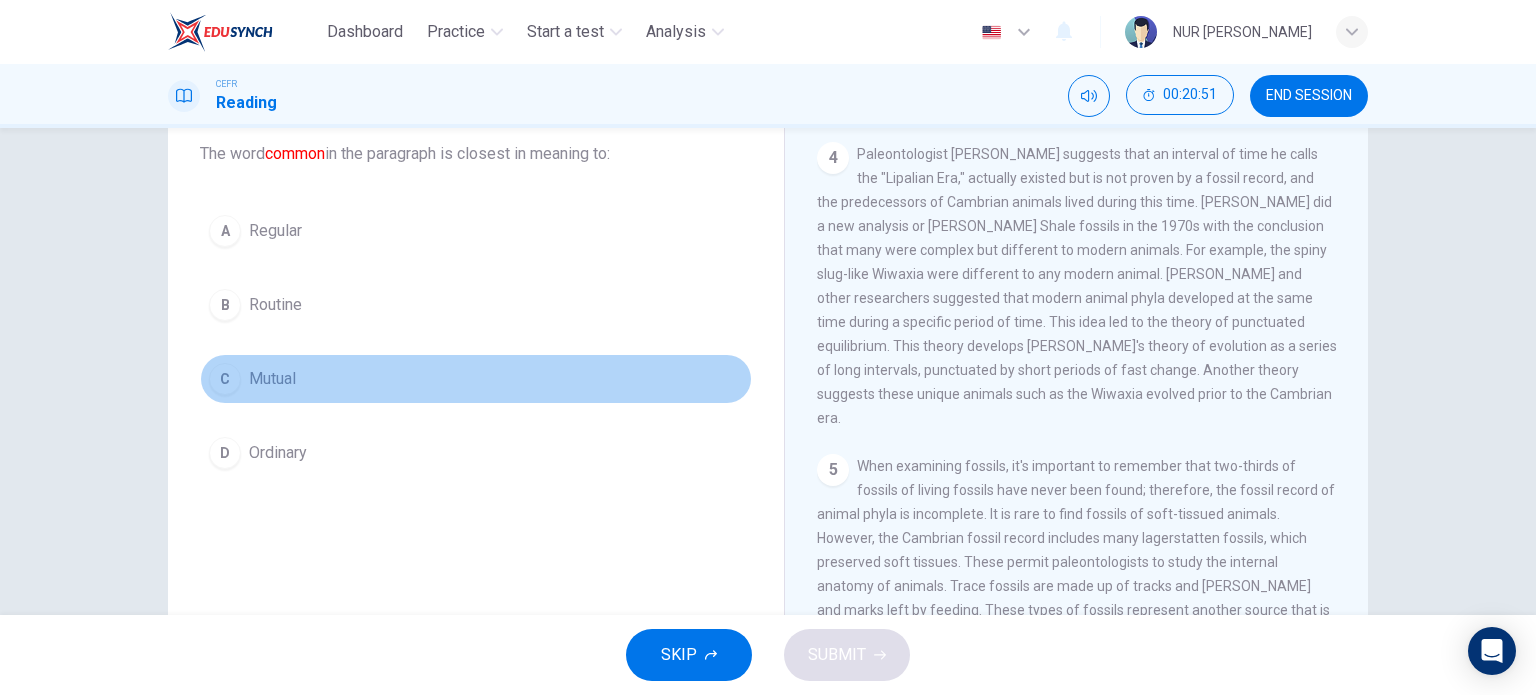 click on "Mutual" at bounding box center [272, 379] 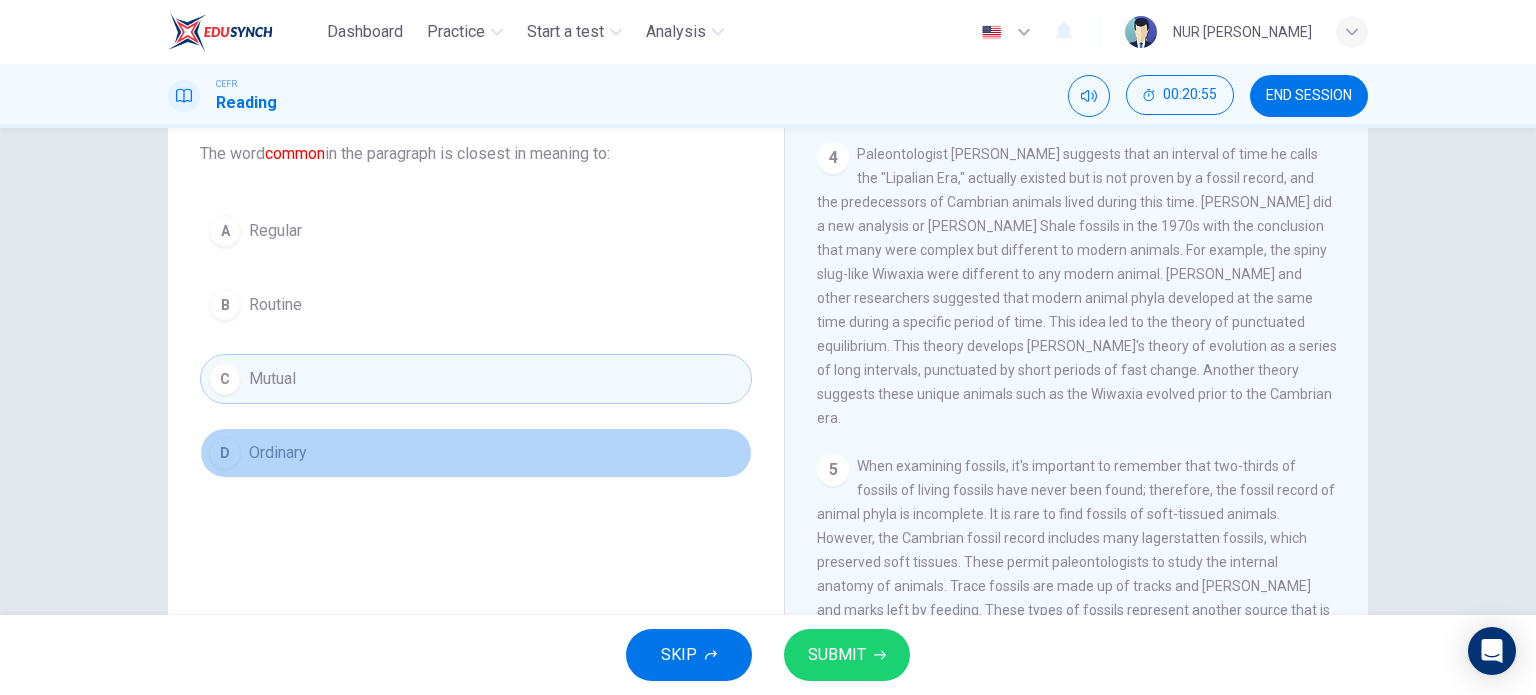 click on "D Ordinary" at bounding box center [476, 453] 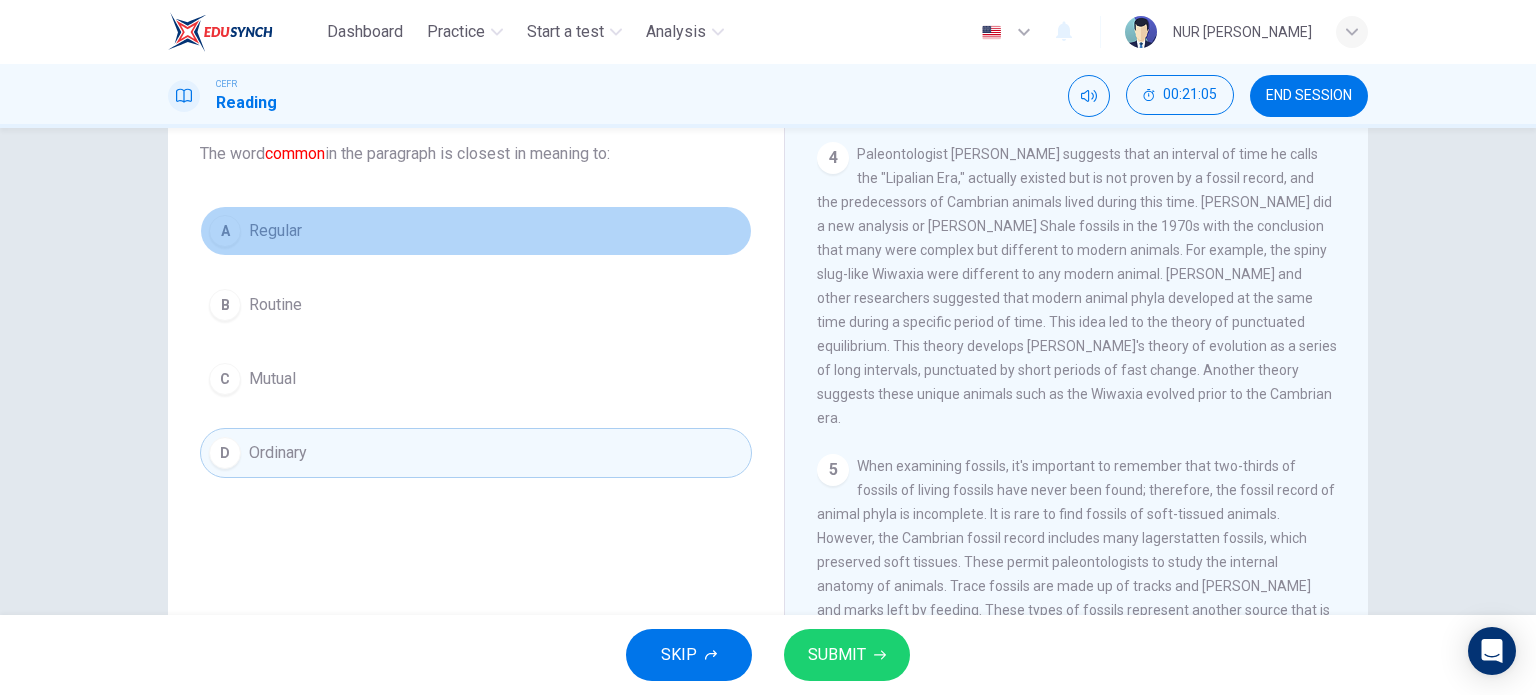 click on "Regular" at bounding box center [275, 231] 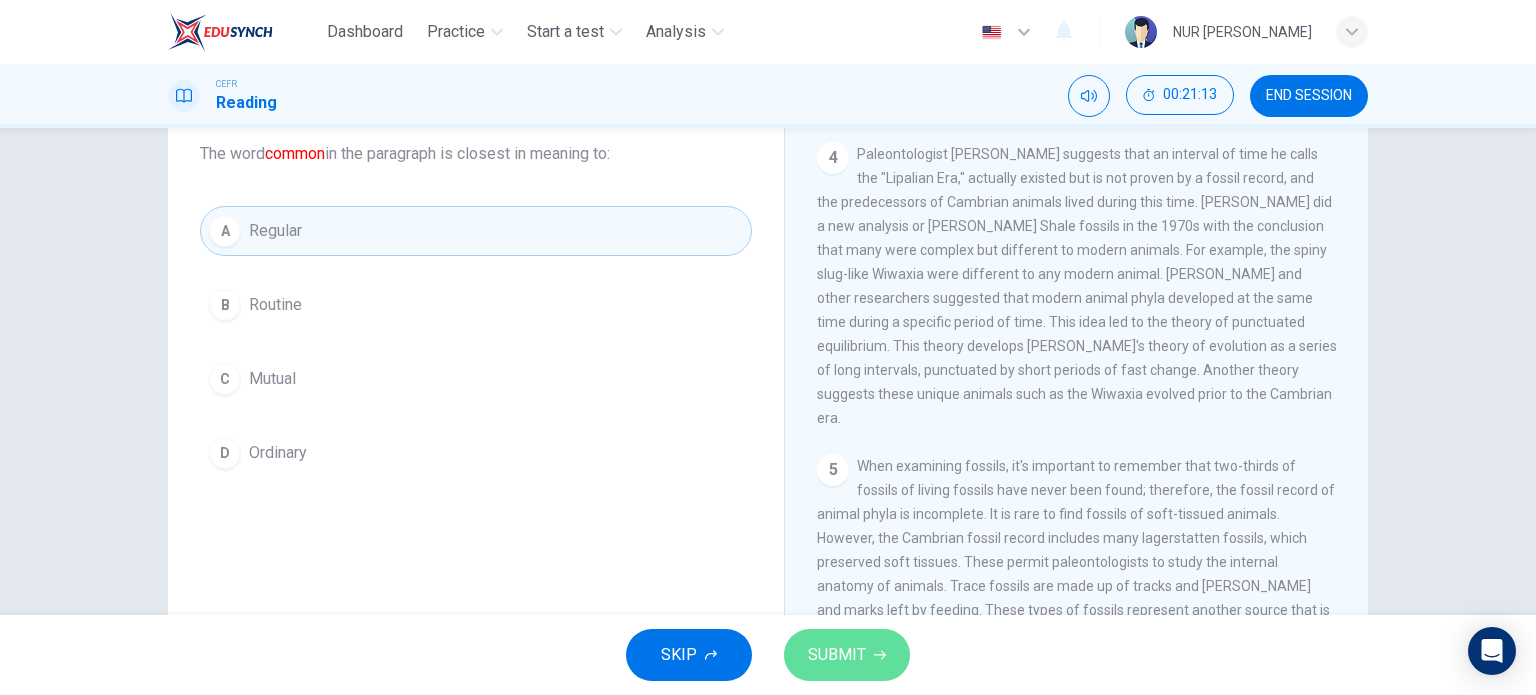 click on "SUBMIT" at bounding box center (837, 655) 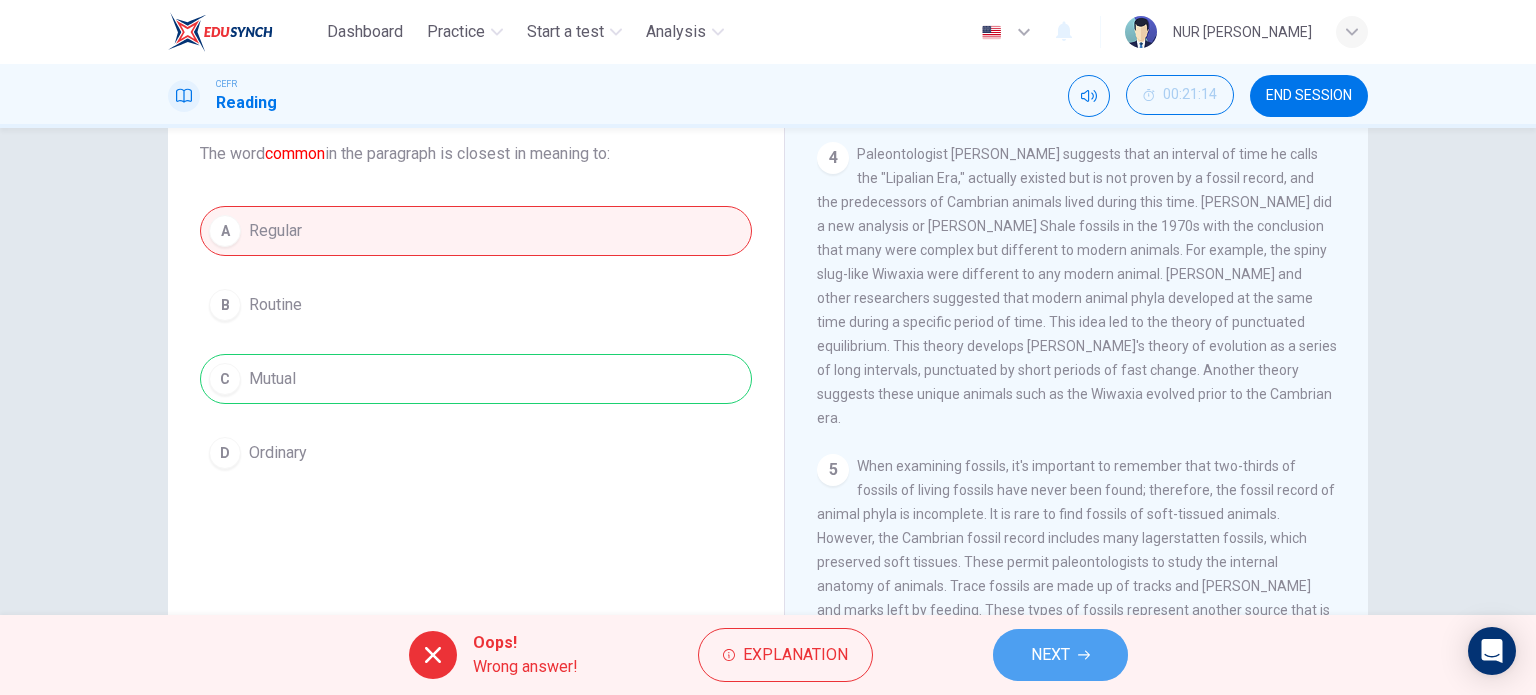 click on "NEXT" at bounding box center [1050, 655] 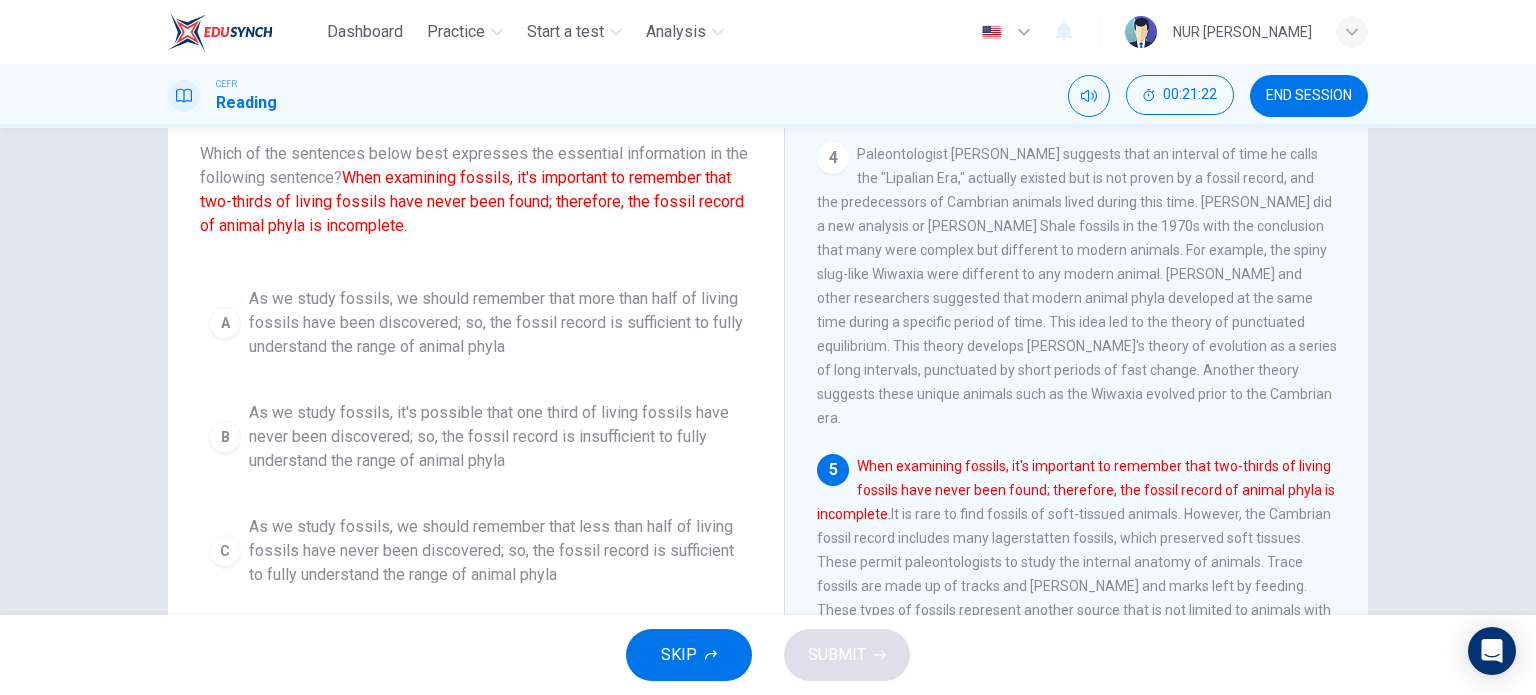 scroll, scrollTop: 7, scrollLeft: 0, axis: vertical 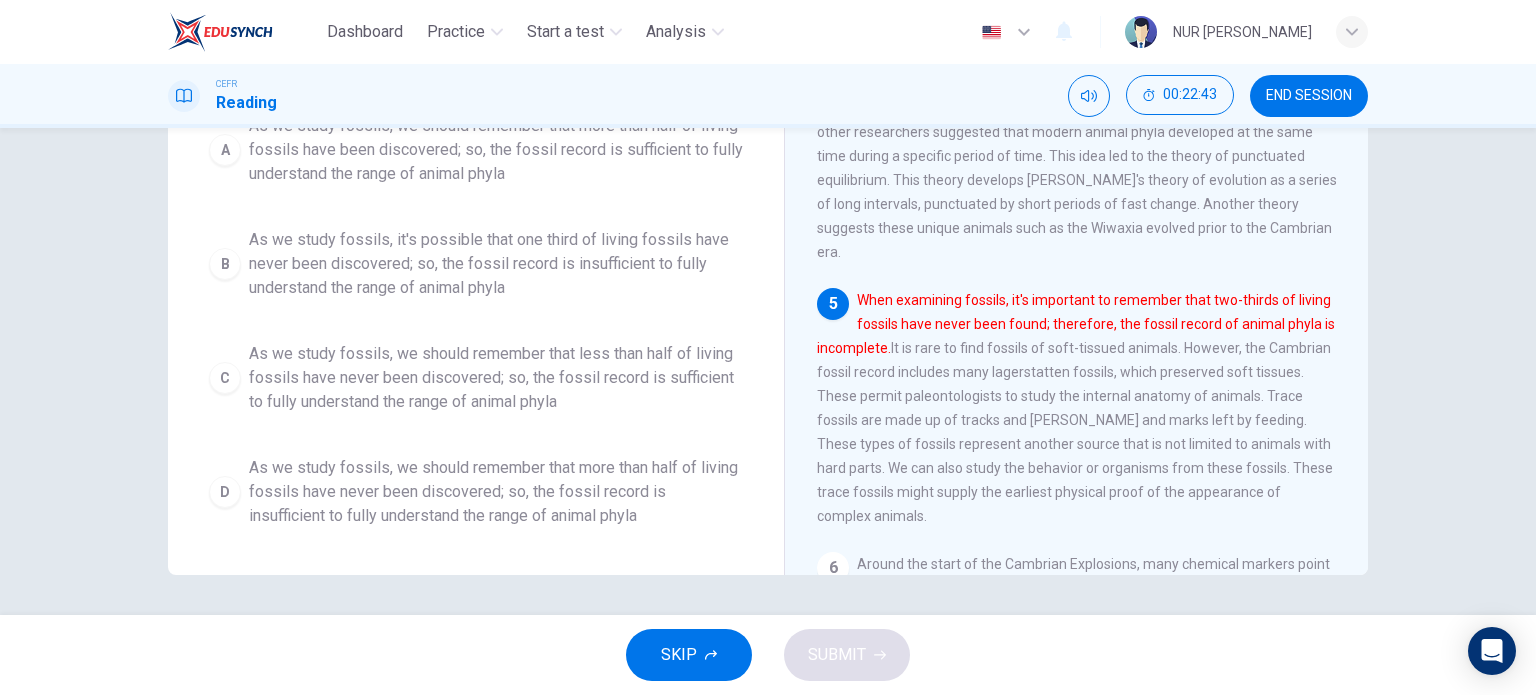 click on "As we study fossils, we should remember that more than half of living fossils have never been discovered; so, the fossil record is insufficient to fully understand the range of animal phyla" at bounding box center (496, 492) 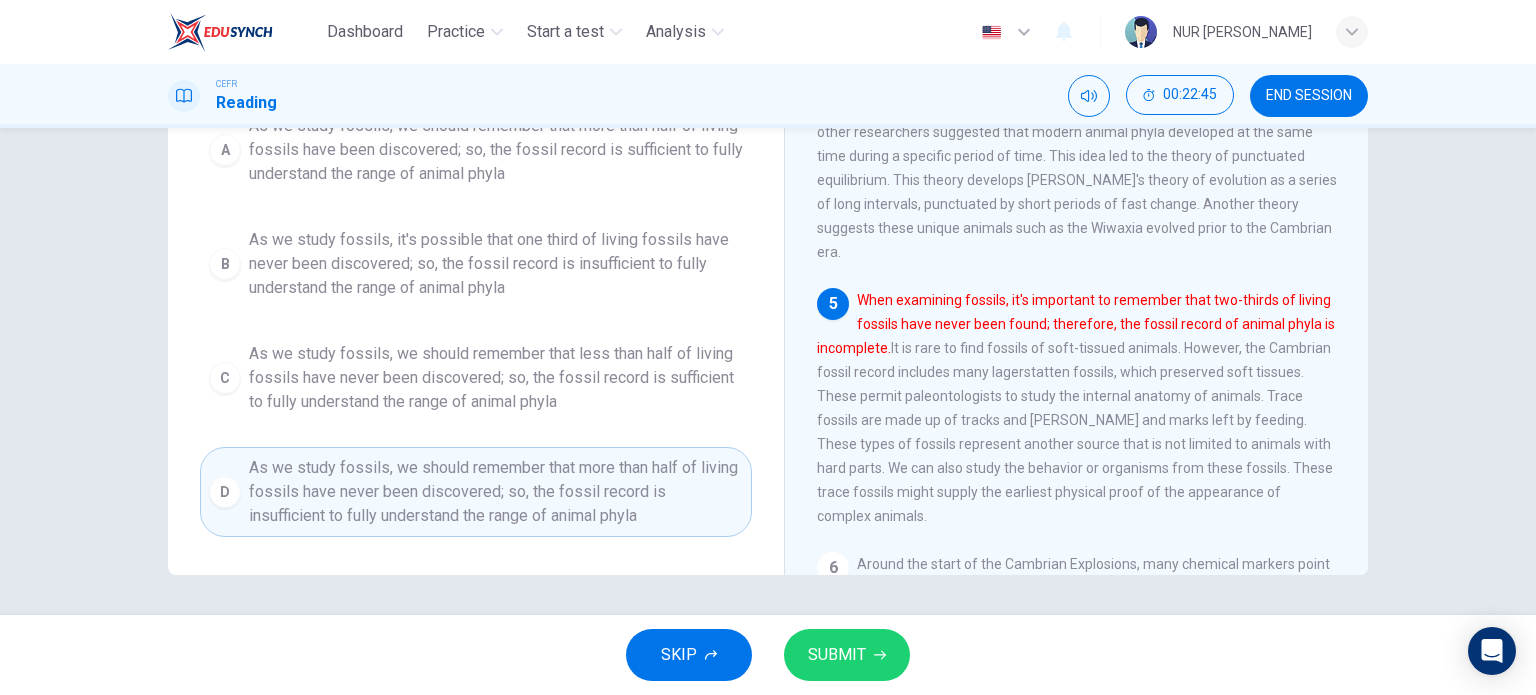 click on "SUBMIT" at bounding box center (837, 655) 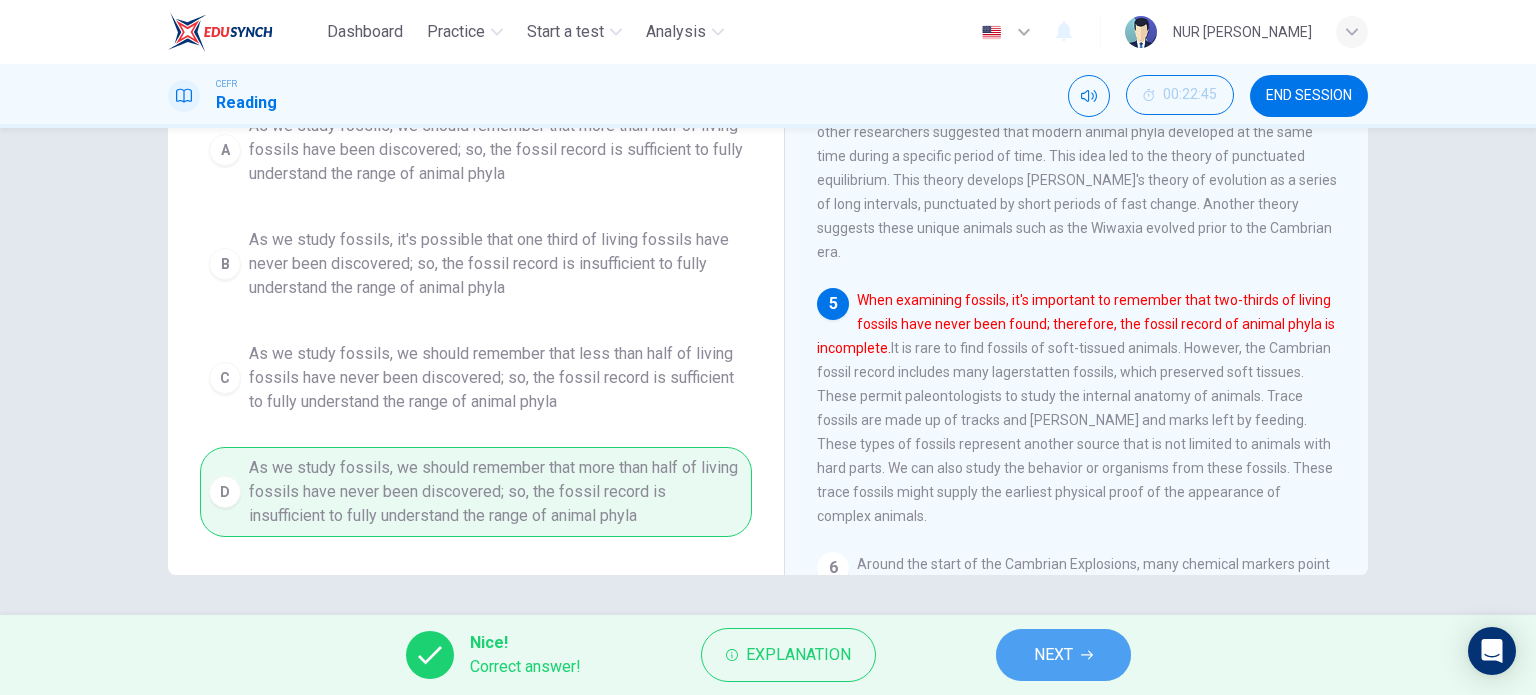 click on "NEXT" at bounding box center (1063, 655) 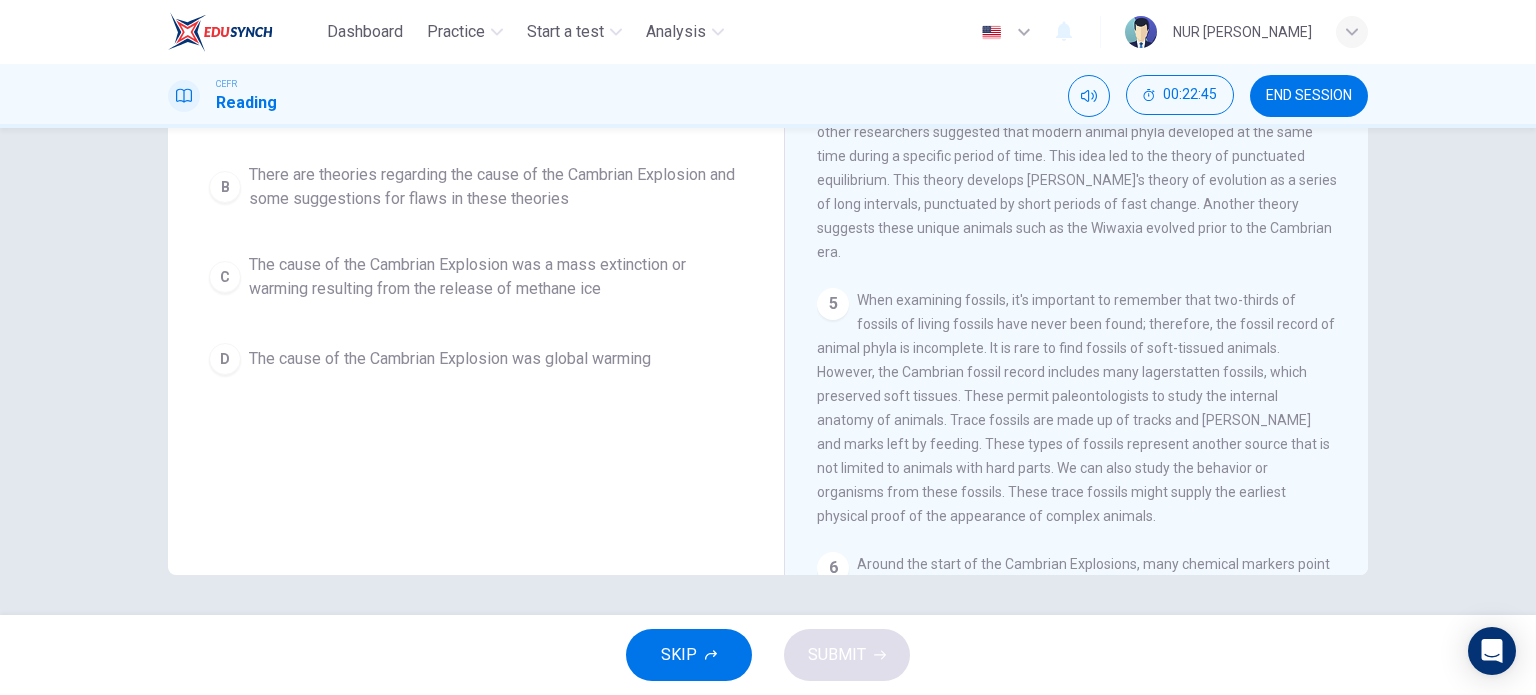 scroll, scrollTop: 0, scrollLeft: 0, axis: both 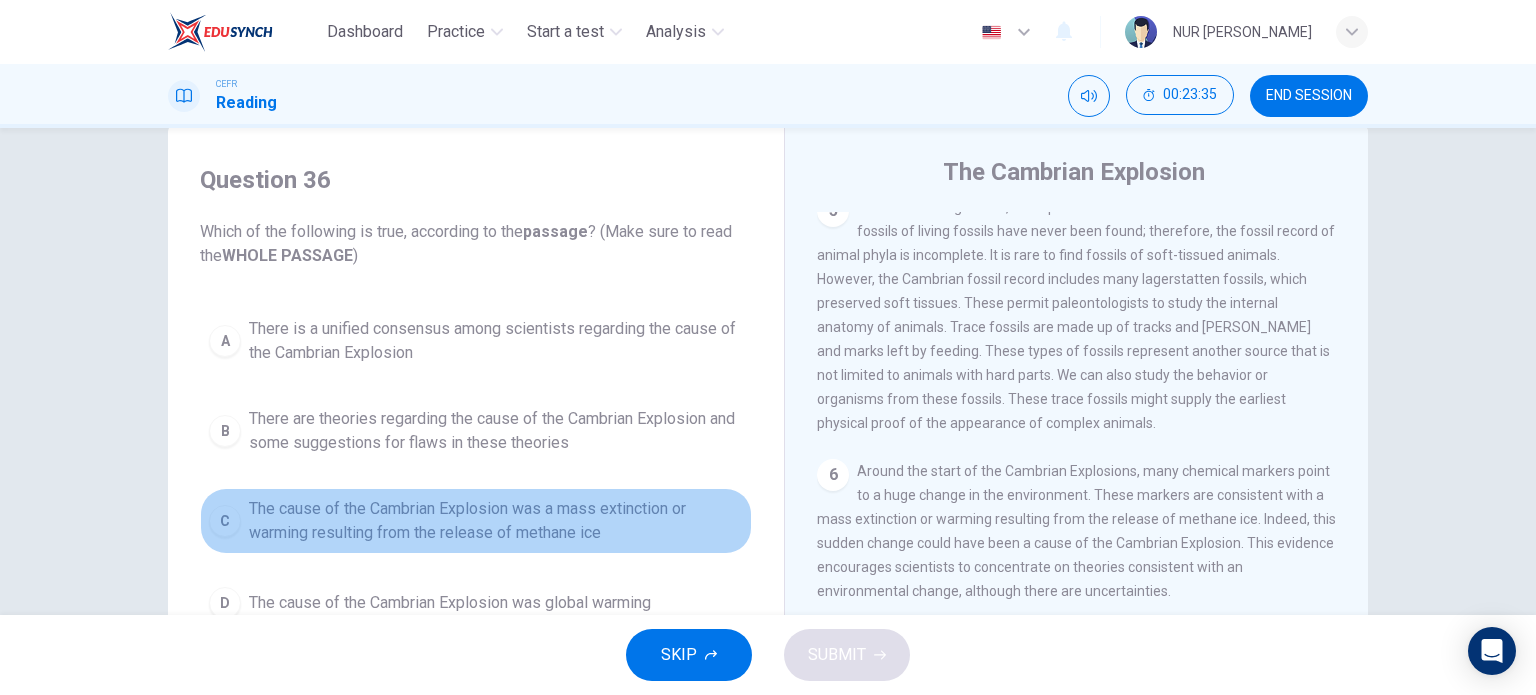 click on "The cause of the Cambrian Explosion was a mass extinction or warming resulting from the release of methane ice" at bounding box center [496, 521] 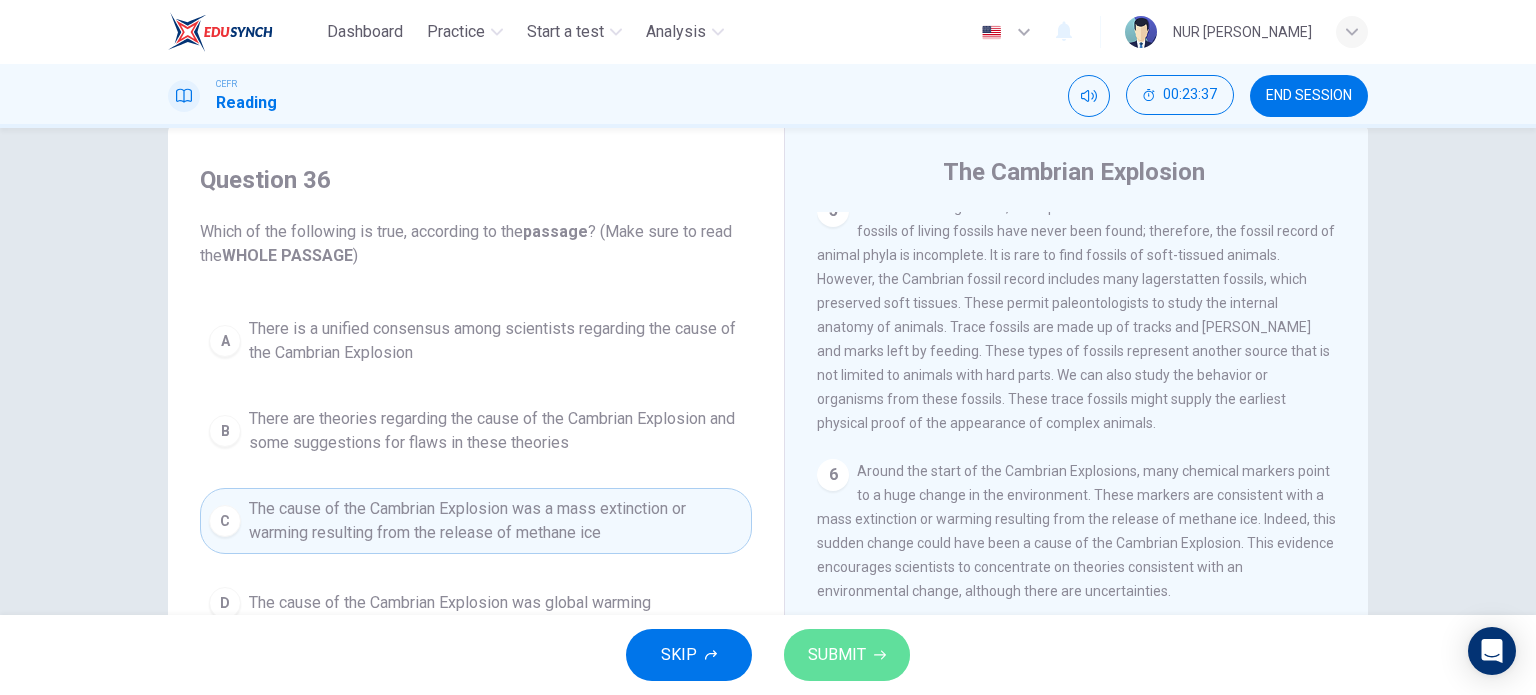 click on "SUBMIT" at bounding box center [837, 655] 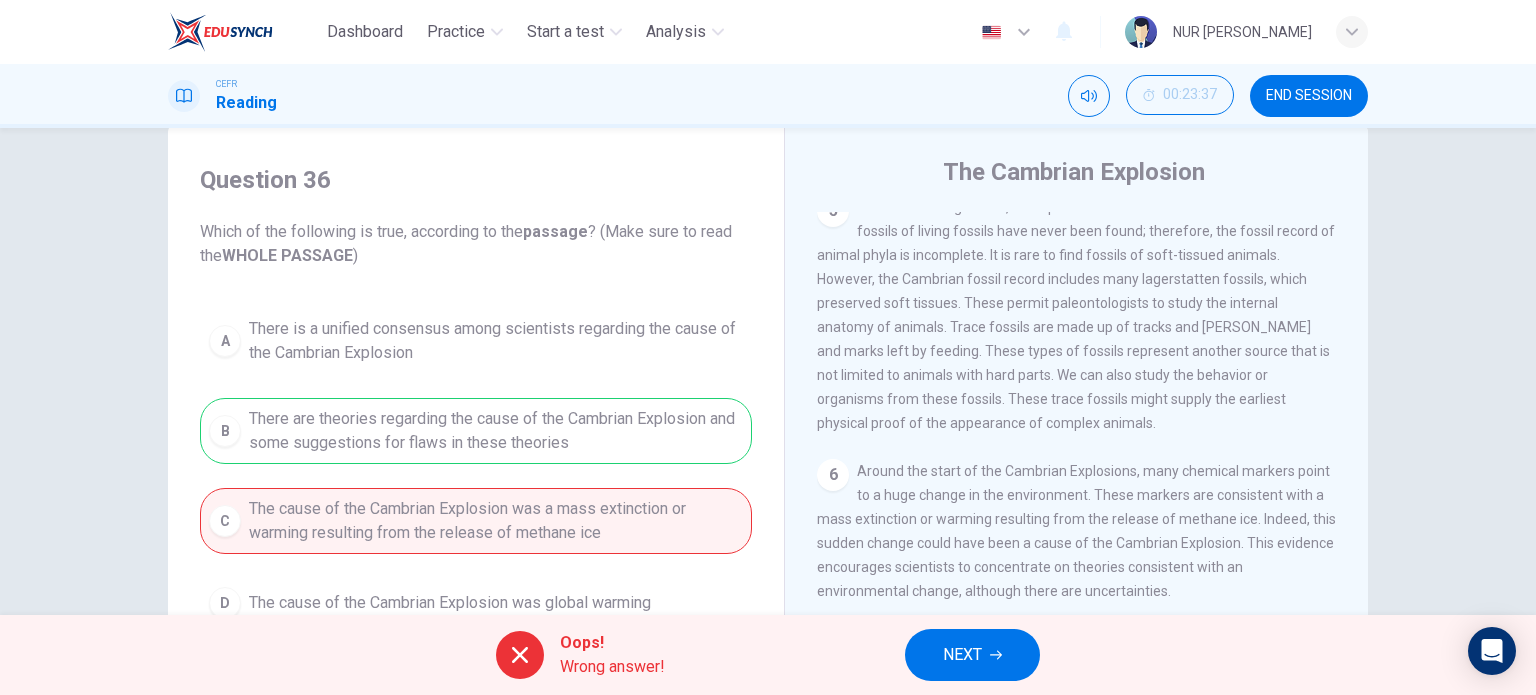 click on "1 About [DATE], a large diversity of animal phyla appeared. This spurt of evolution is called The Cambrian Explosion and is backed up by further fossil evidence. Over the course of the first 10 million years, marine animals developed the basic body forms now seen in modern groups. The record includes fossils of crustaceans, mollusks, sponges, algae and starfish. However, animal fossils from the Precambrian era have been found, indicating that many animal phyla actually developed prior to the Cambrian explosion. In fact, plants fossils have been found dating back to 1400 million years ago in [US_STATE], [GEOGRAPHIC_DATA] and [GEOGRAPHIC_DATA]. These fossils represent organisms that do not resemble any modern organism yet prove that animal life did exist. 2 3 4 5 6 7" at bounding box center (1090, 515) 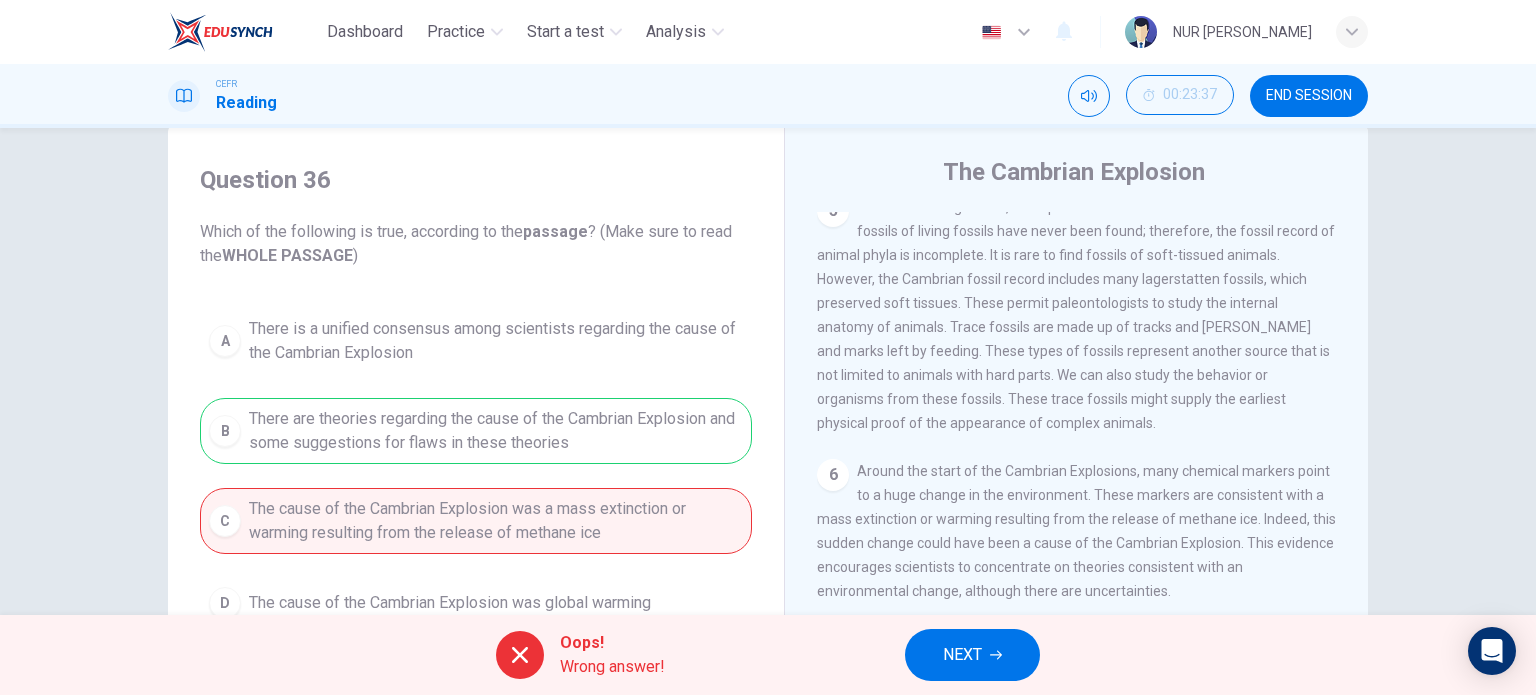 click on "NEXT" at bounding box center [962, 655] 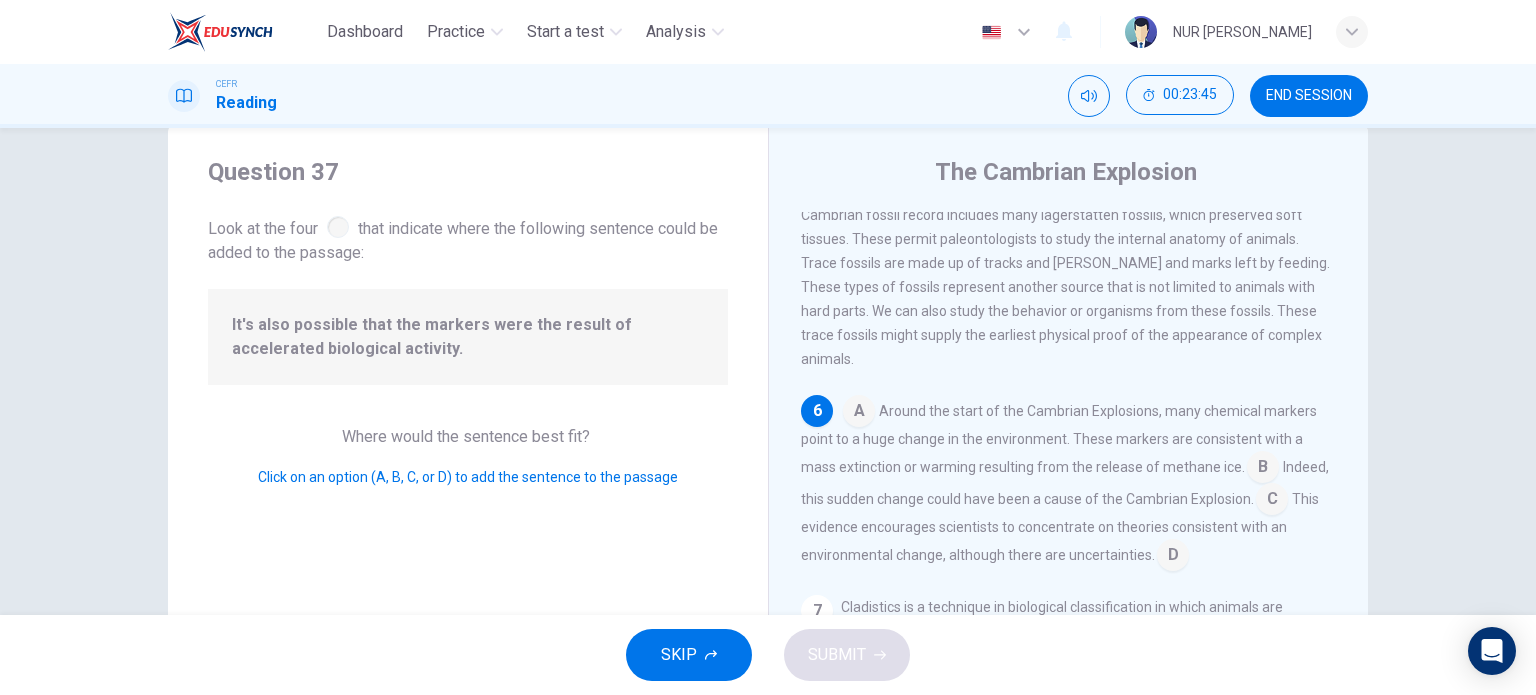 scroll, scrollTop: 1008, scrollLeft: 0, axis: vertical 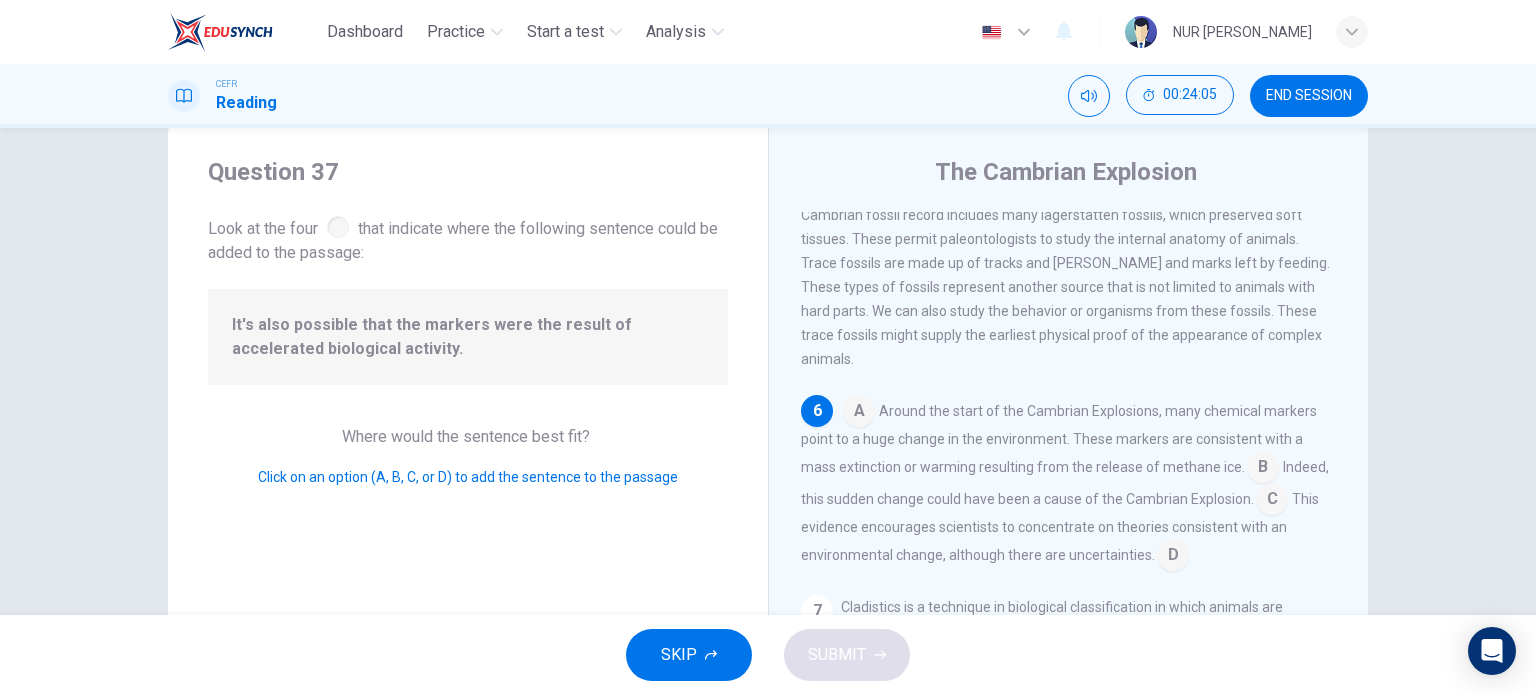 click at bounding box center [1272, 501] 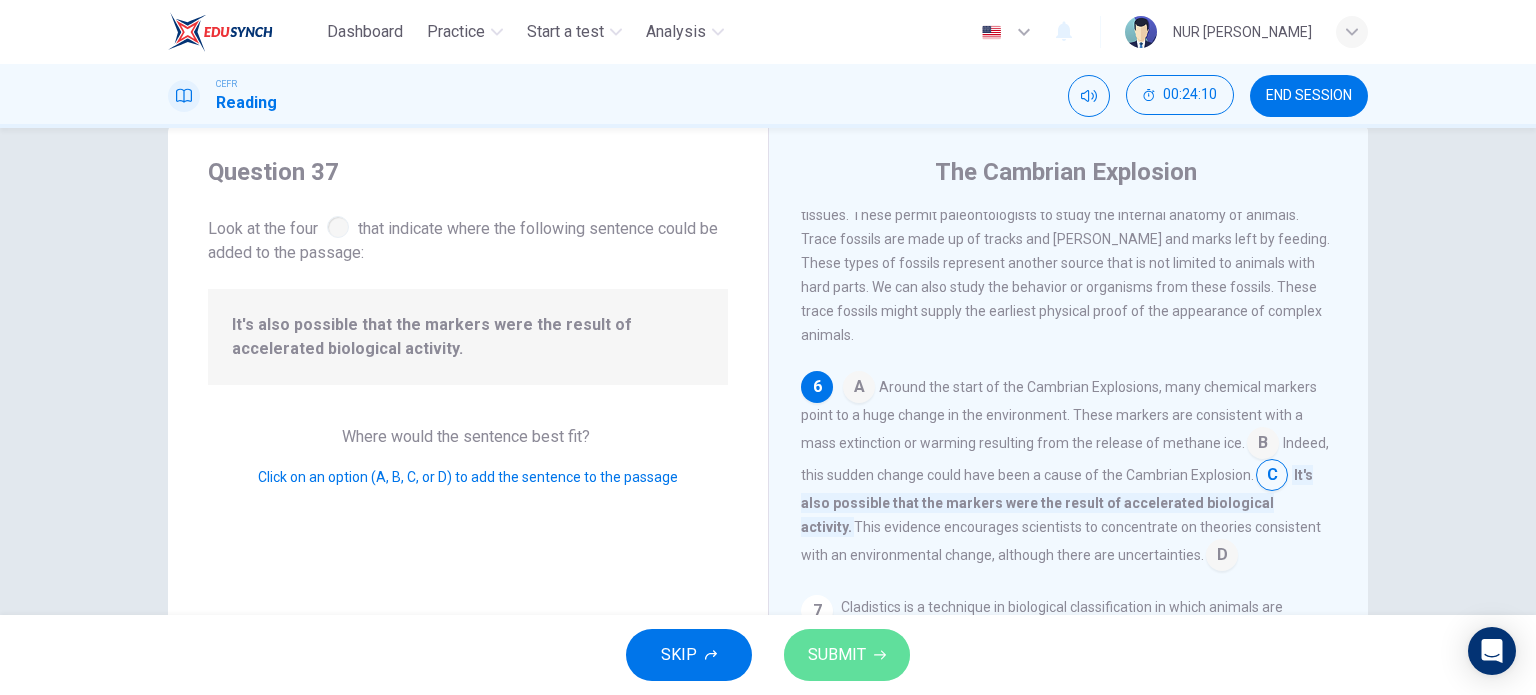 click on "SUBMIT" at bounding box center [847, 655] 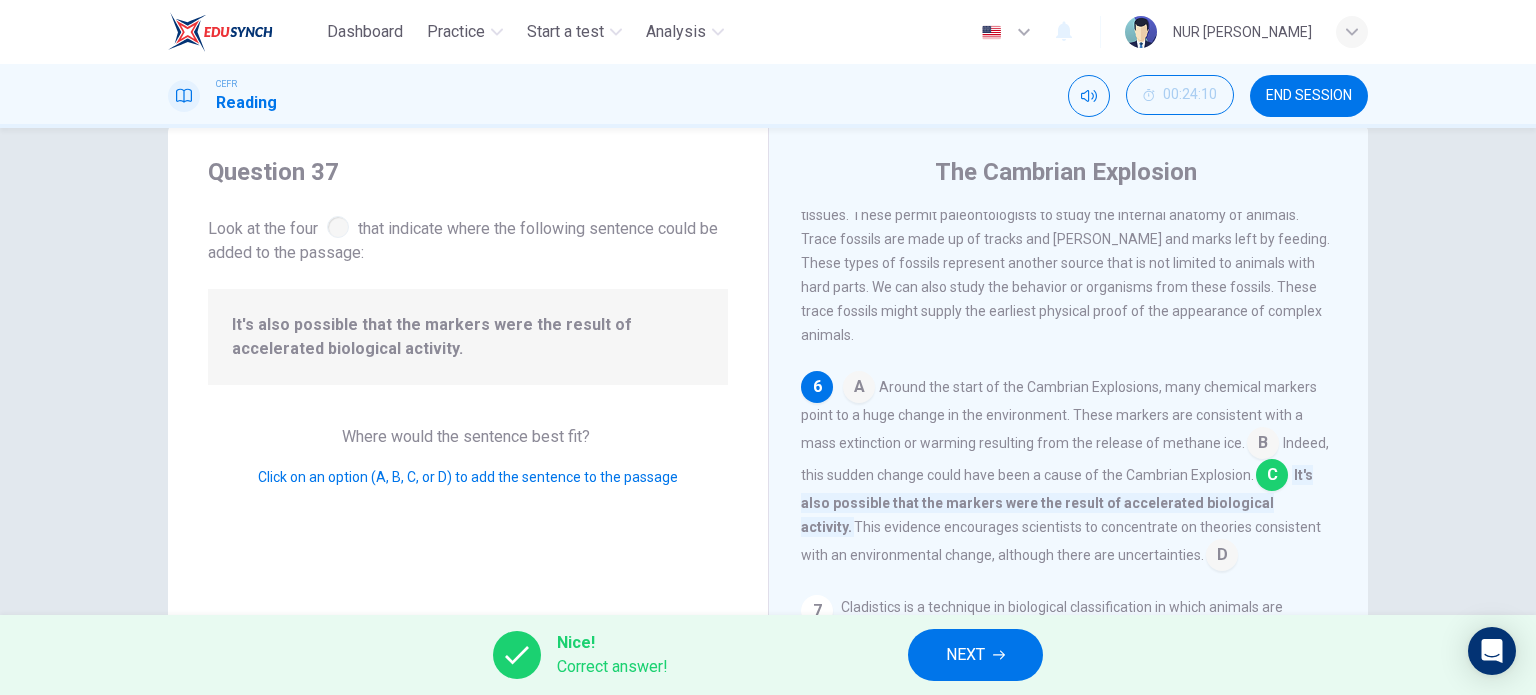 click on "NEXT" at bounding box center [965, 655] 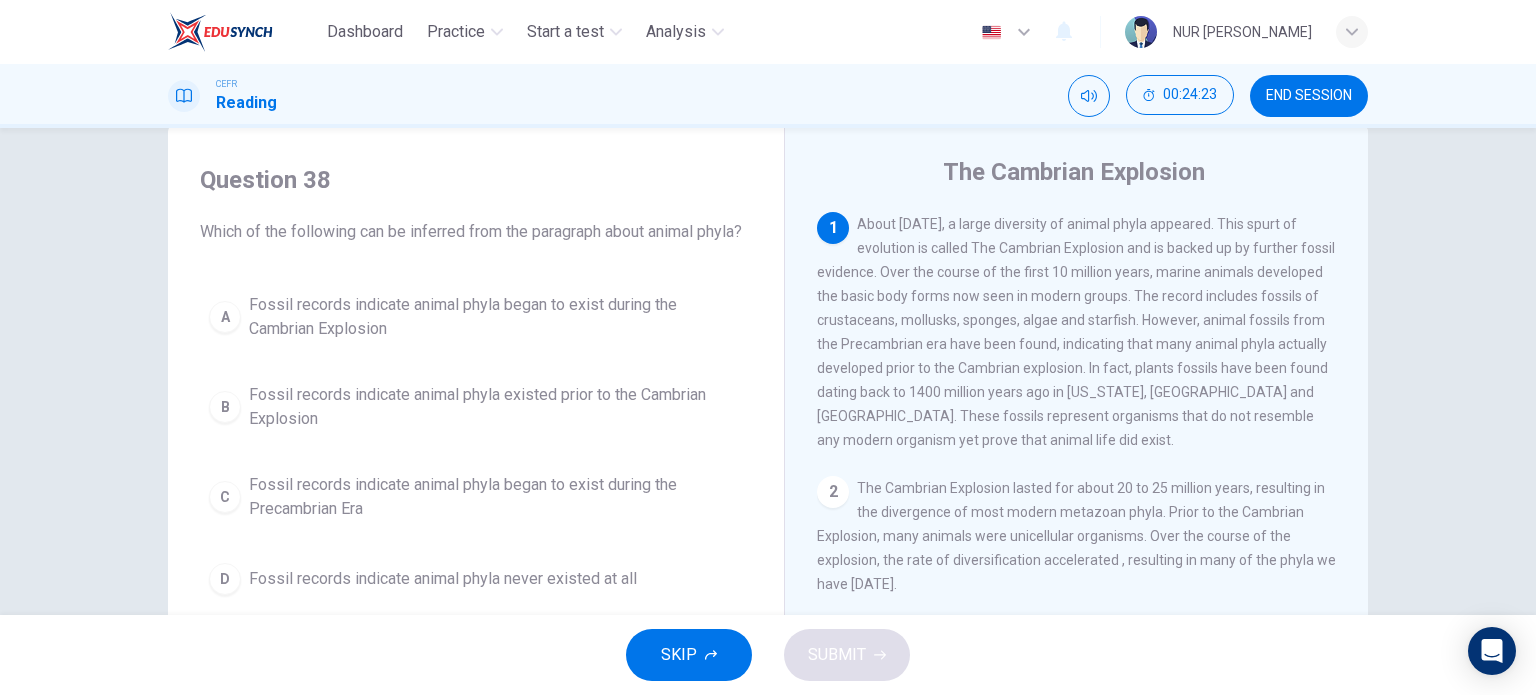 scroll, scrollTop: 20, scrollLeft: 0, axis: vertical 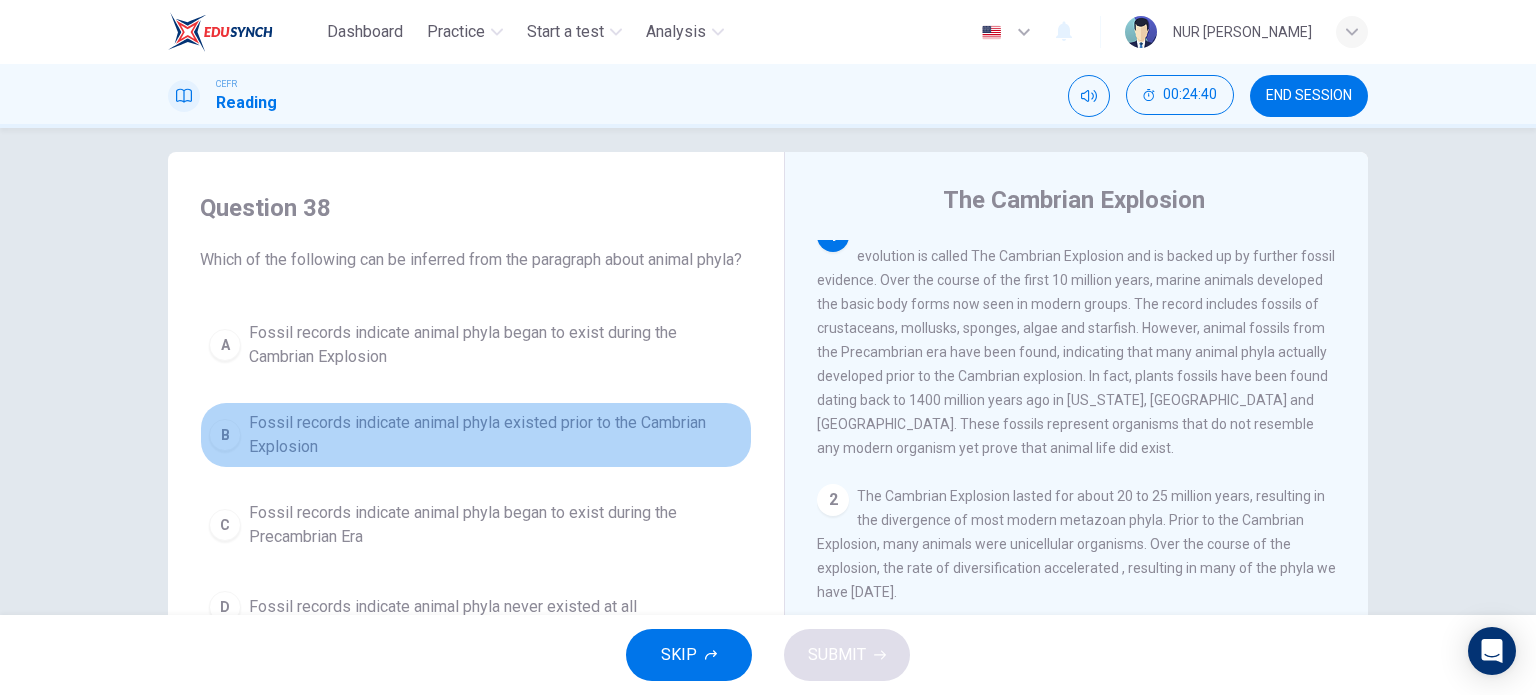 click on "Fossil records indicate animal phyla existed prior to the Cambrian Explosion" at bounding box center (496, 435) 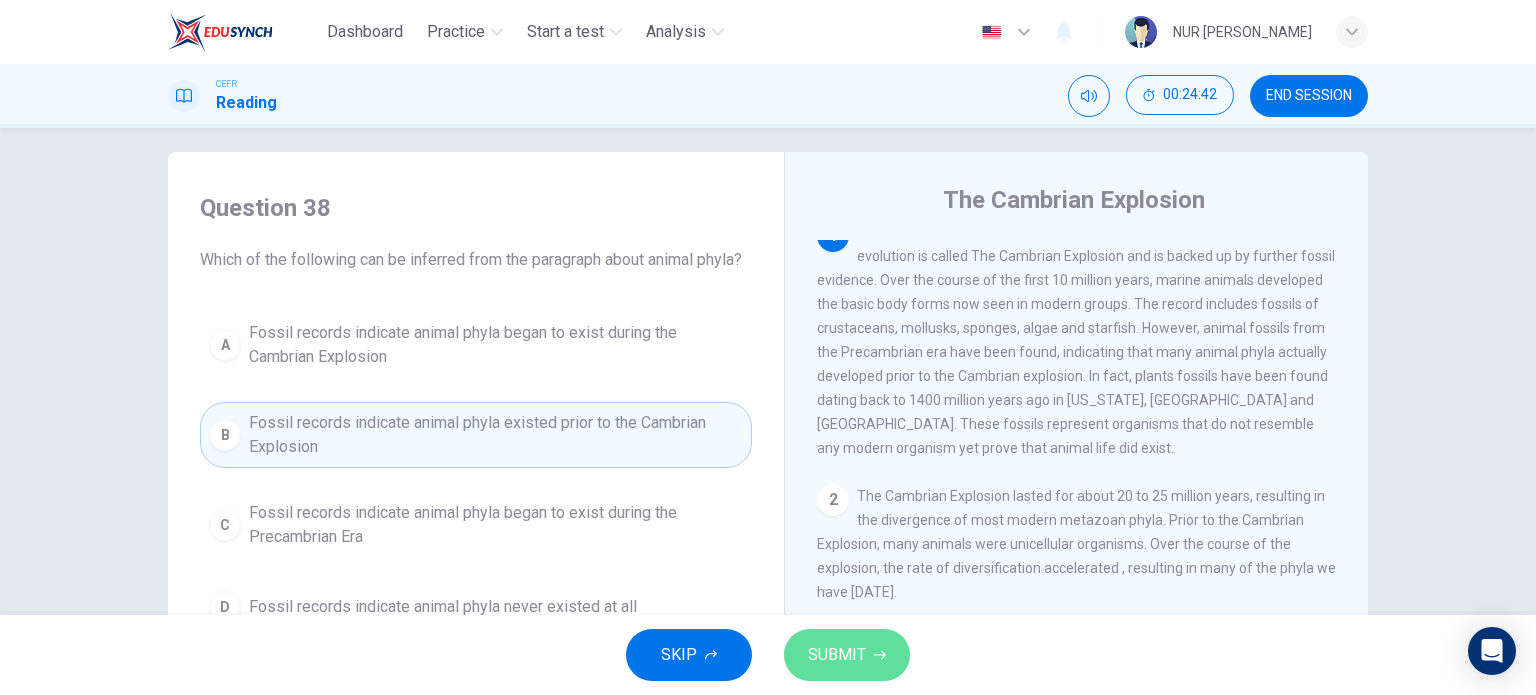 click on "SUBMIT" at bounding box center [837, 655] 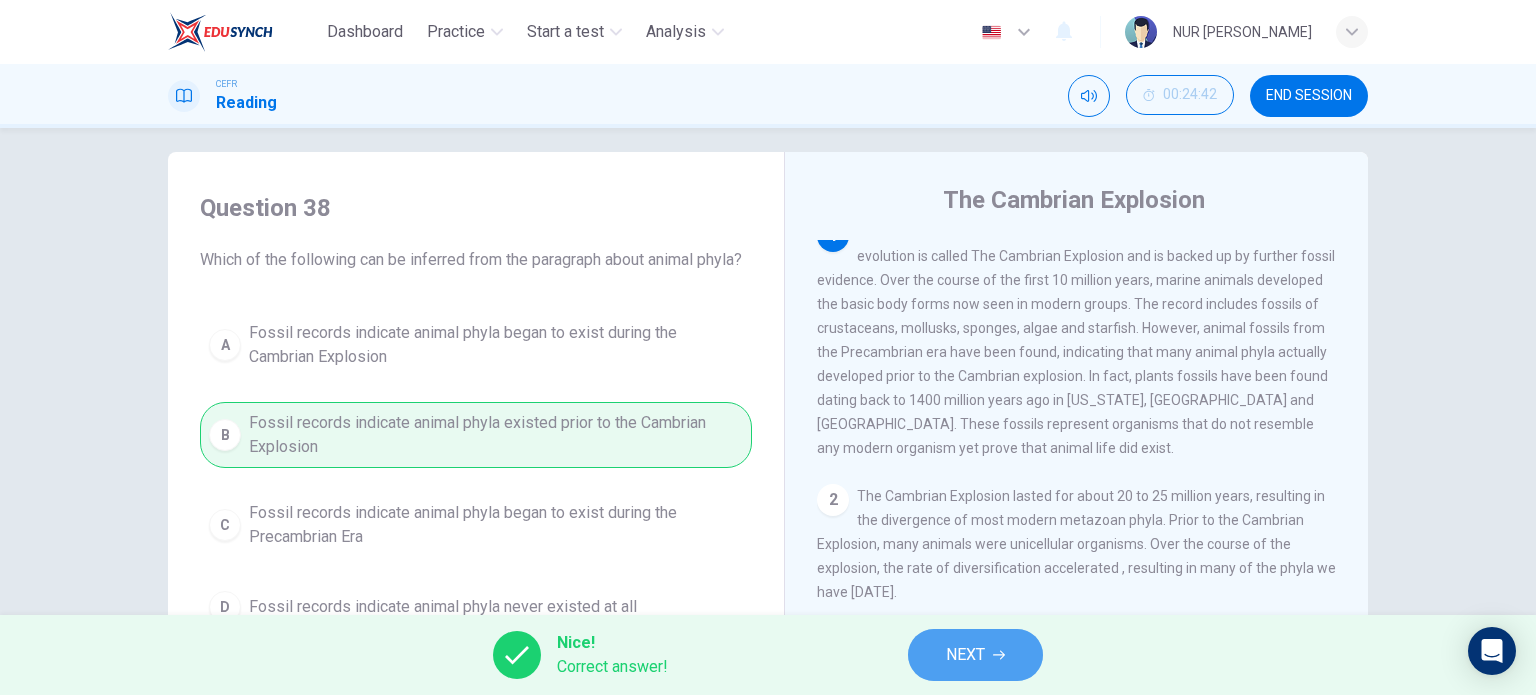 click on "NEXT" at bounding box center (975, 655) 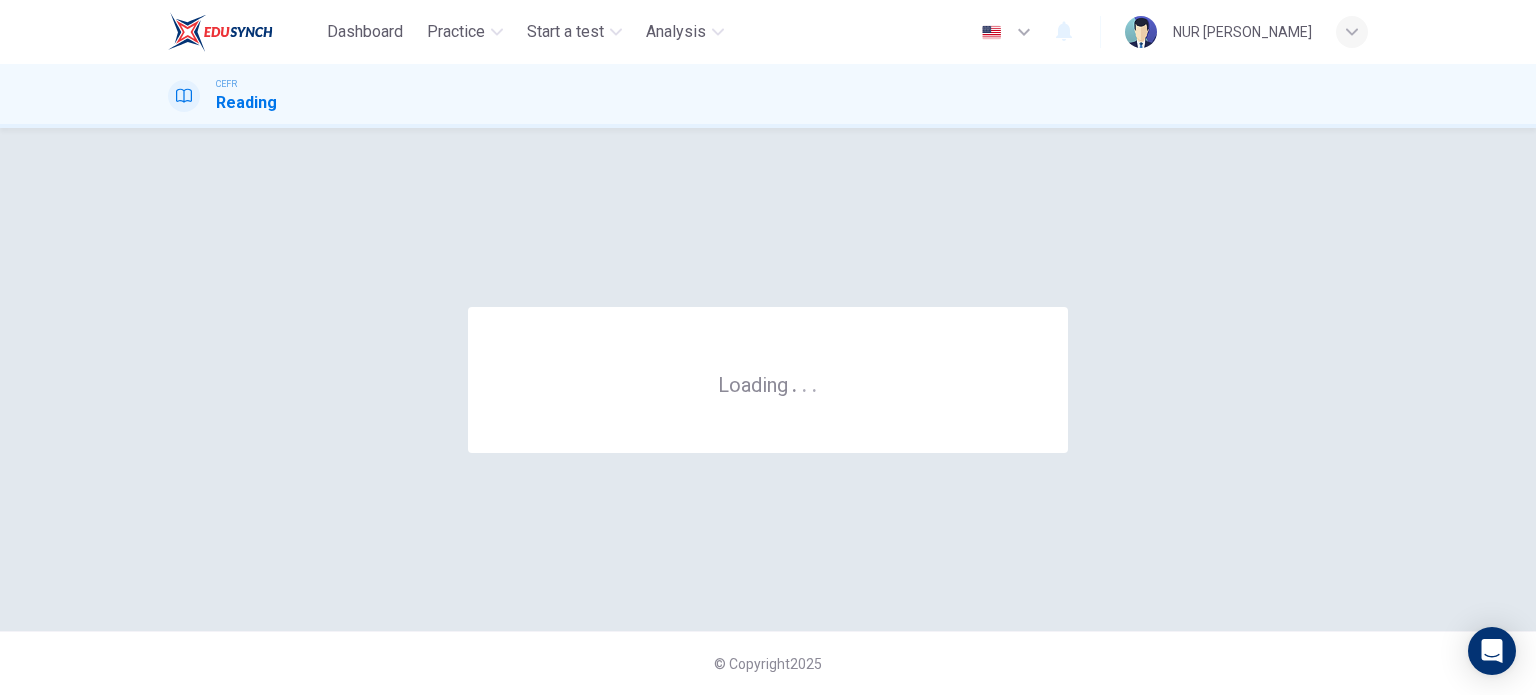 scroll, scrollTop: 0, scrollLeft: 0, axis: both 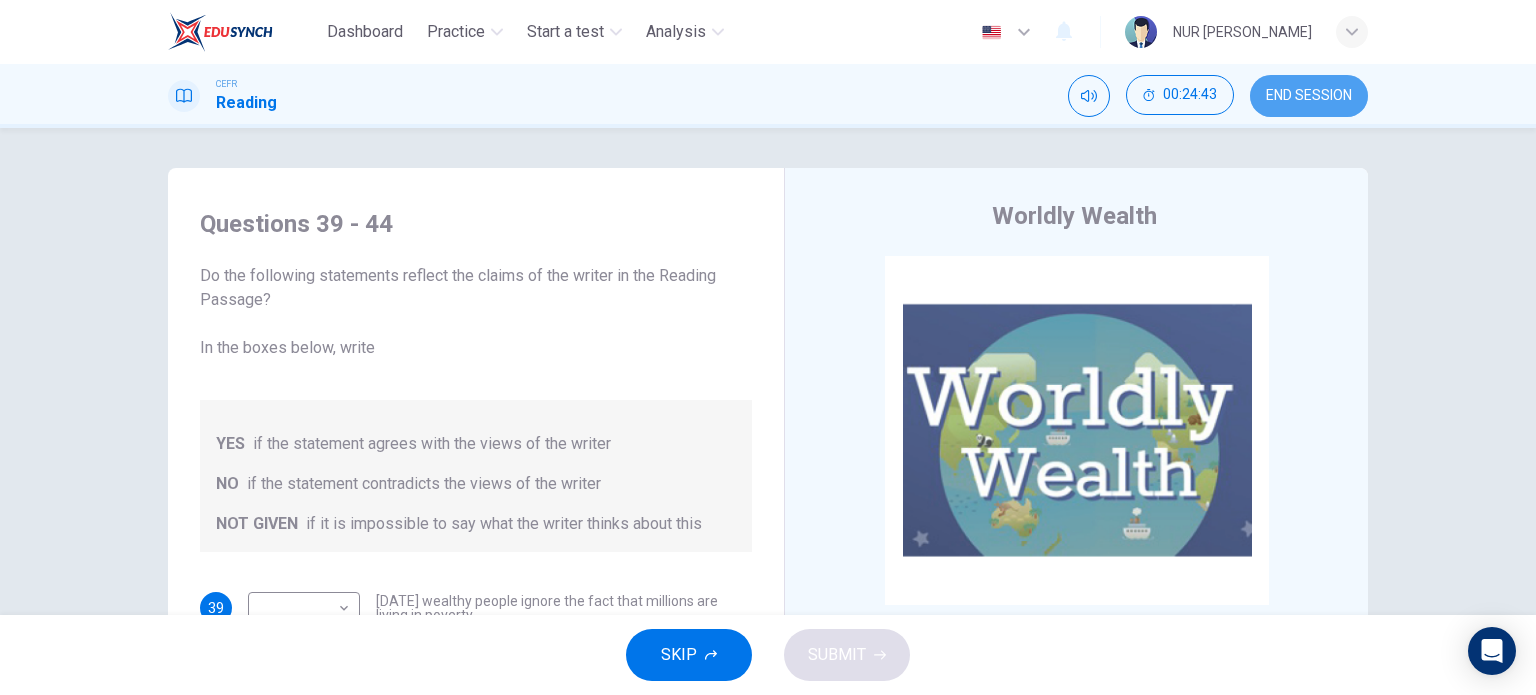click on "END SESSION" at bounding box center [1309, 96] 